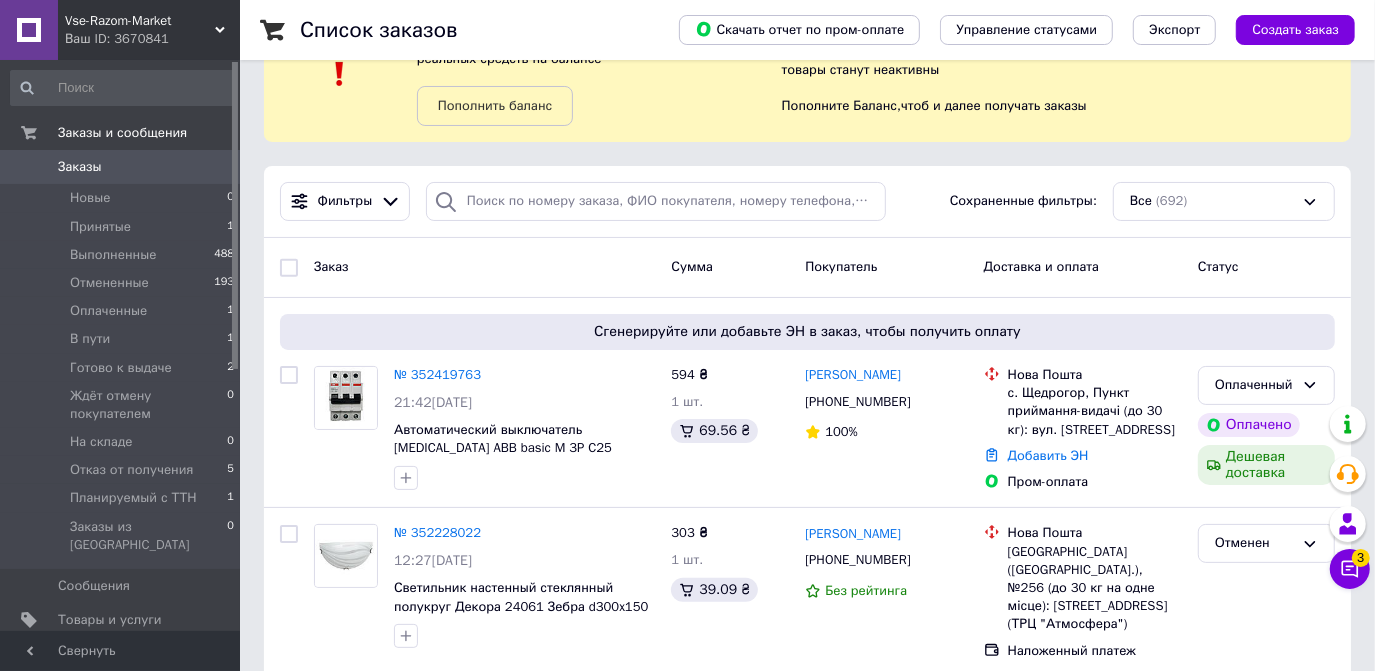 scroll, scrollTop: 363, scrollLeft: 0, axis: vertical 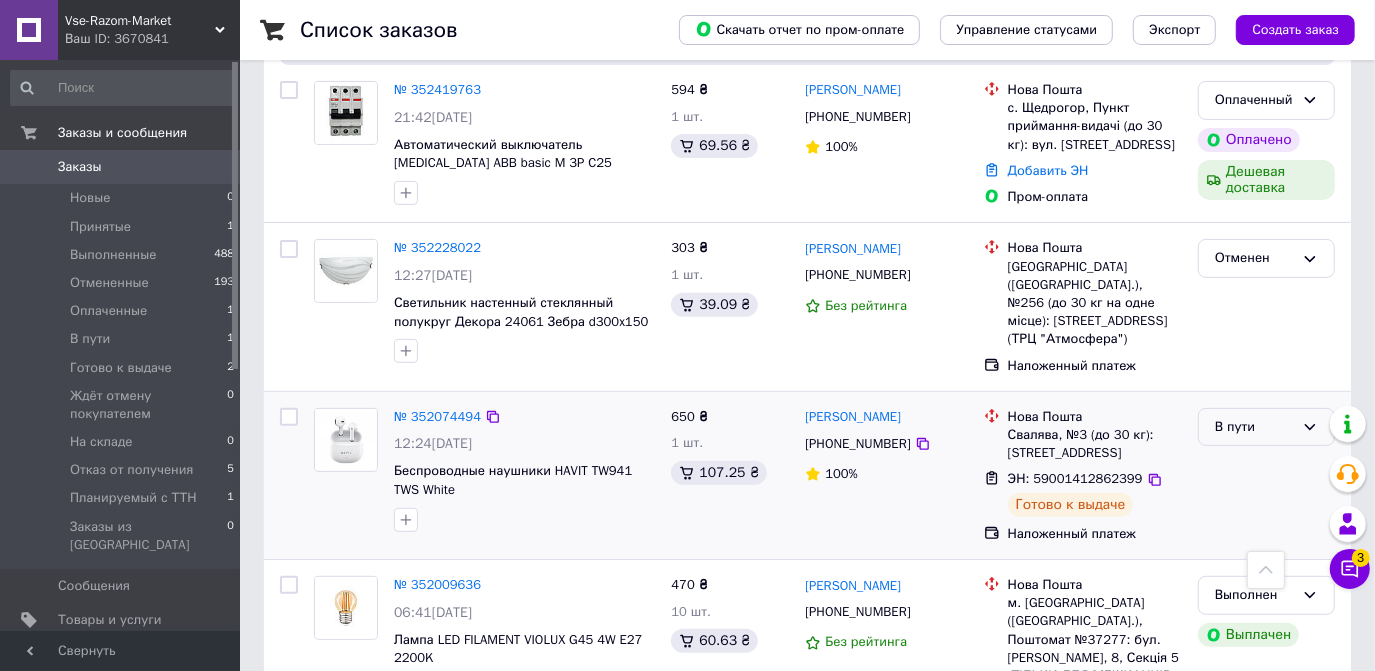 click on "В пути" at bounding box center [1266, 427] 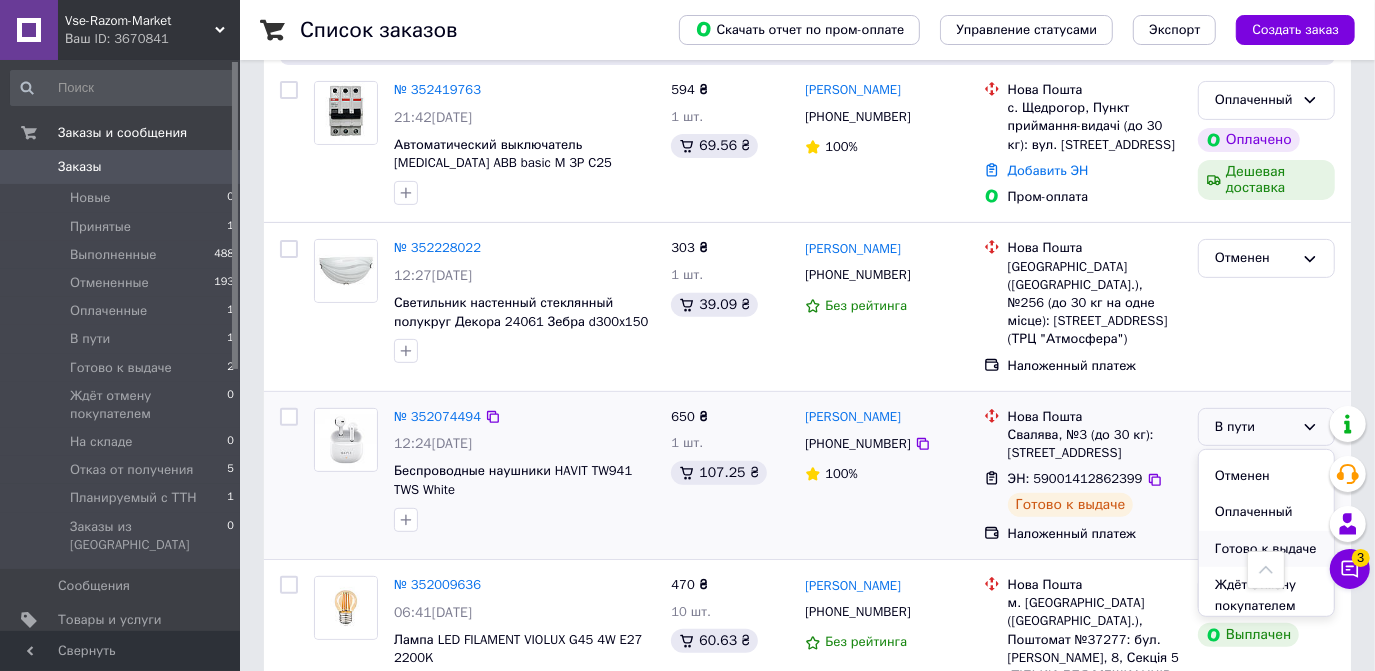 scroll, scrollTop: 90, scrollLeft: 0, axis: vertical 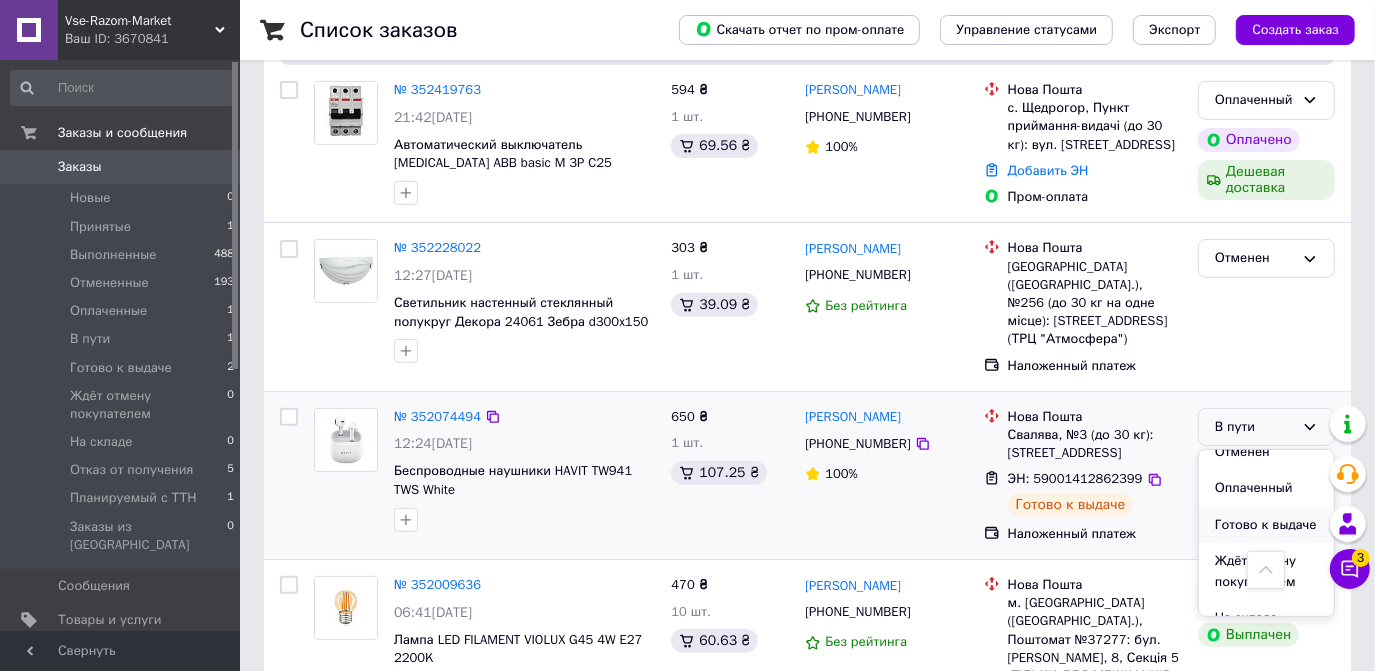 click on "Готово к выдаче" at bounding box center (1266, 525) 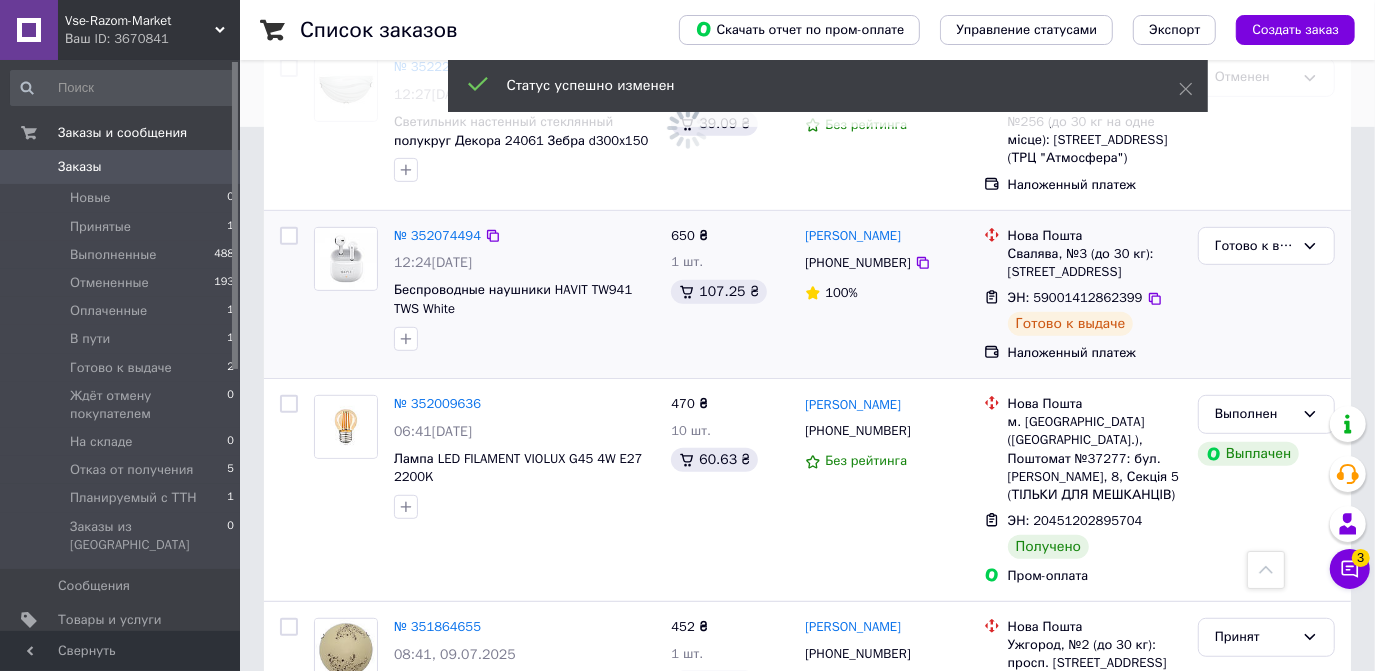 scroll, scrollTop: 545, scrollLeft: 0, axis: vertical 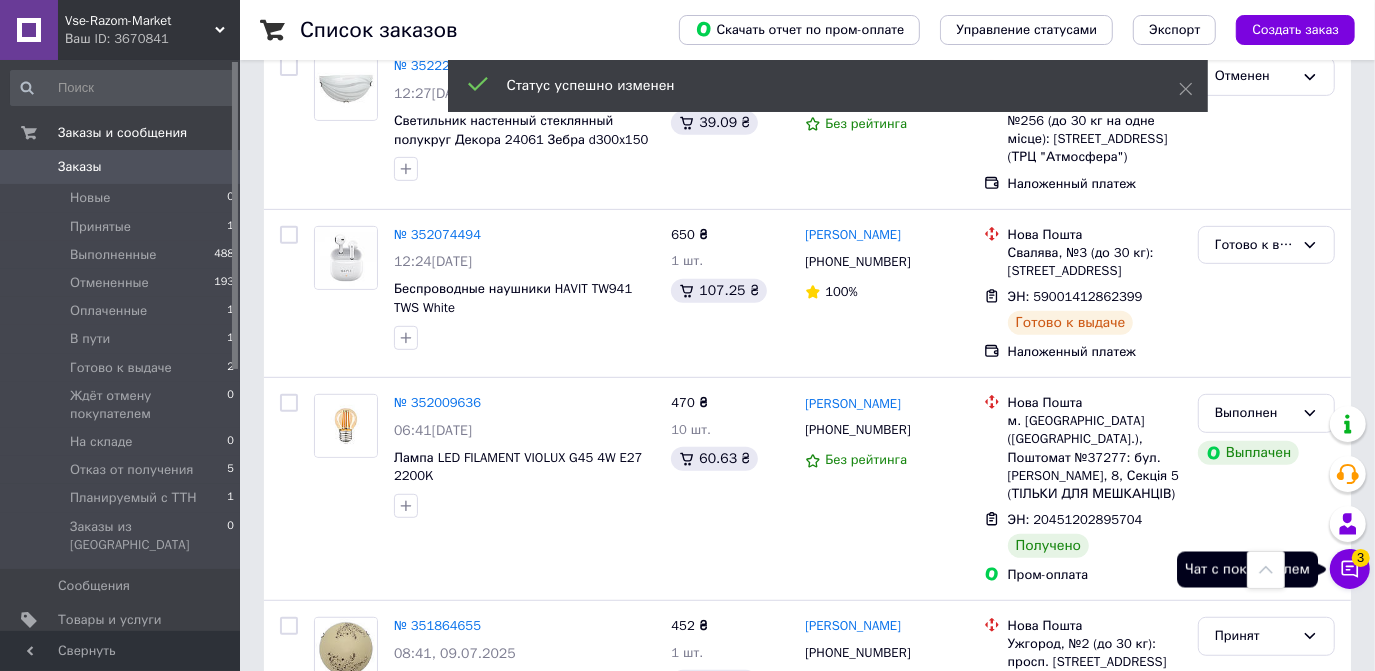 click 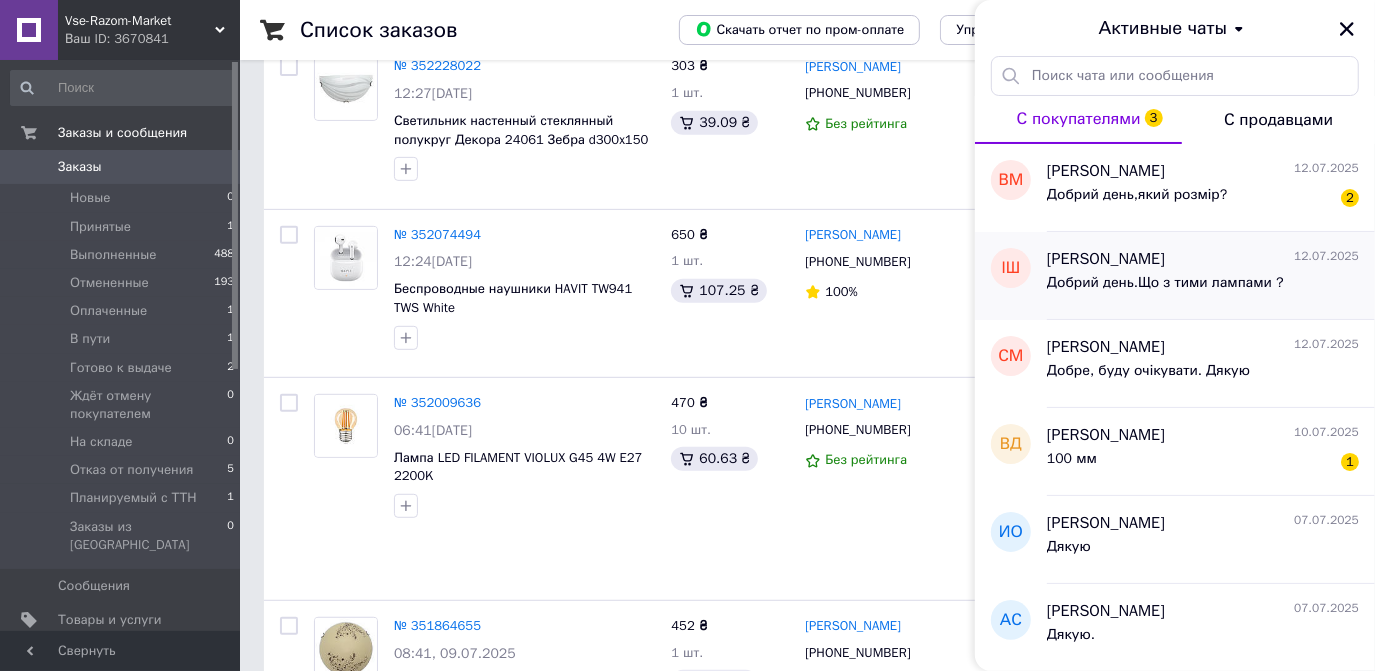 click on "[PERSON_NAME] [DATE]" at bounding box center (1203, 259) 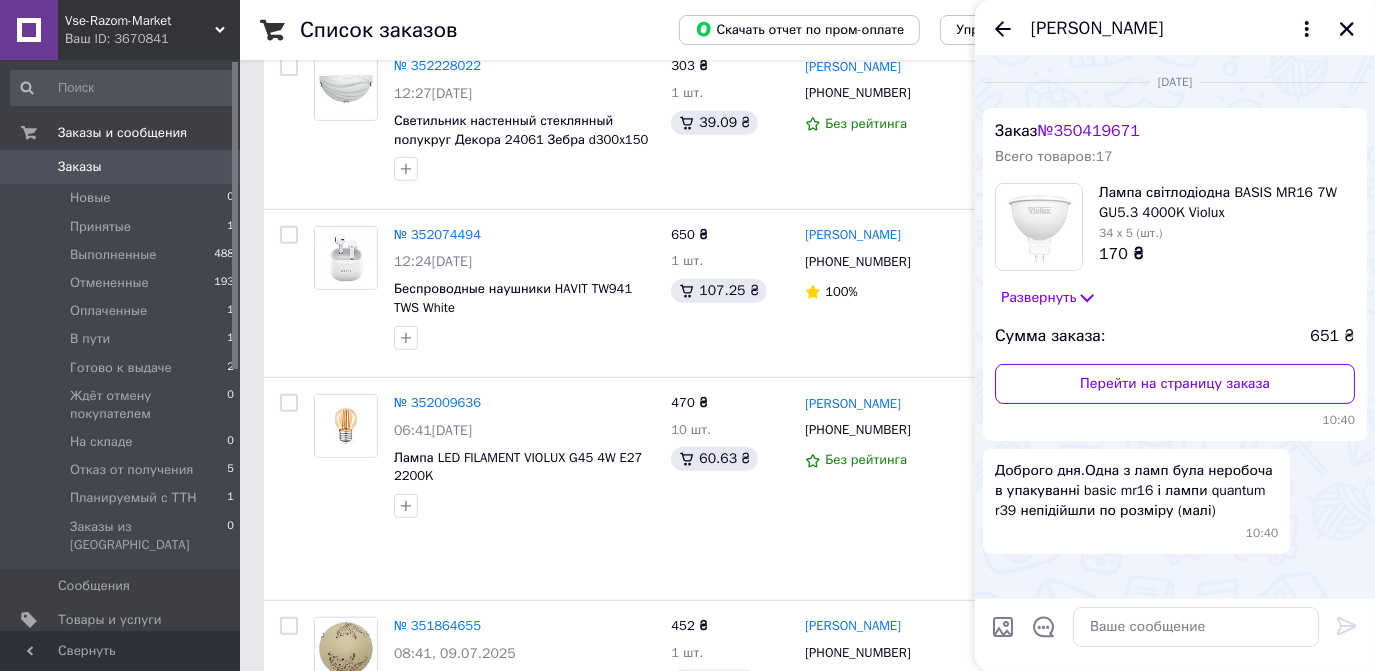 scroll, scrollTop: 2247, scrollLeft: 0, axis: vertical 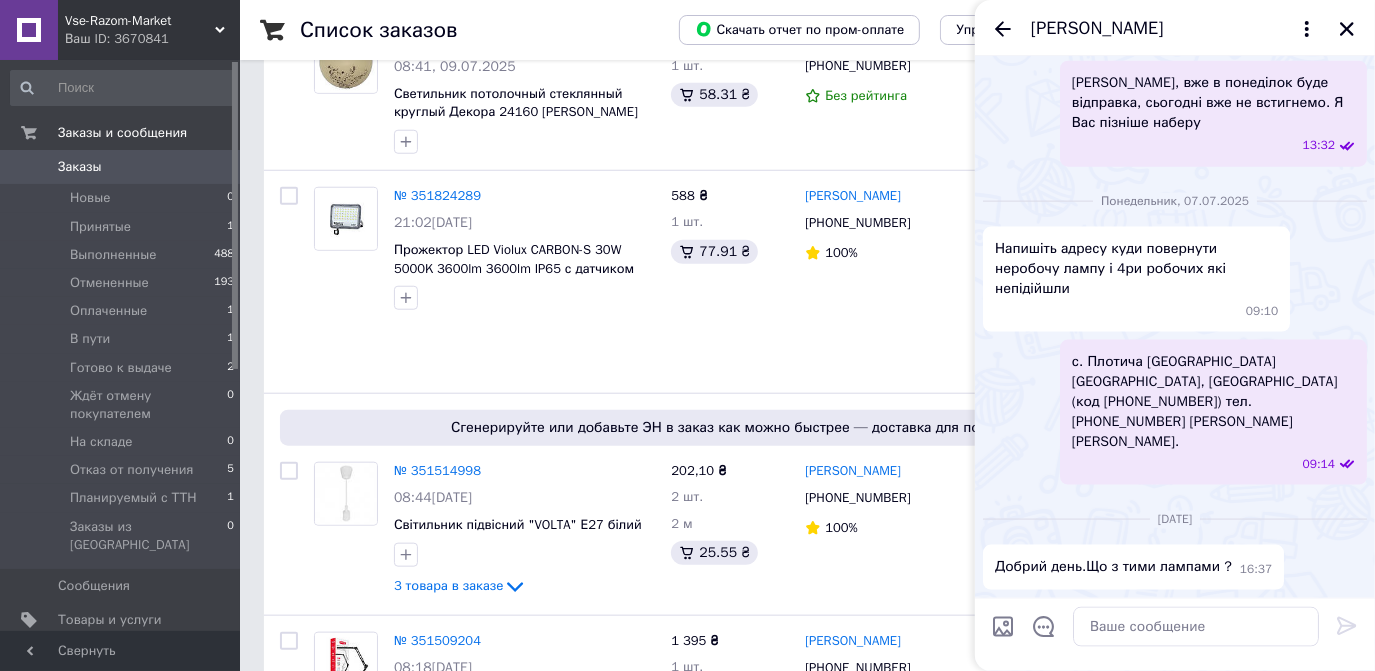 click on "понедельник, 07.07.2025" at bounding box center (1175, 201) 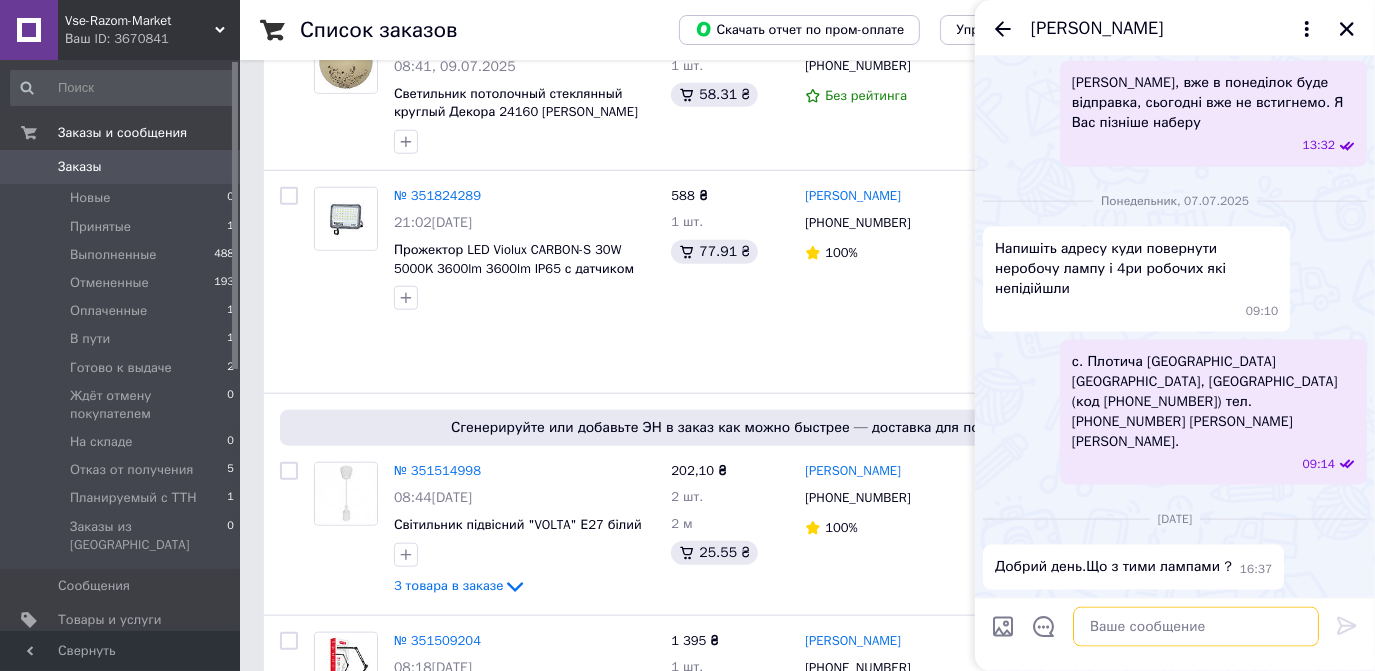 click at bounding box center [1196, 627] 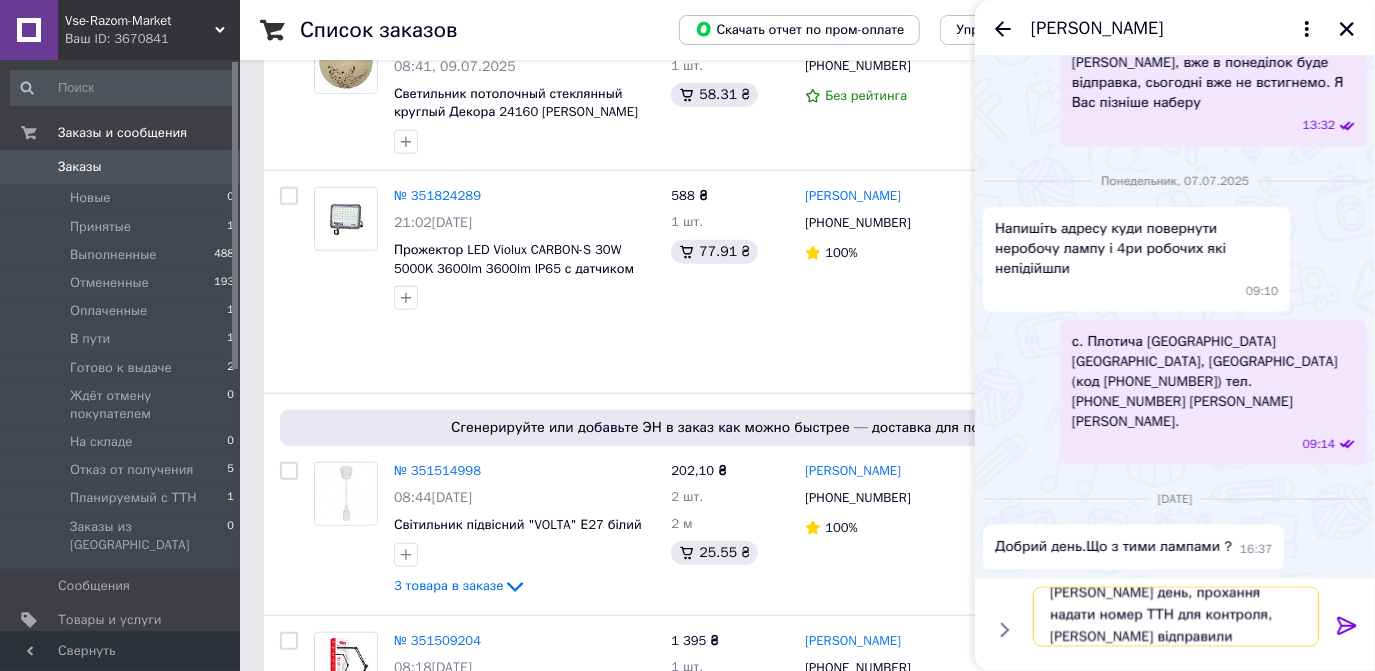 scroll, scrollTop: 1, scrollLeft: 0, axis: vertical 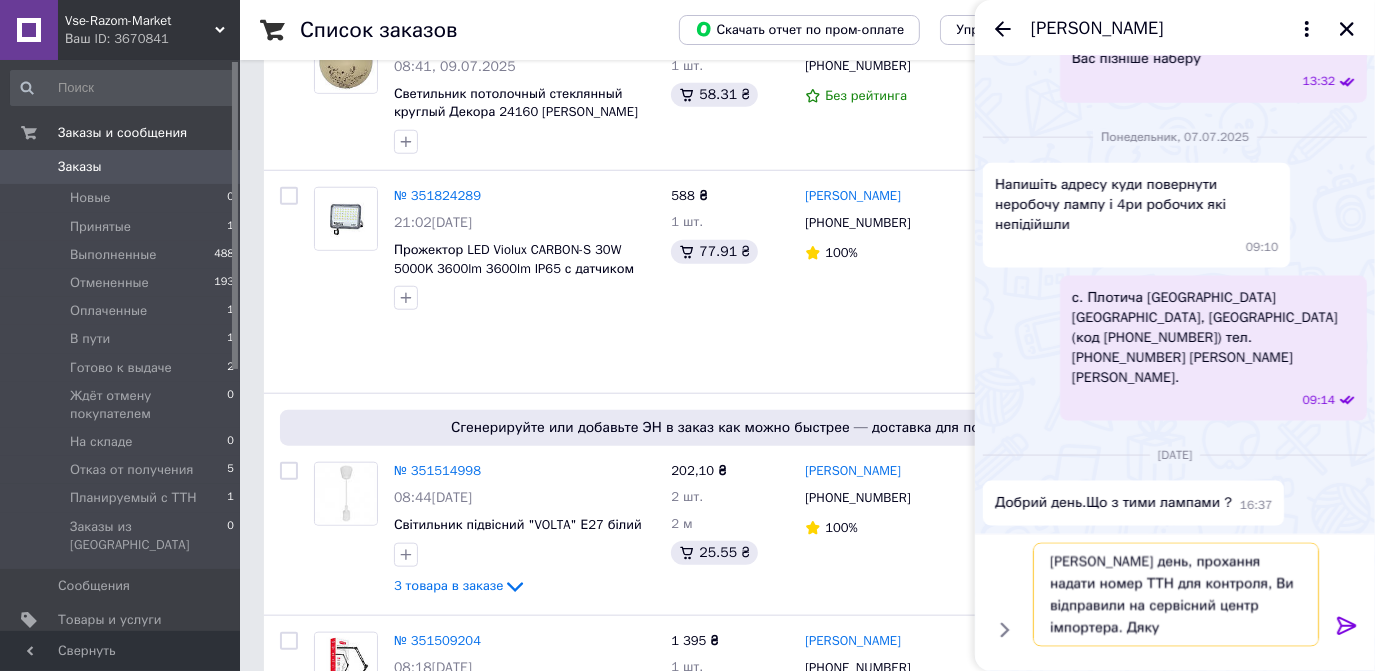 type on "[PERSON_NAME] день, прохання надати номер ТТН для контроля, Ви відправили на сервісний центр імпортера. Дякую" 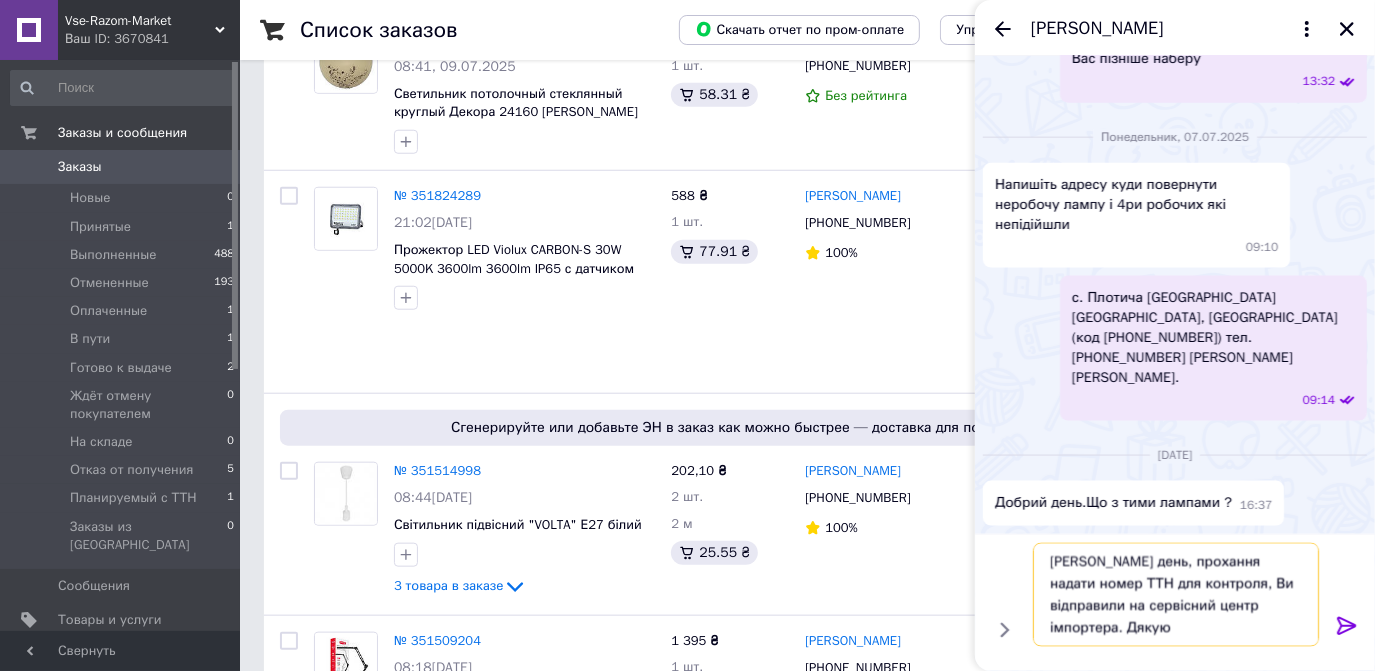 type 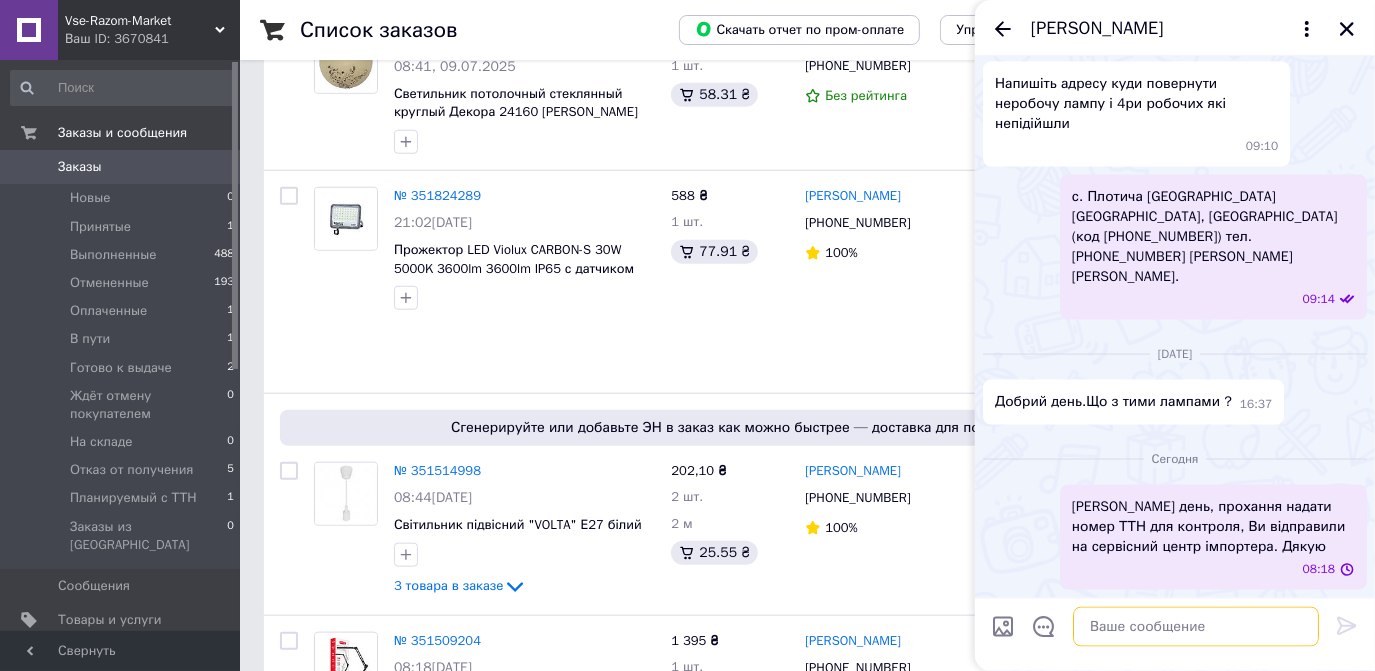 scroll, scrollTop: 0, scrollLeft: 0, axis: both 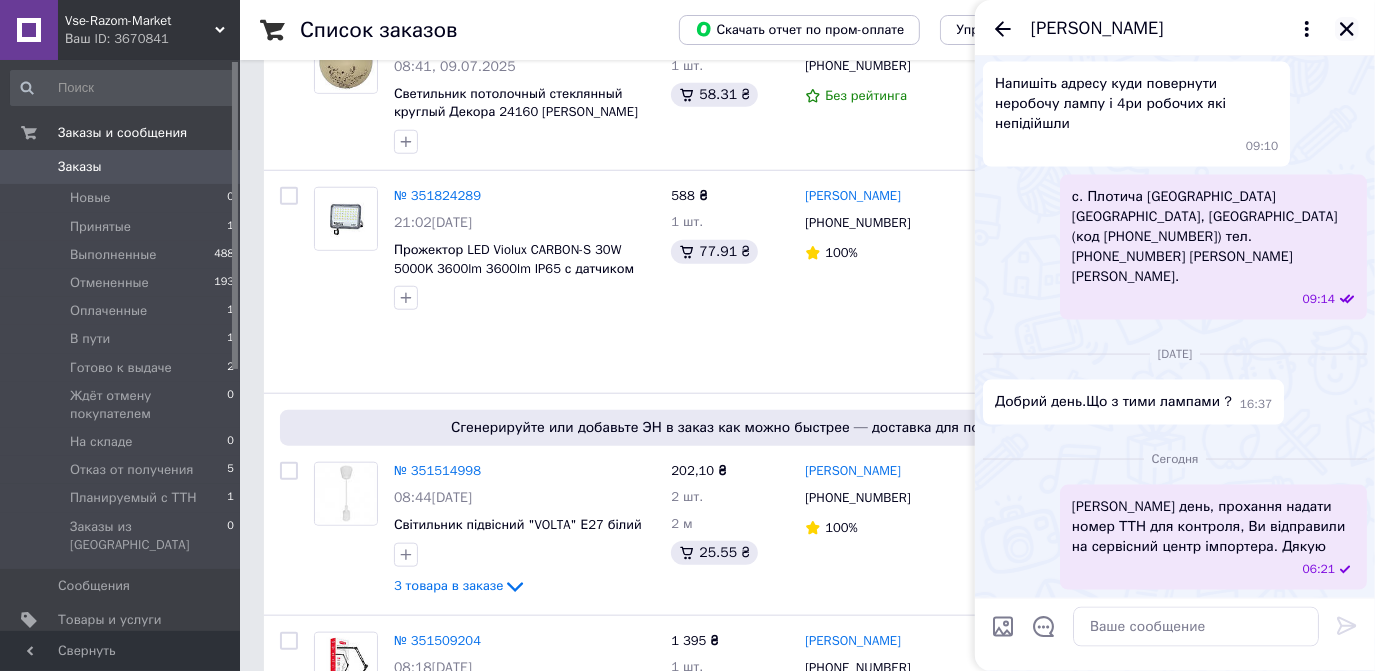 click 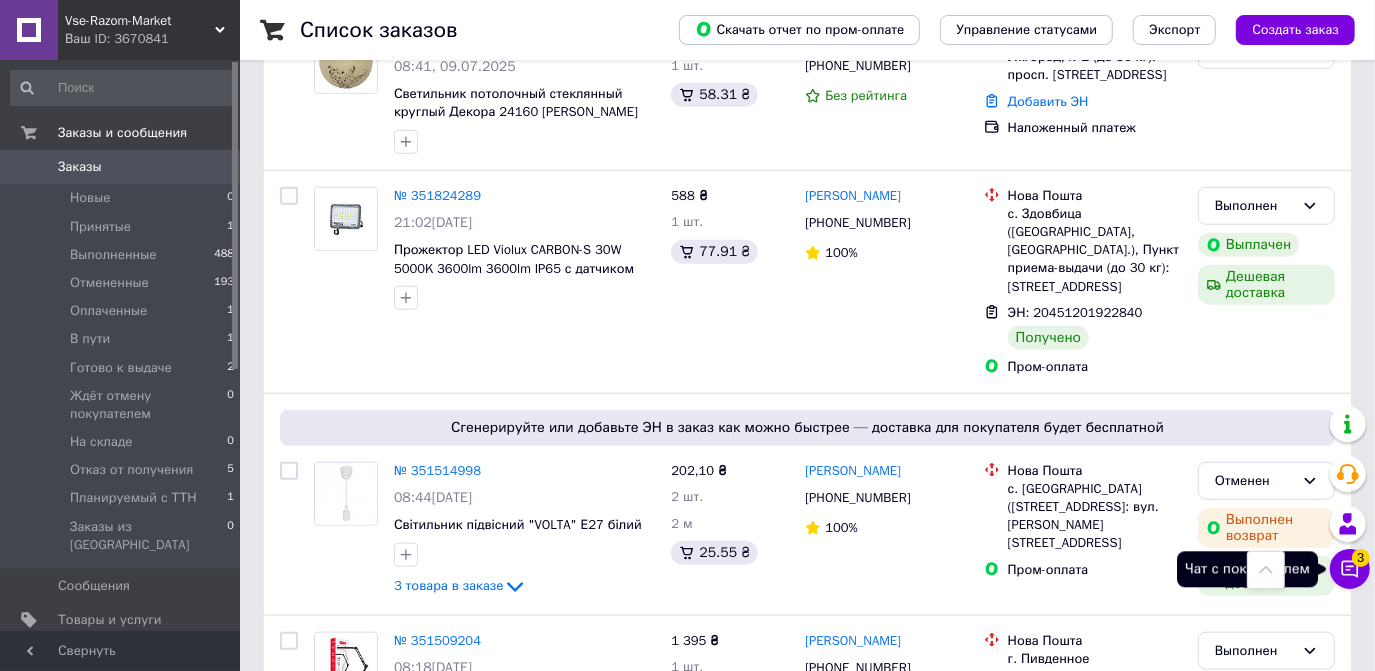 click 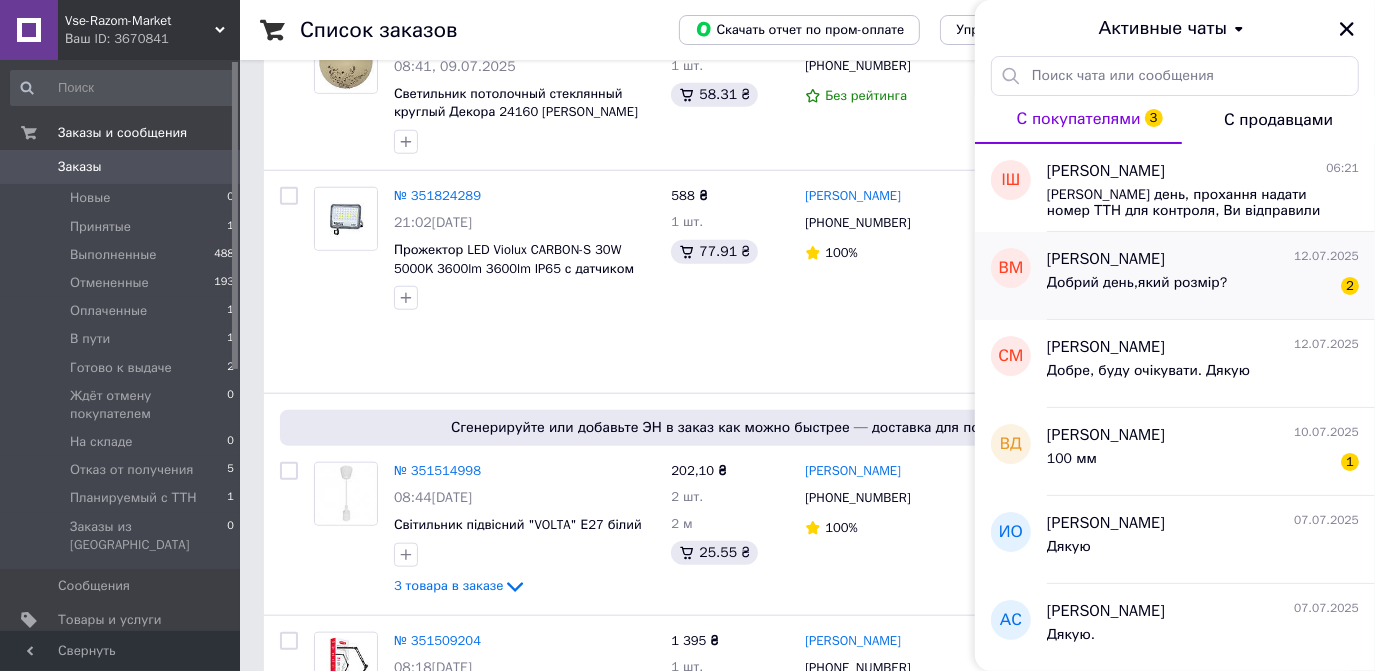 click on "Добрий день,який розмір?" at bounding box center [1137, 283] 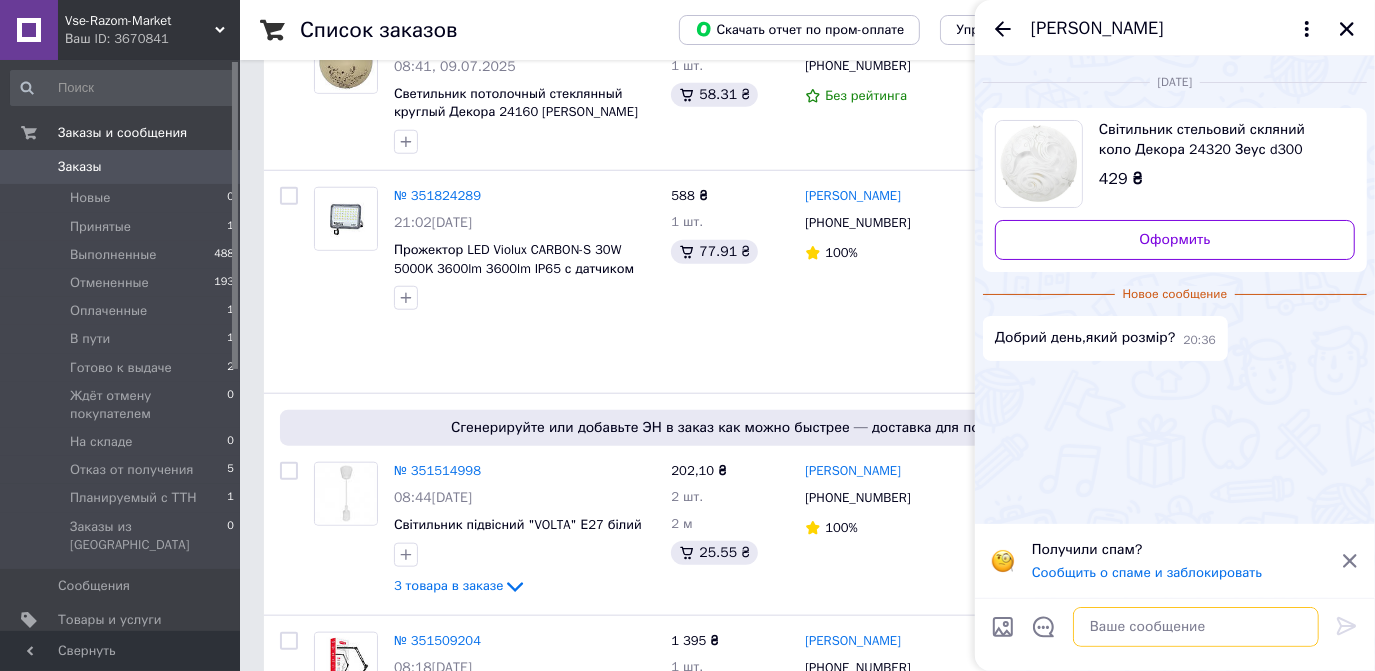 click at bounding box center [1196, 627] 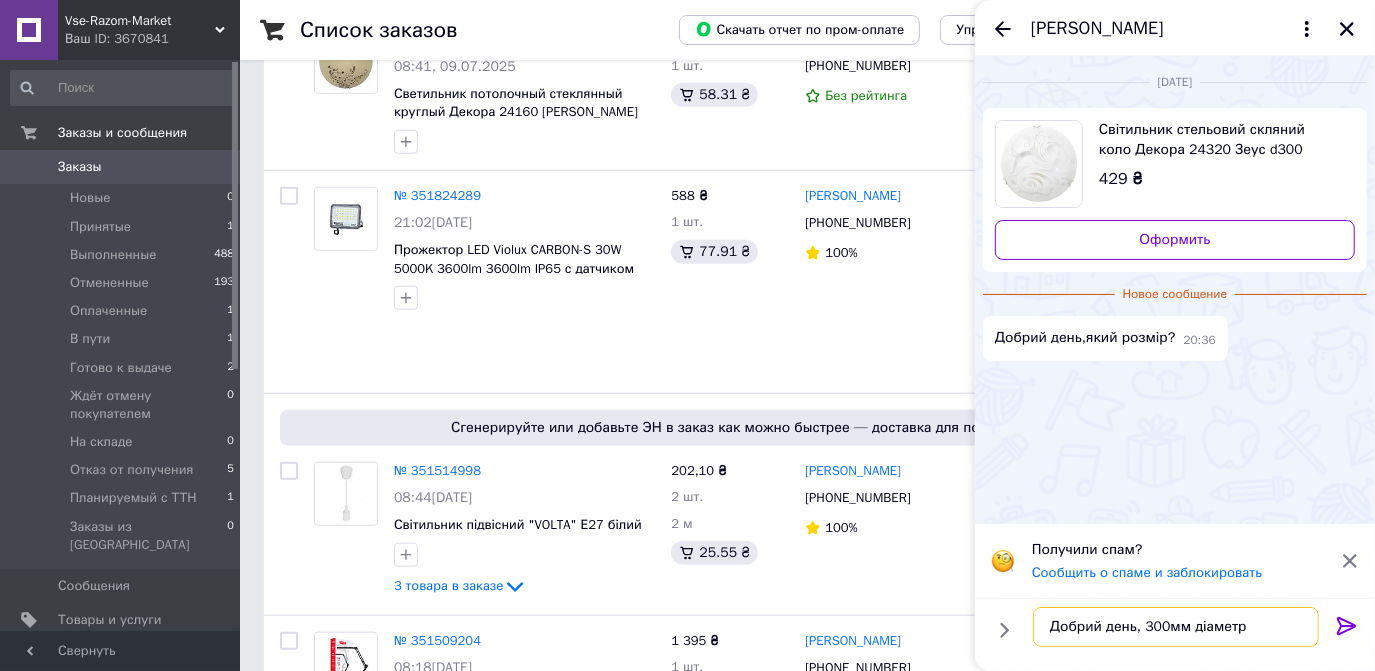 type on "Добрий день, 300мм діаметр" 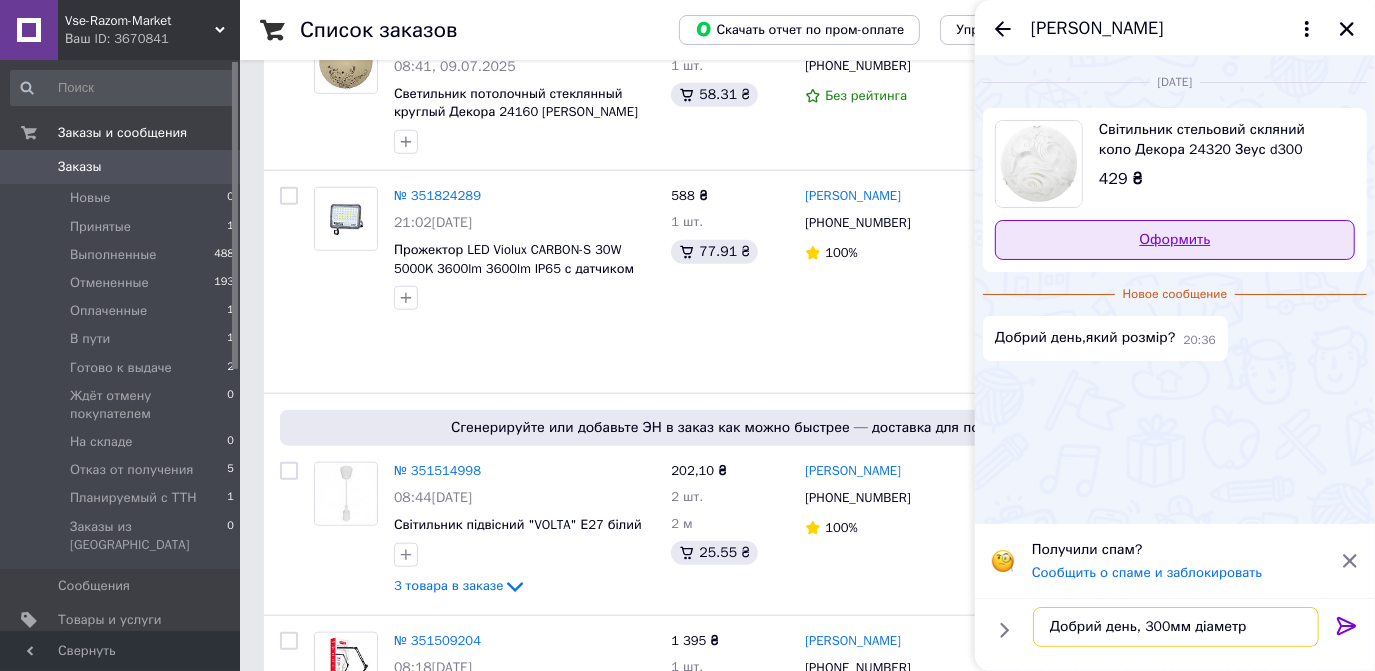 type 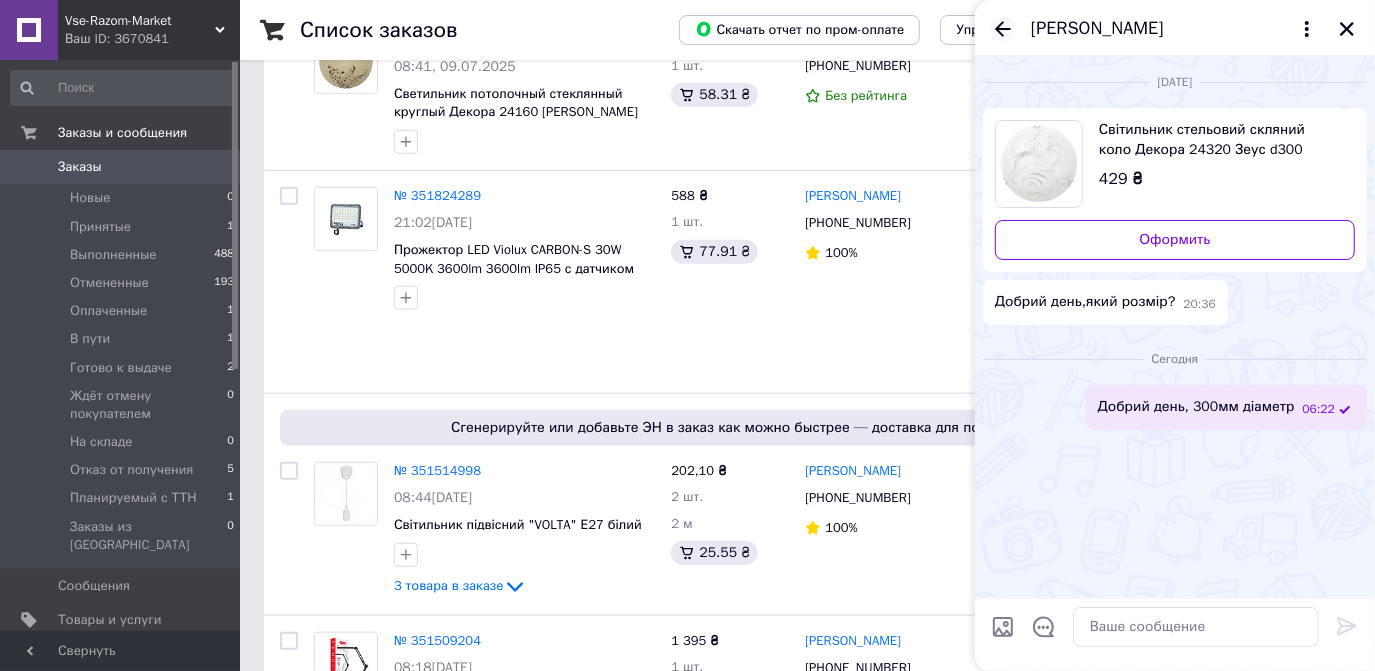 click 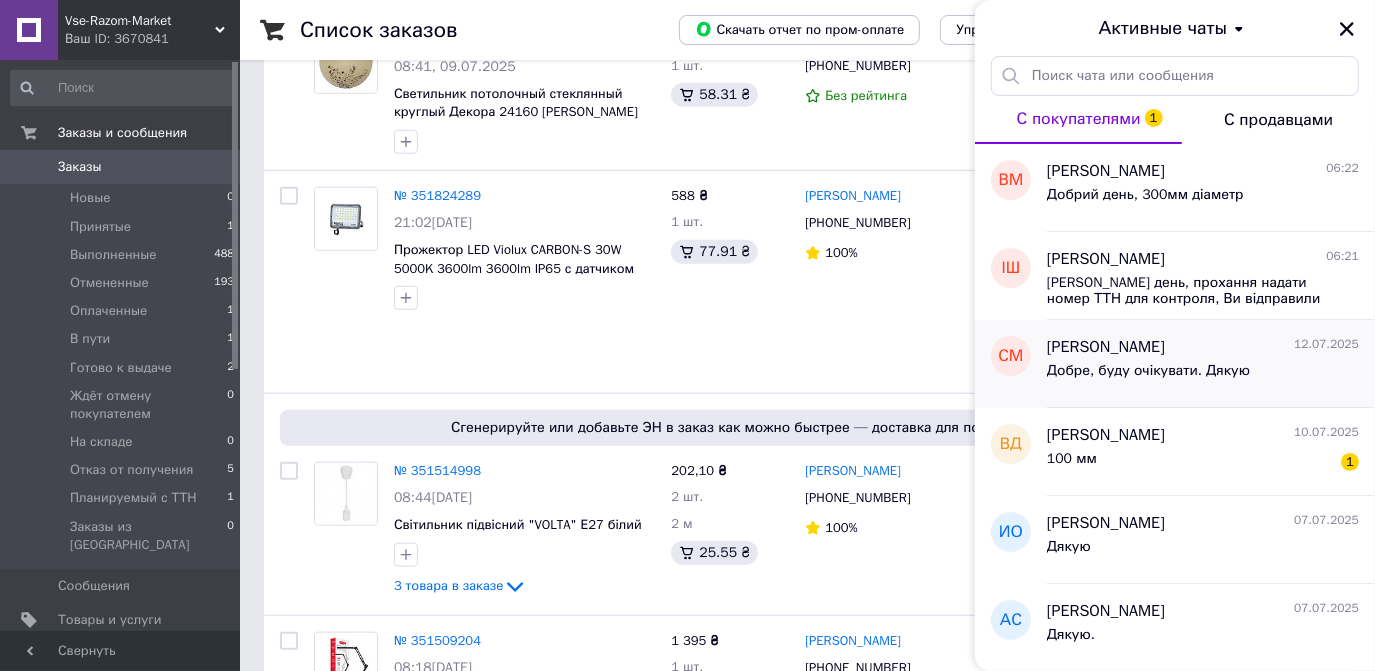 click on "Добре, буду очікувати. Дякую" at bounding box center [1148, 371] 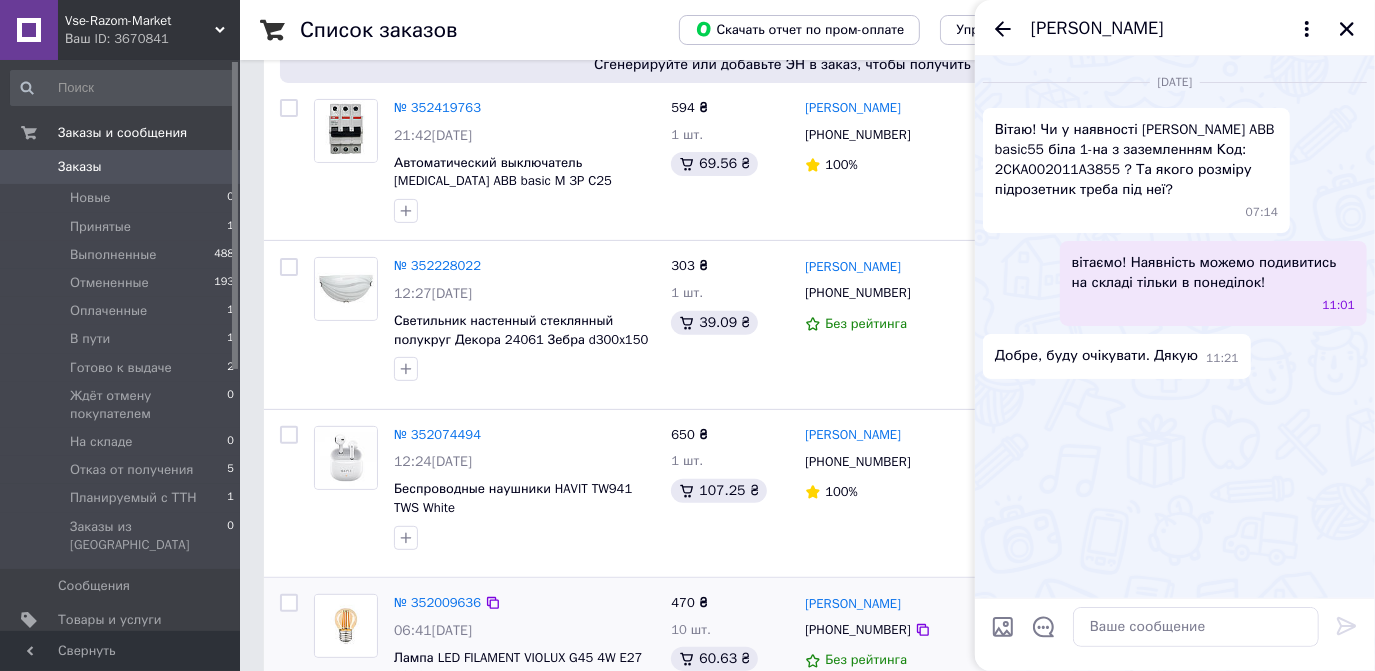 scroll, scrollTop: 314, scrollLeft: 0, axis: vertical 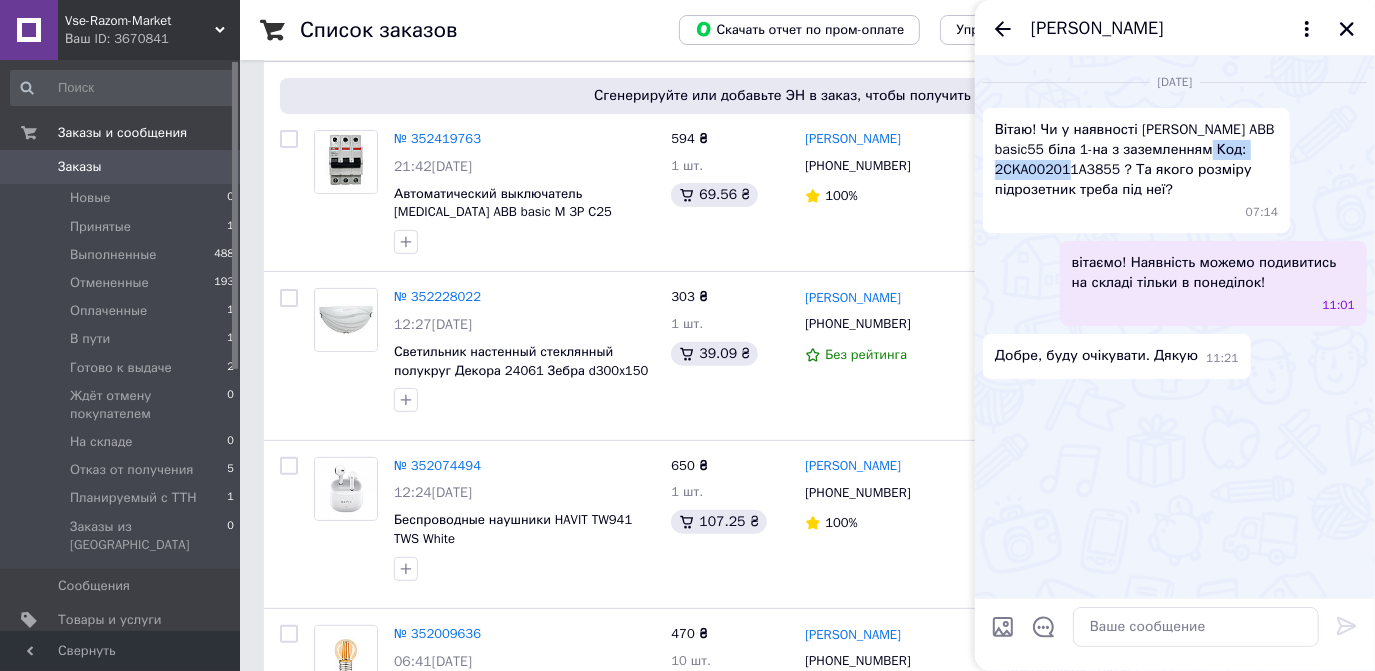 drag, startPoint x: 1110, startPoint y: 175, endPoint x: 997, endPoint y: 173, distance: 113.0177 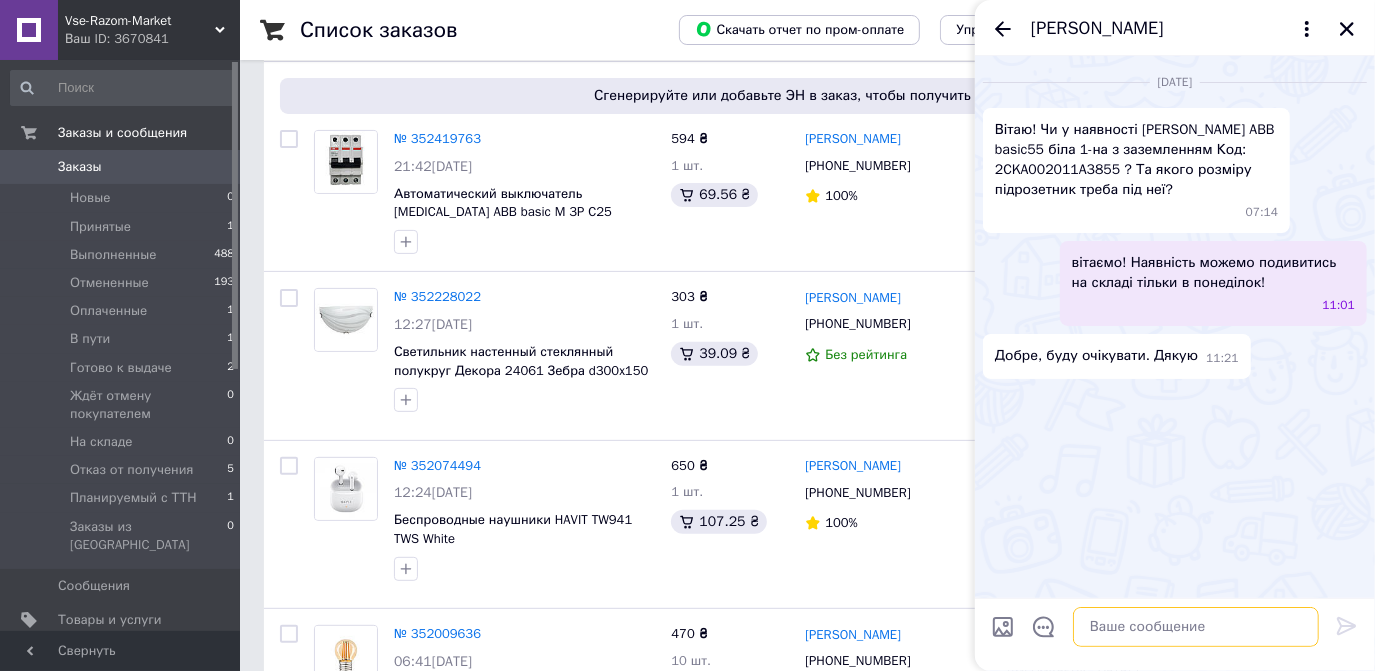 click at bounding box center [1196, 627] 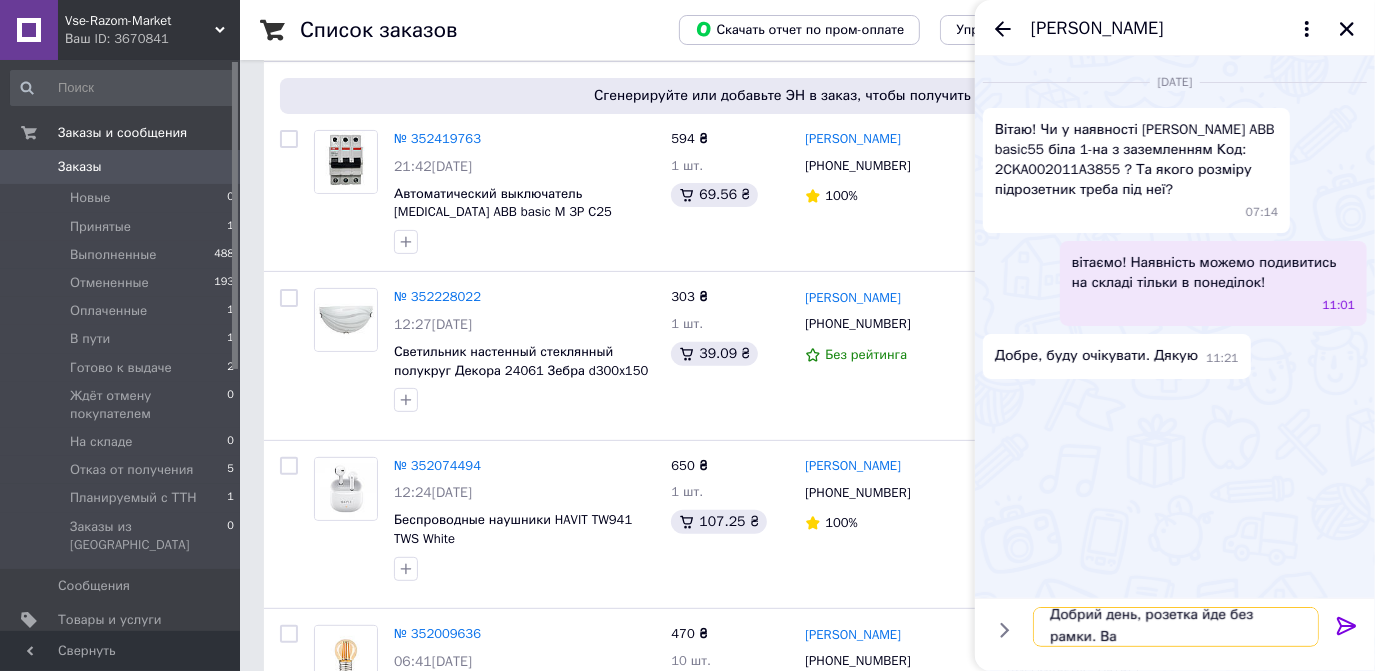 scroll, scrollTop: 1, scrollLeft: 0, axis: vertical 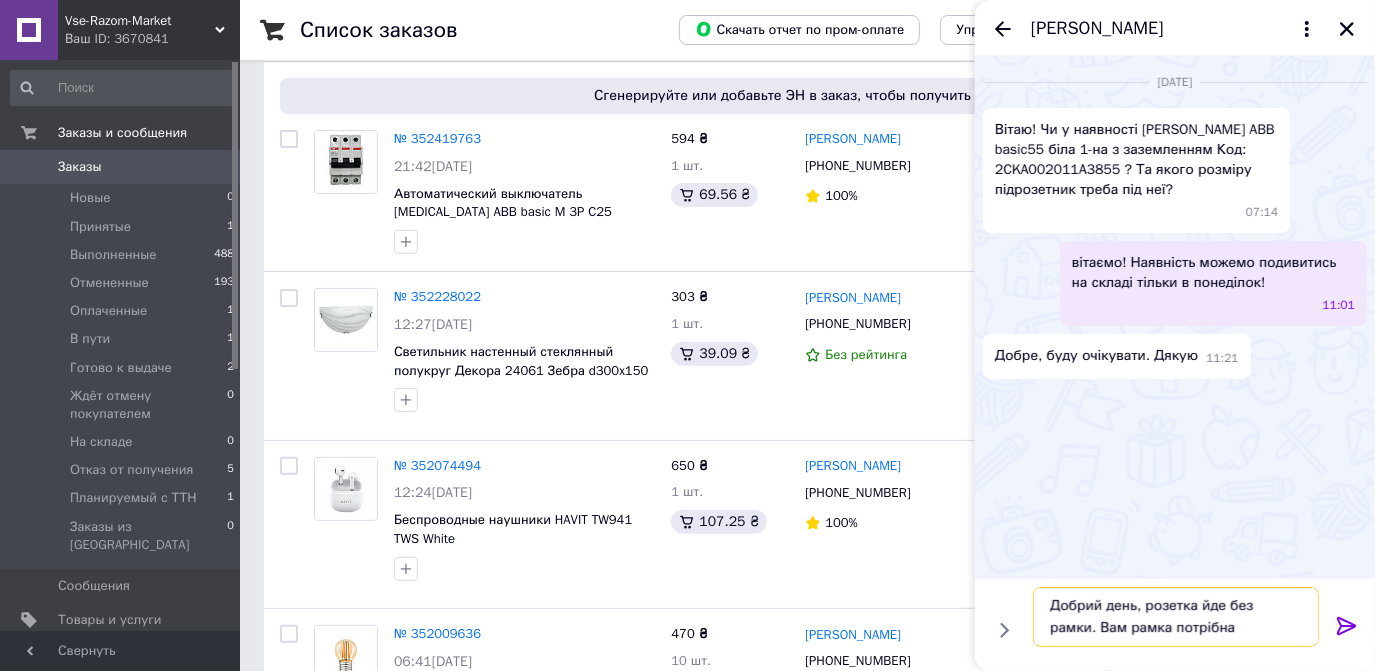 type on "Добрий день, розетка йде без рамки. Вам рамка потрібна?" 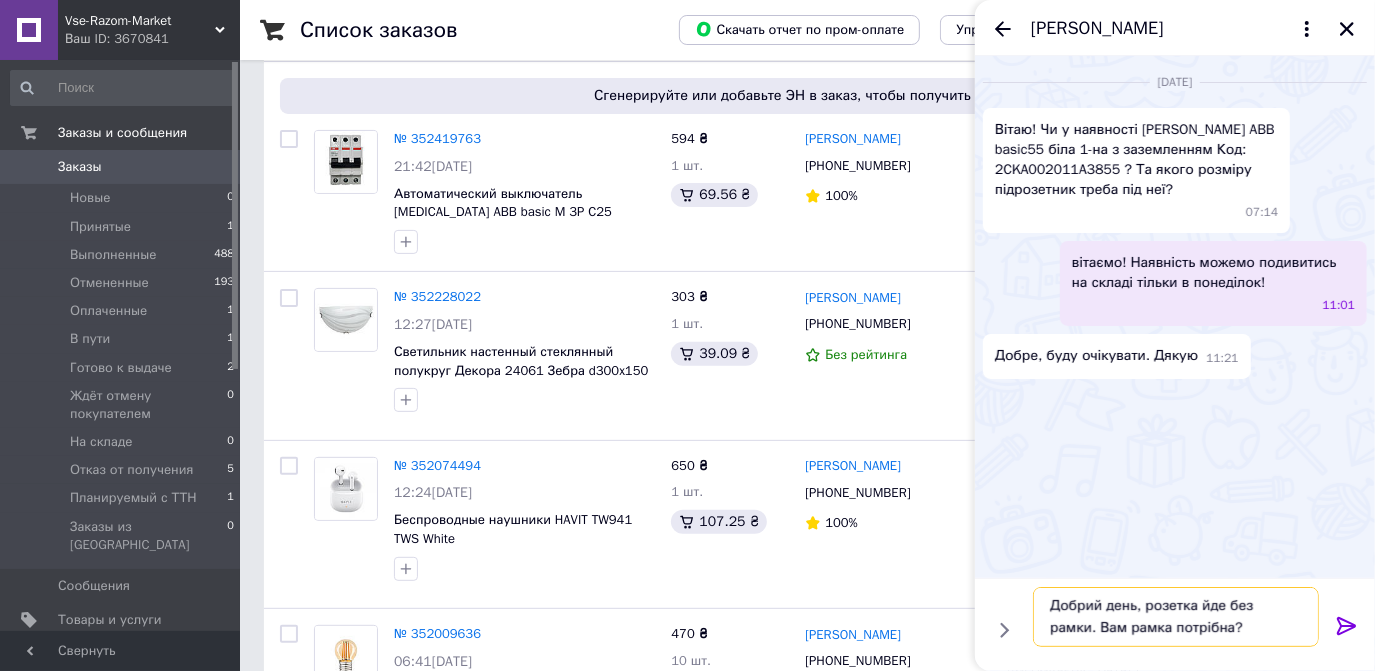 type 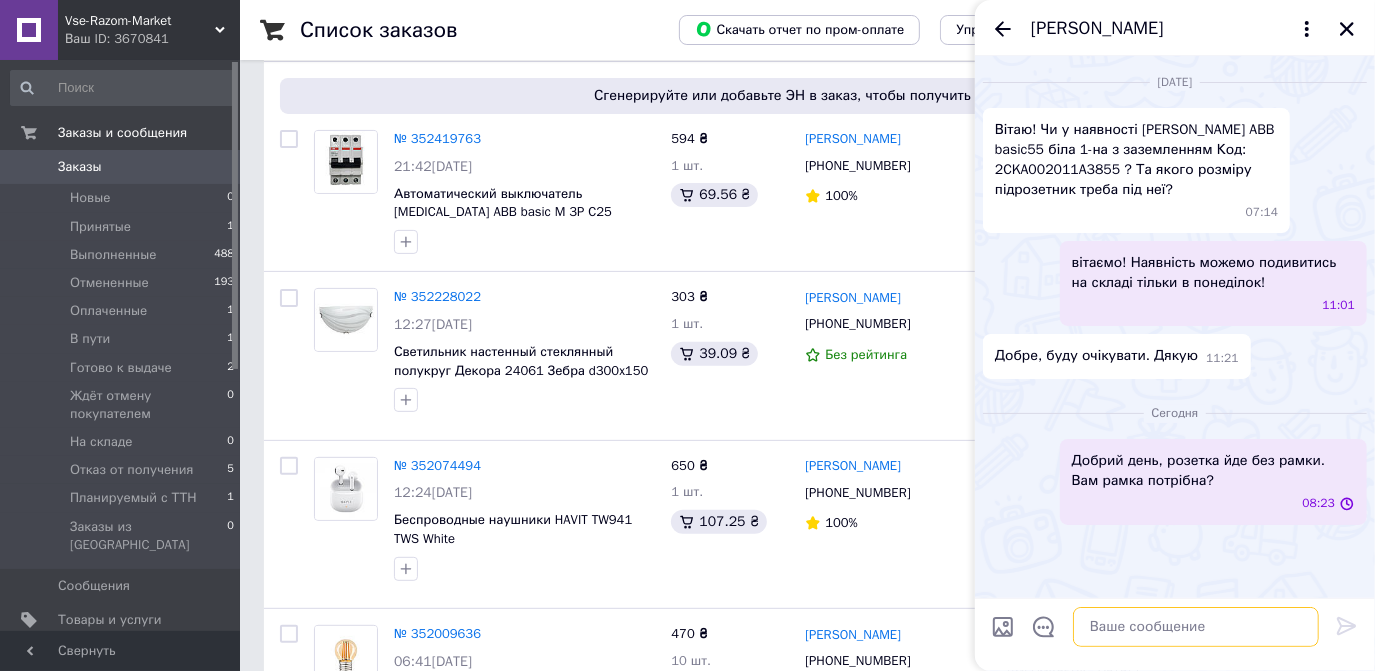 scroll, scrollTop: 0, scrollLeft: 0, axis: both 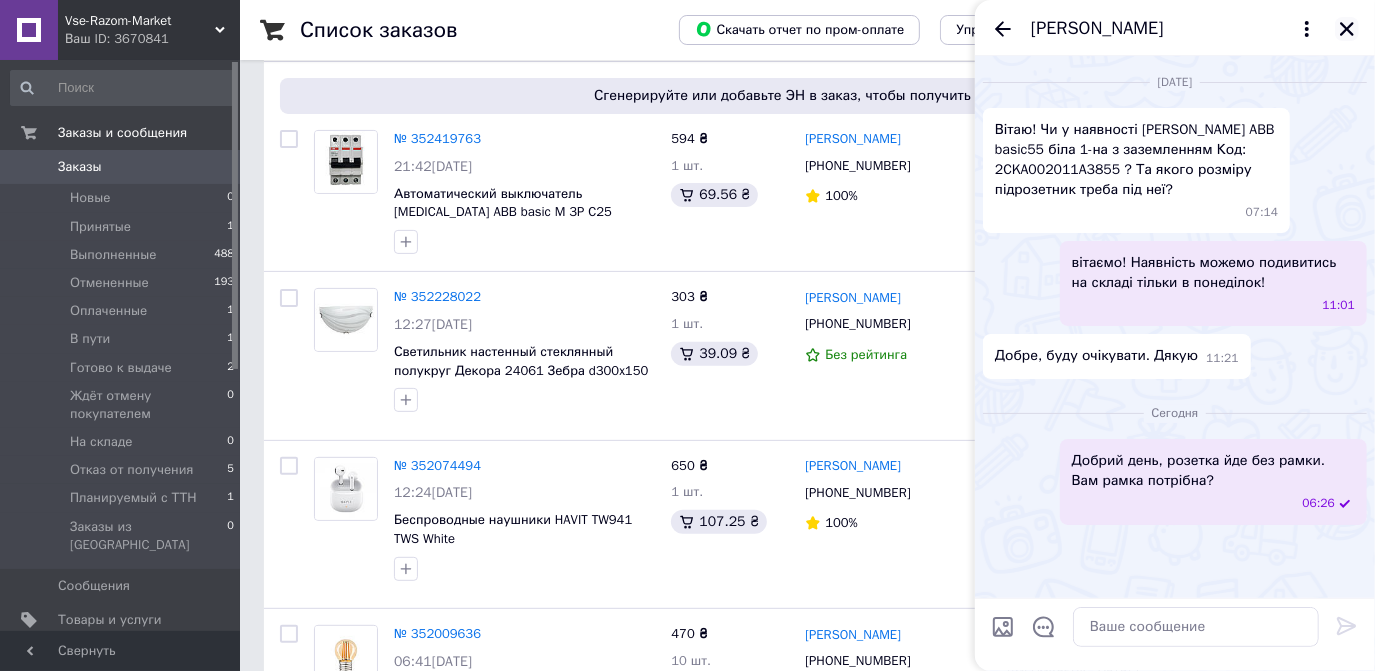 click 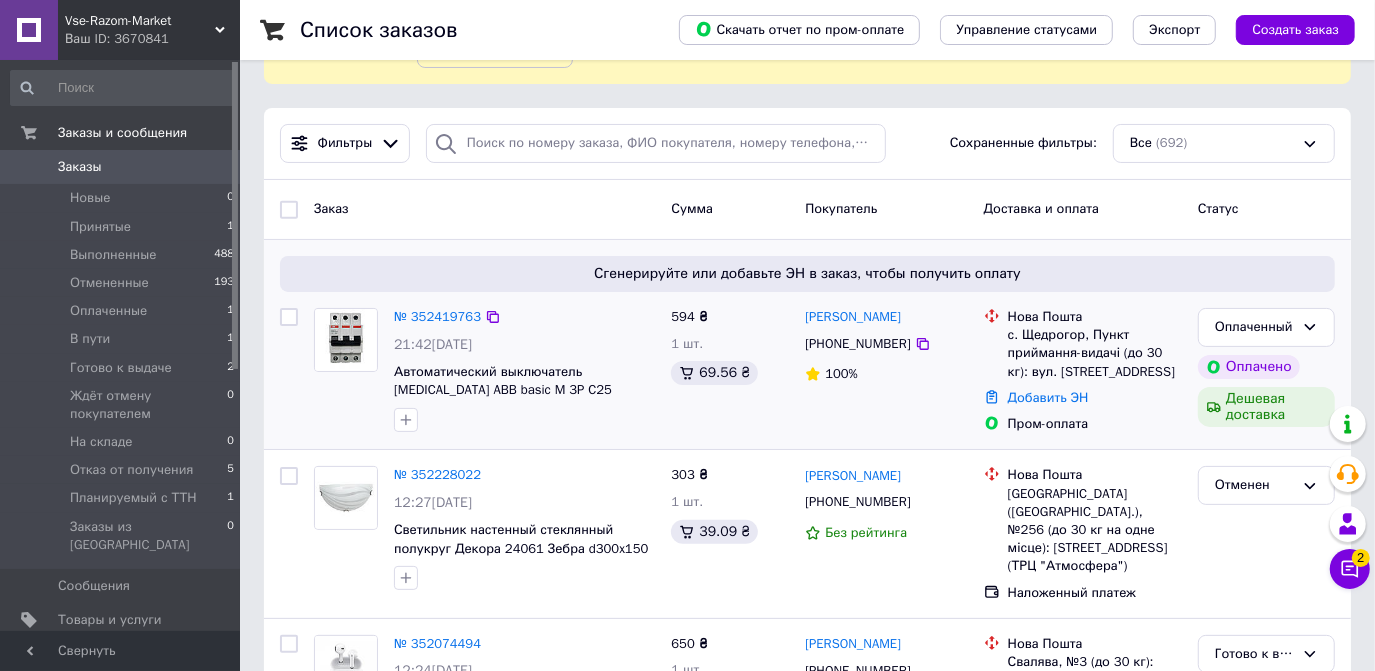 scroll, scrollTop: 132, scrollLeft: 0, axis: vertical 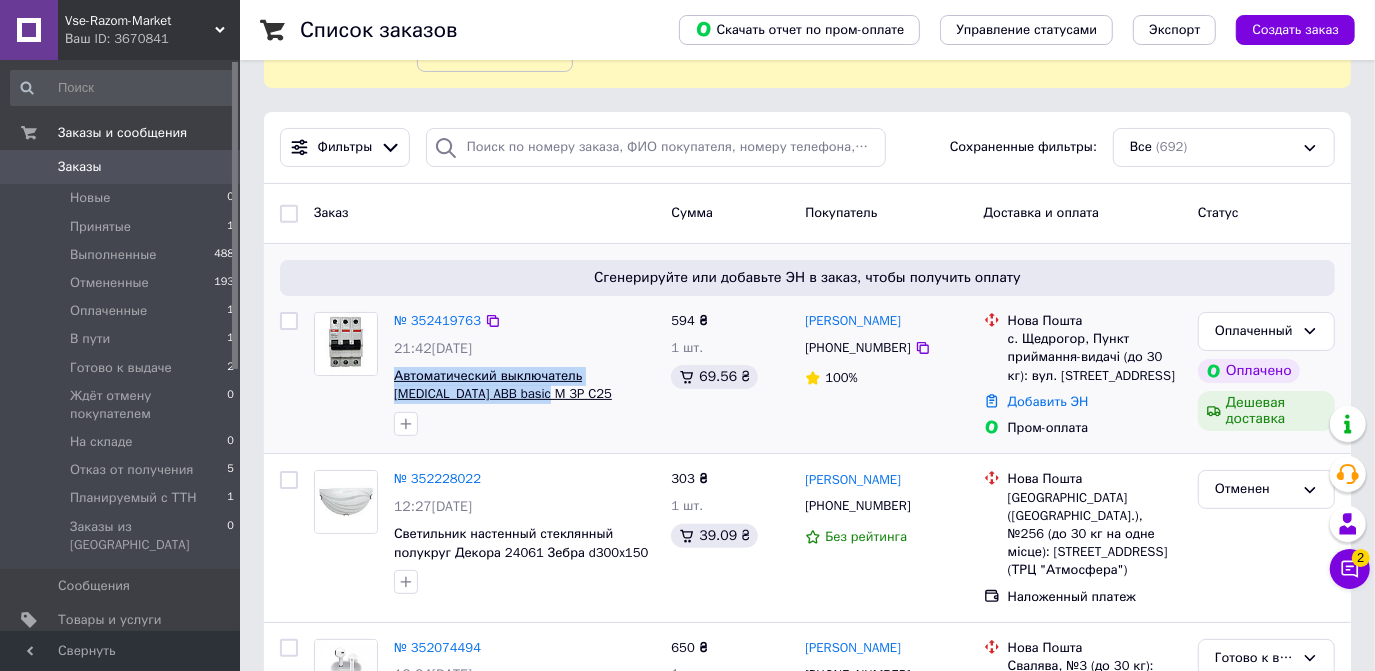 drag, startPoint x: 484, startPoint y: 401, endPoint x: 393, endPoint y: 381, distance: 93.17188 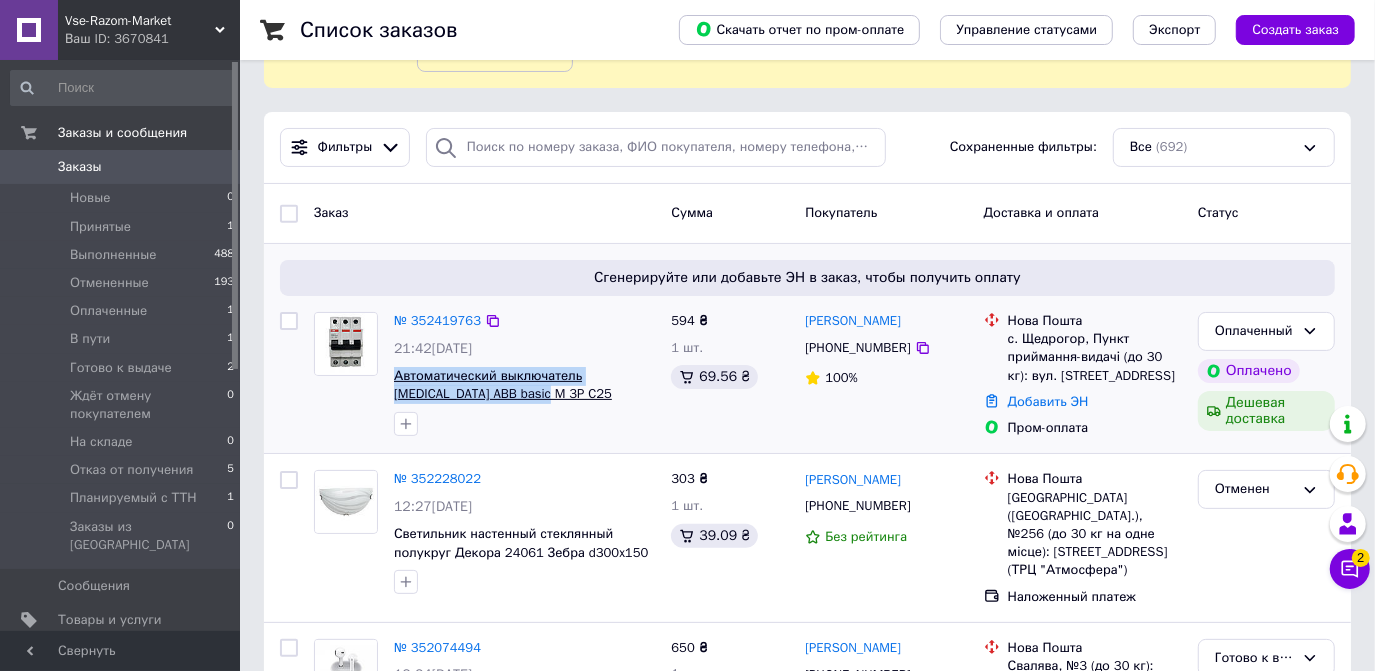 click on "Автоматический выключатель [MEDICAL_DATA] ABB basic M 3P C25" at bounding box center (524, 385) 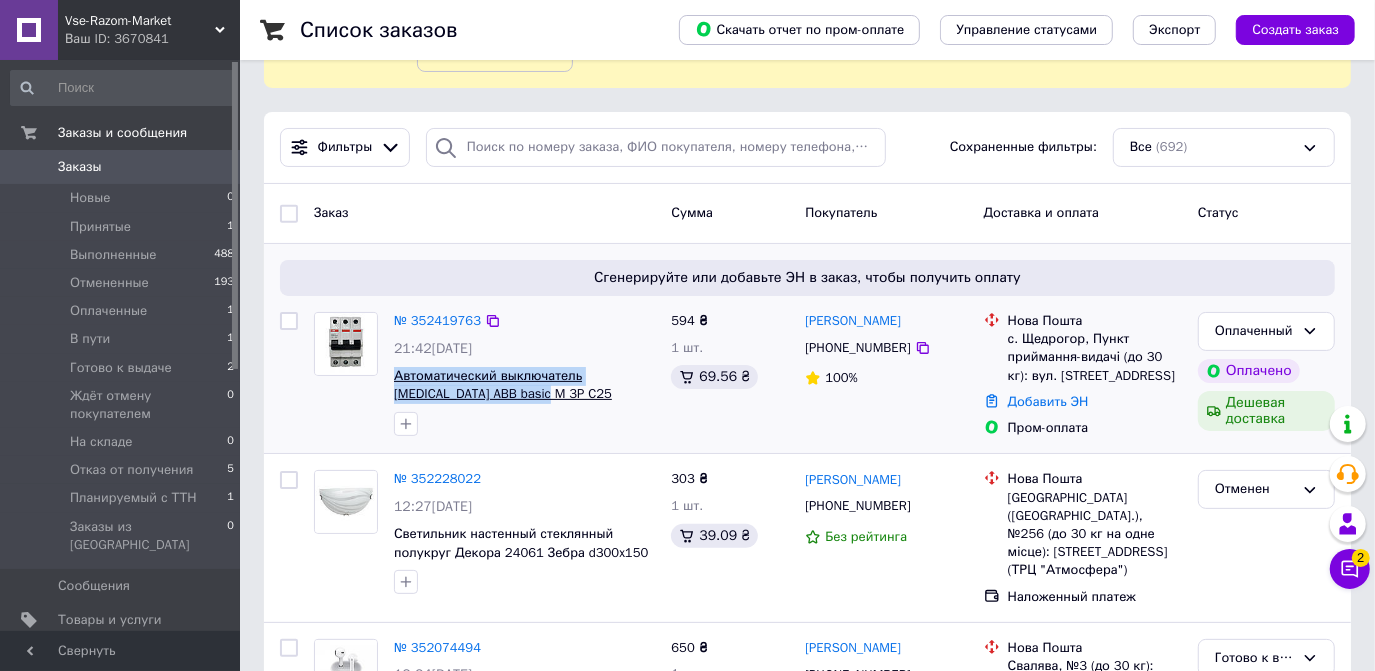 copy on "Автоматический выключатель [MEDICAL_DATA] ABB basic M 3P C25" 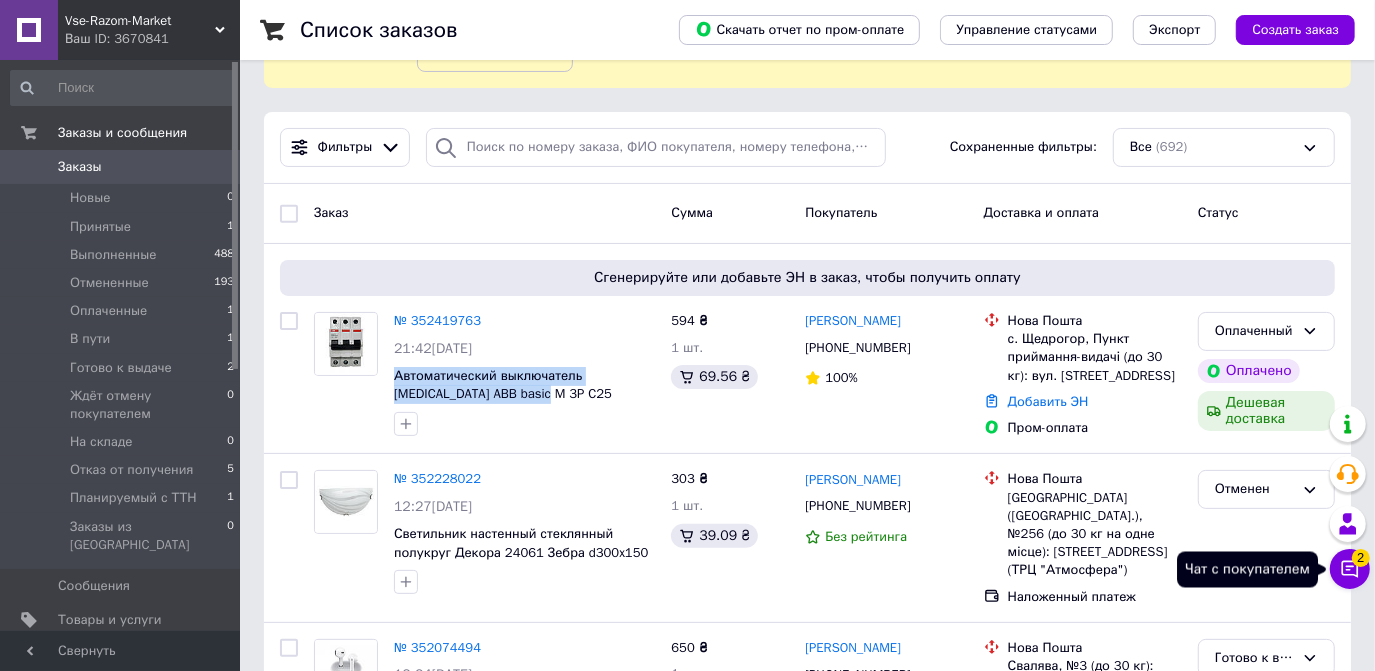 click on "Чат с покупателем 2" at bounding box center (1350, 569) 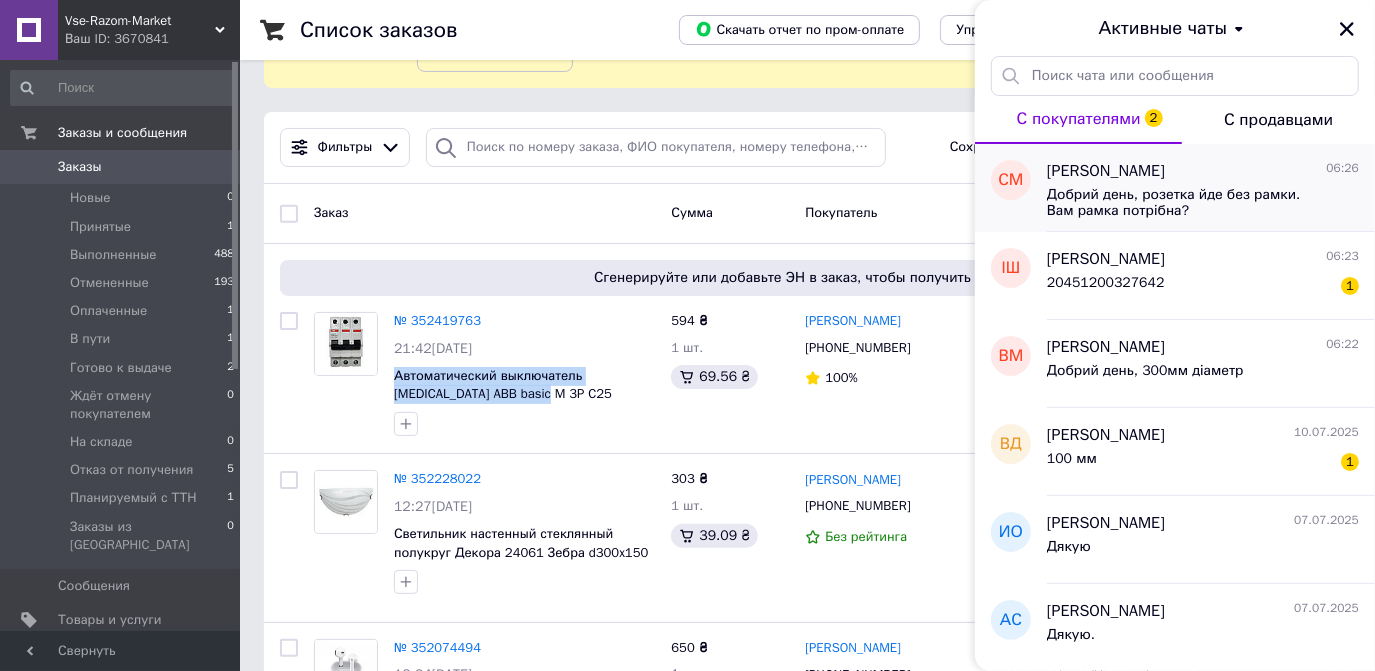 click on "Добрий день, розетка йде без рамки. Вам рамка потрібна?" at bounding box center (1189, 203) 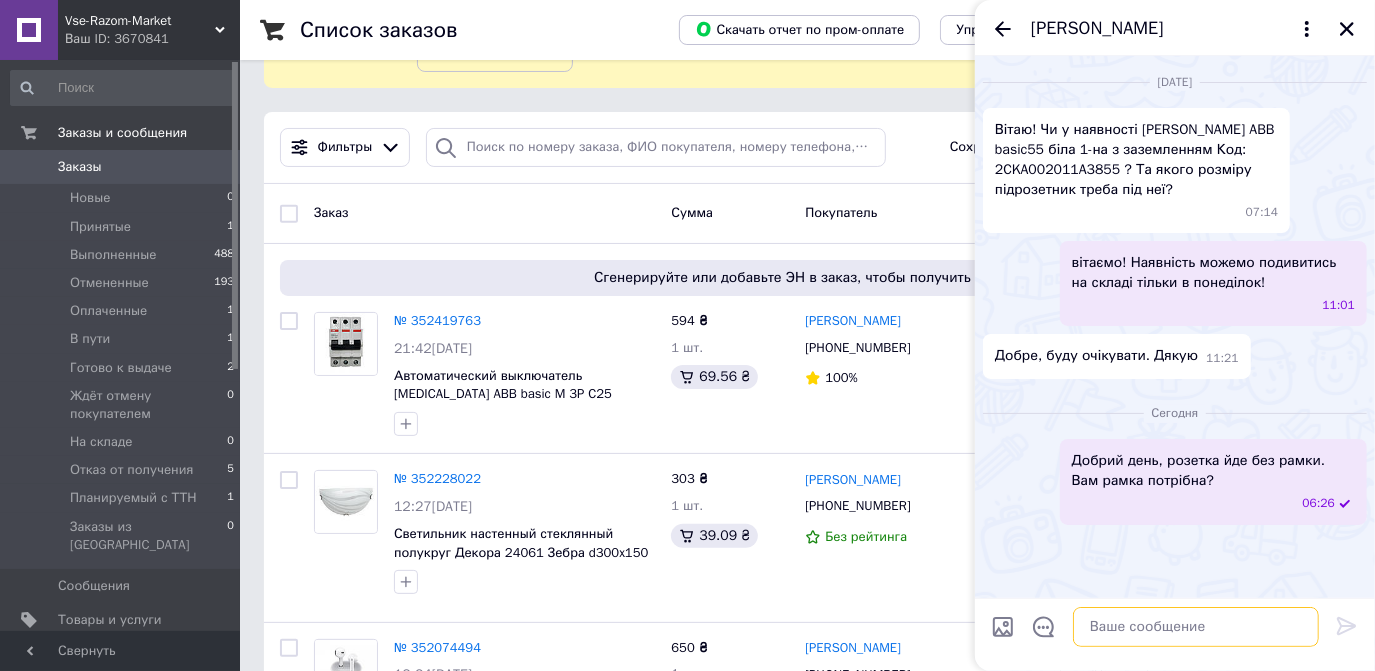 click at bounding box center [1196, 627] 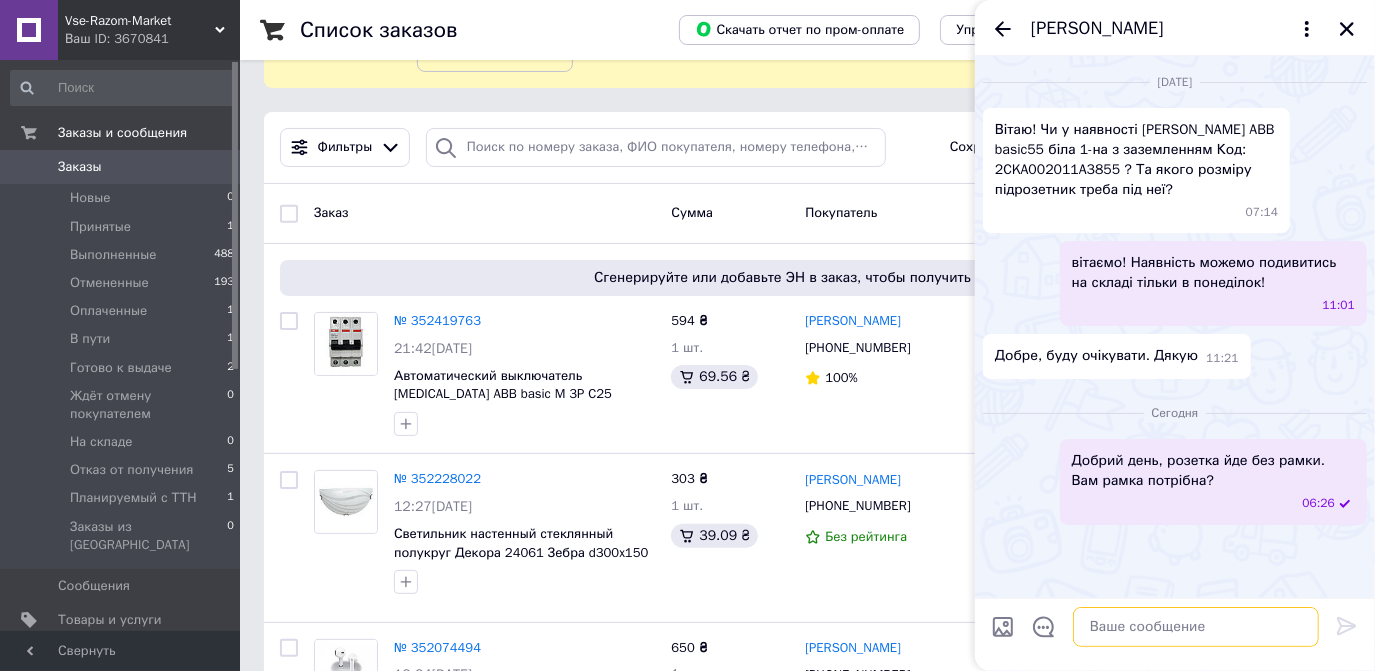 paste on "Діаметр виробу становить 65 мм" 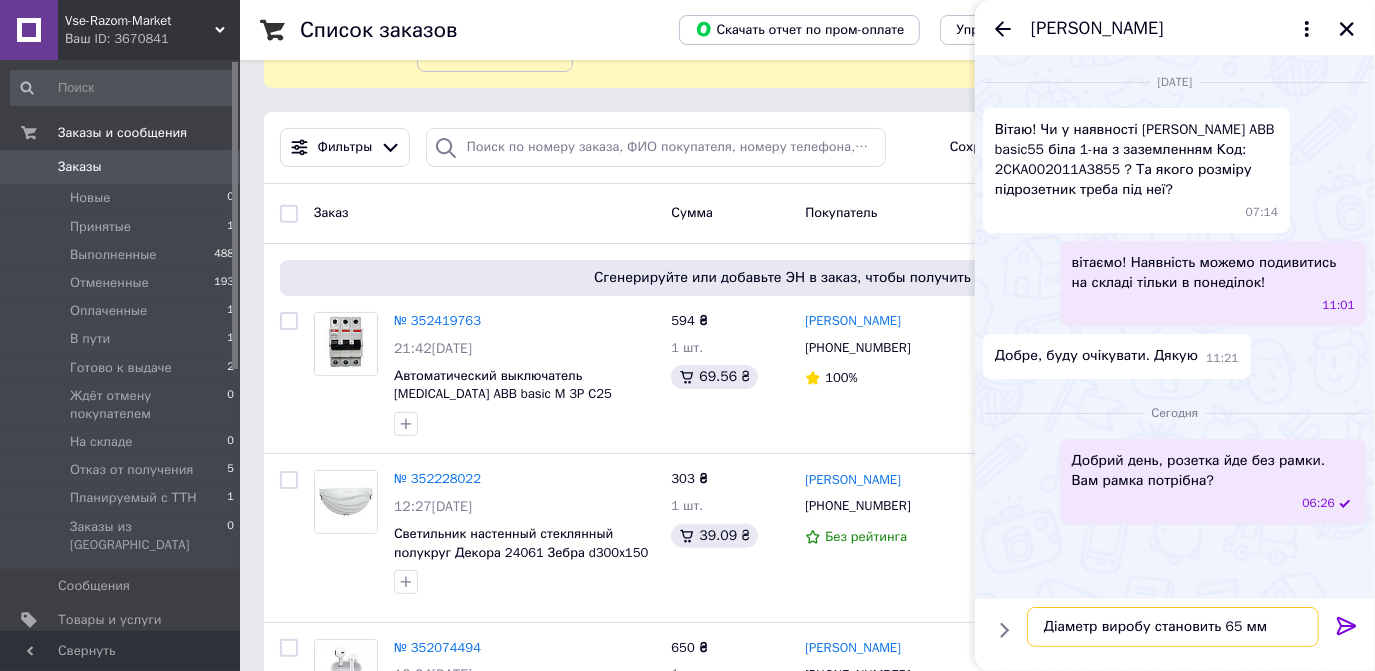 scroll, scrollTop: 0, scrollLeft: 0, axis: both 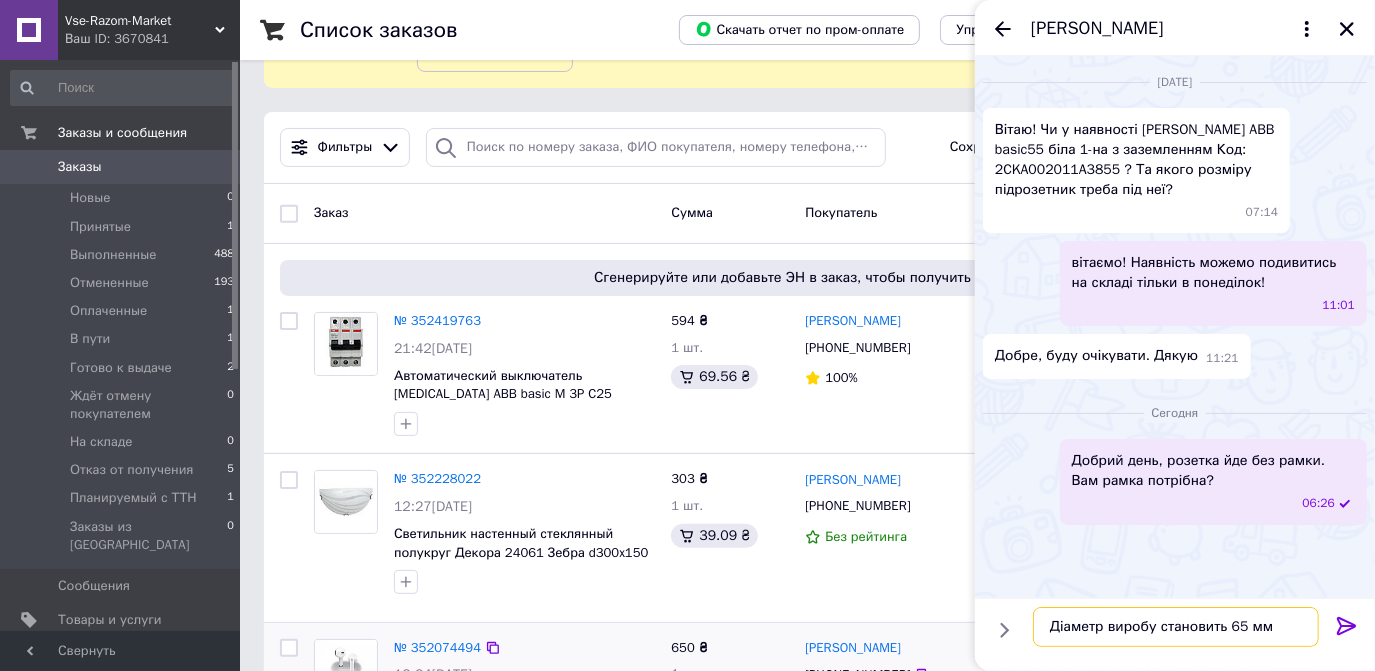 drag, startPoint x: 1274, startPoint y: 631, endPoint x: 833, endPoint y: 669, distance: 442.63416 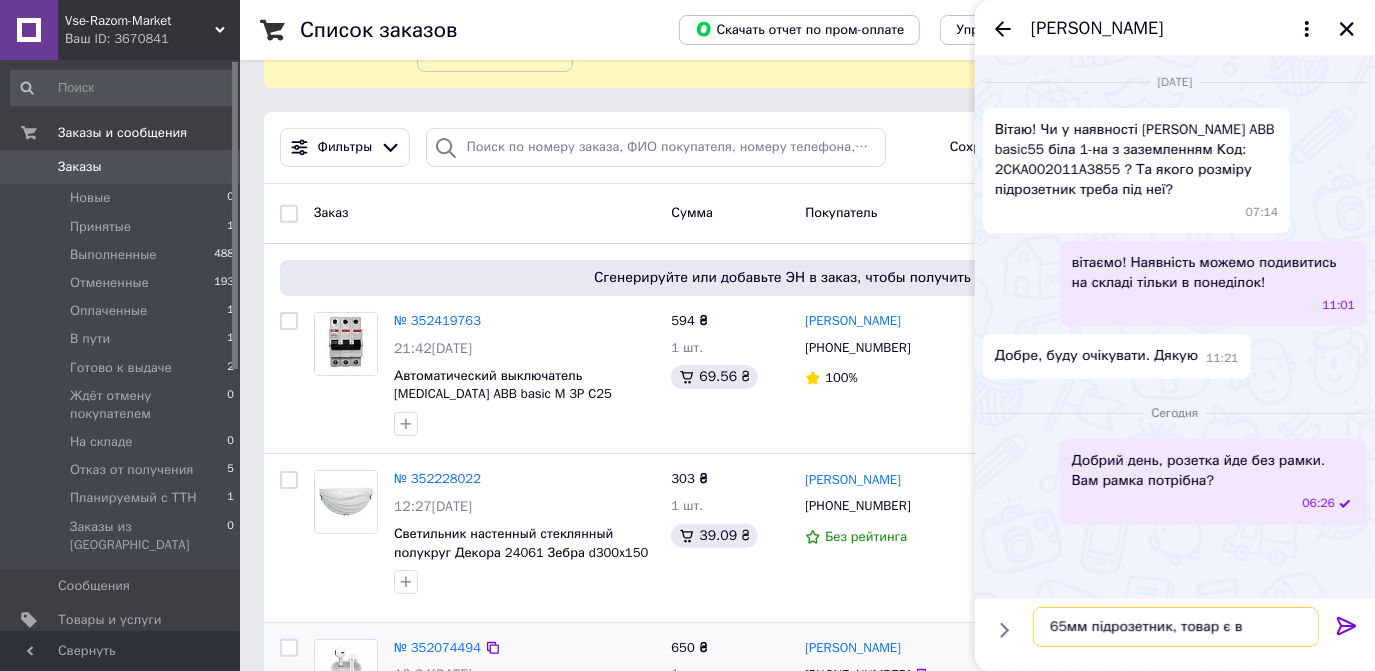 type on "65мм підрозетник, товар є в наявності" 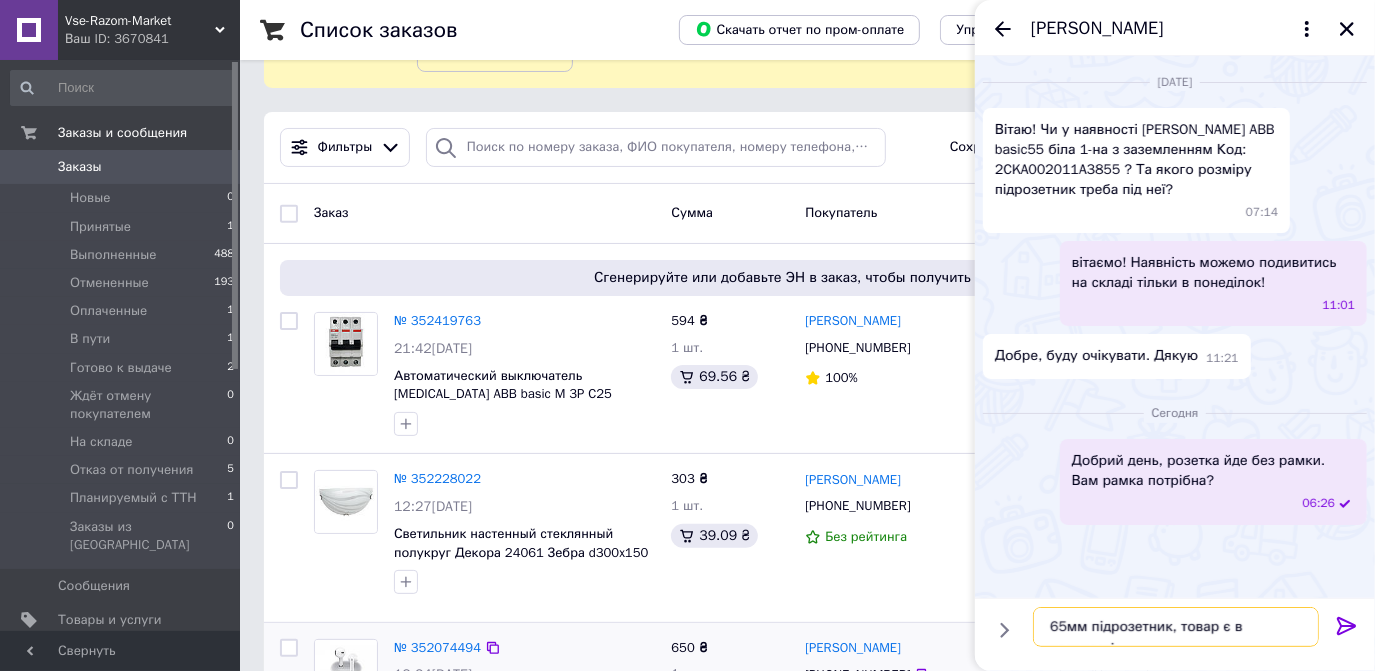 type 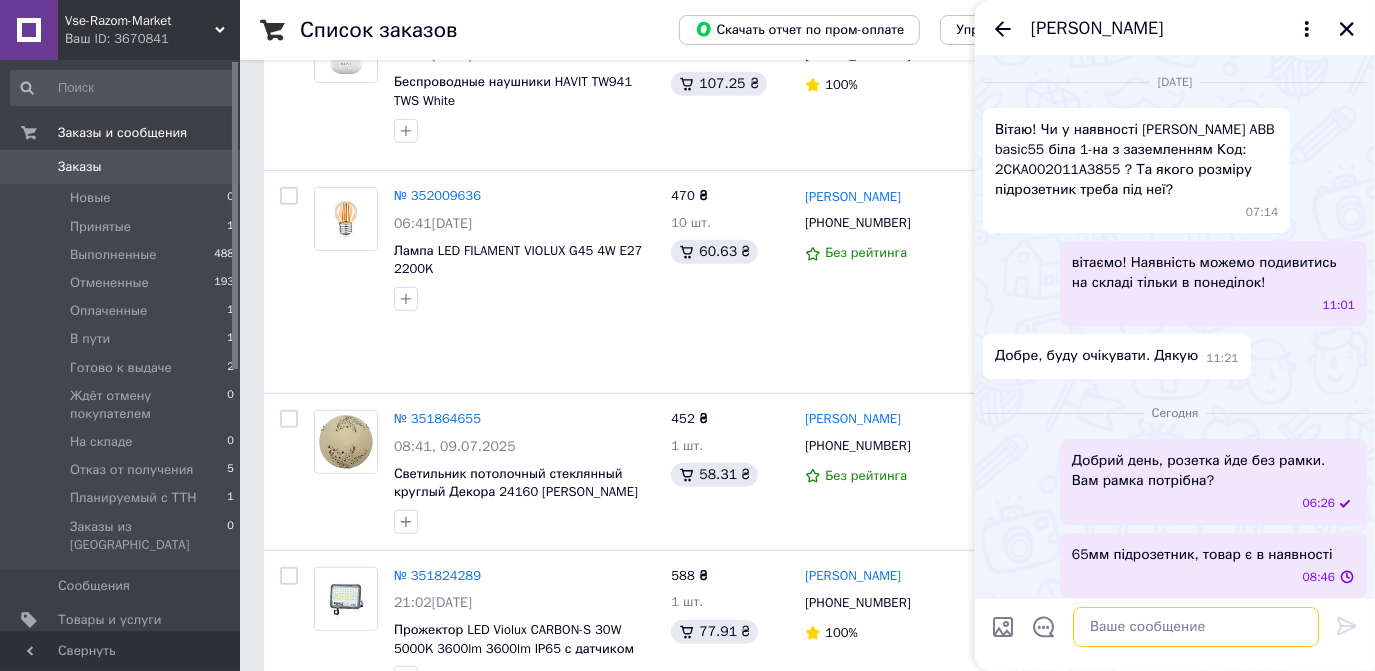 scroll, scrollTop: 768, scrollLeft: 0, axis: vertical 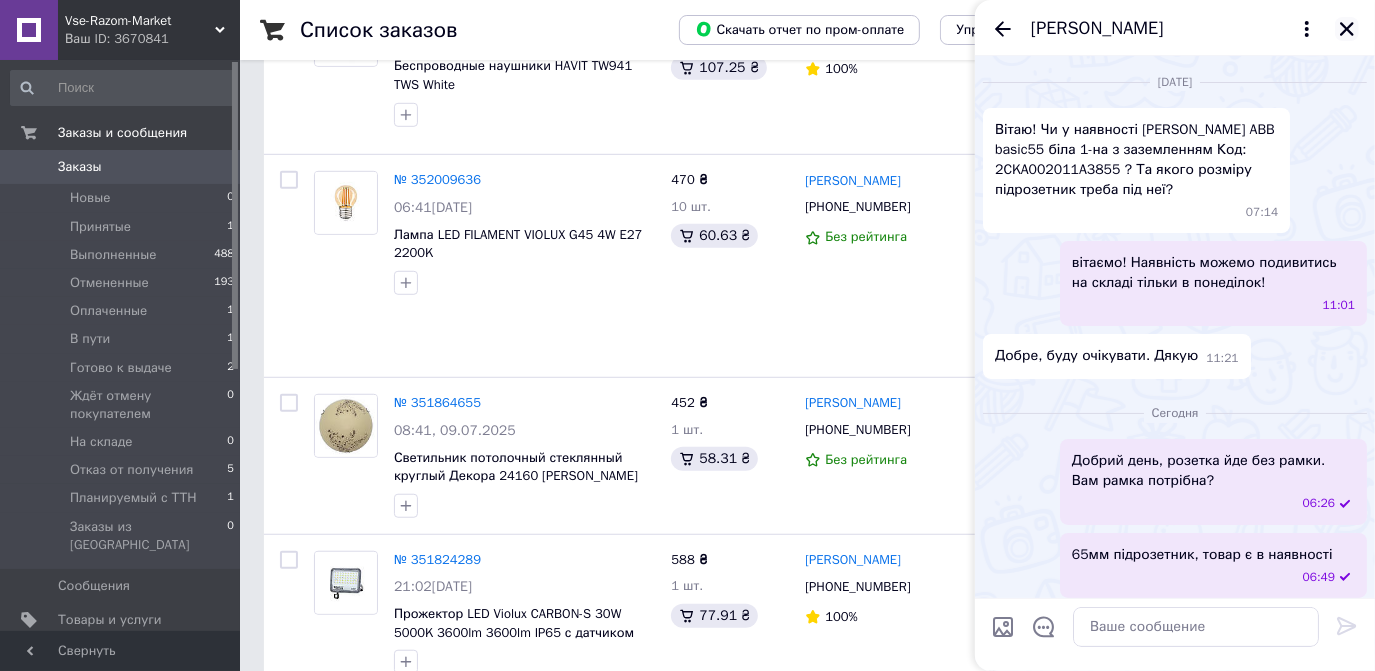 click 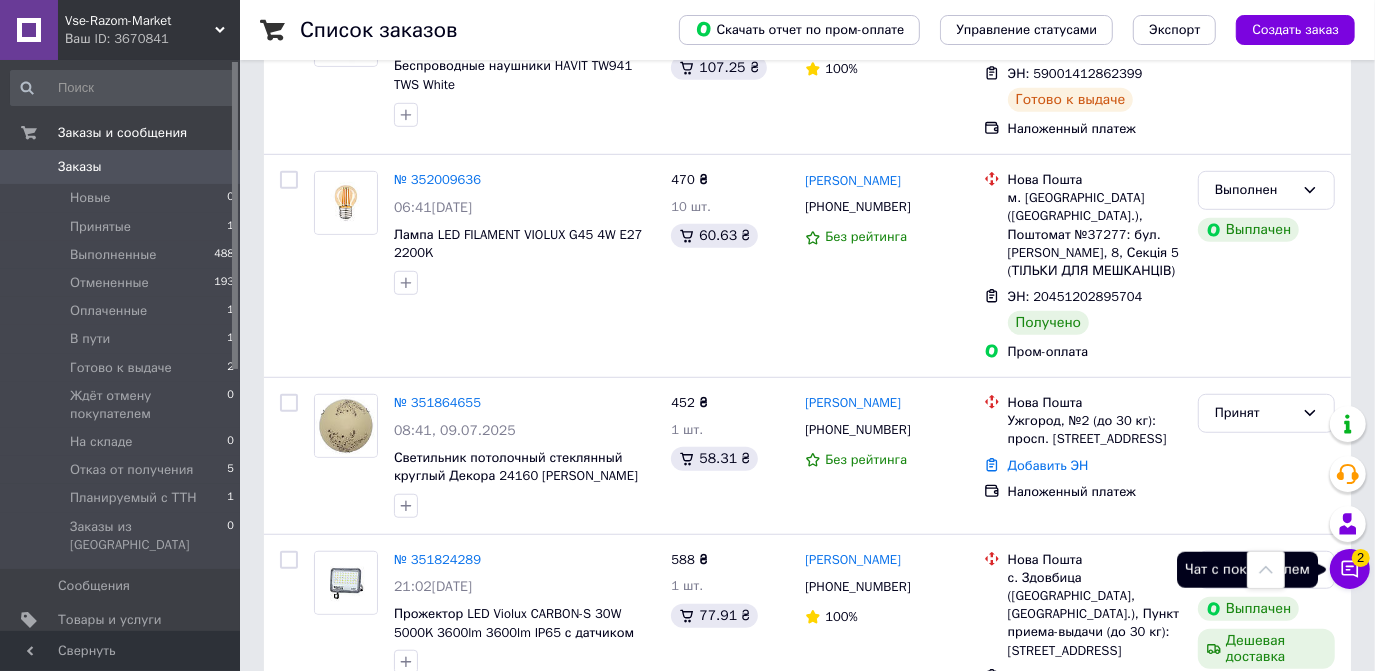 click 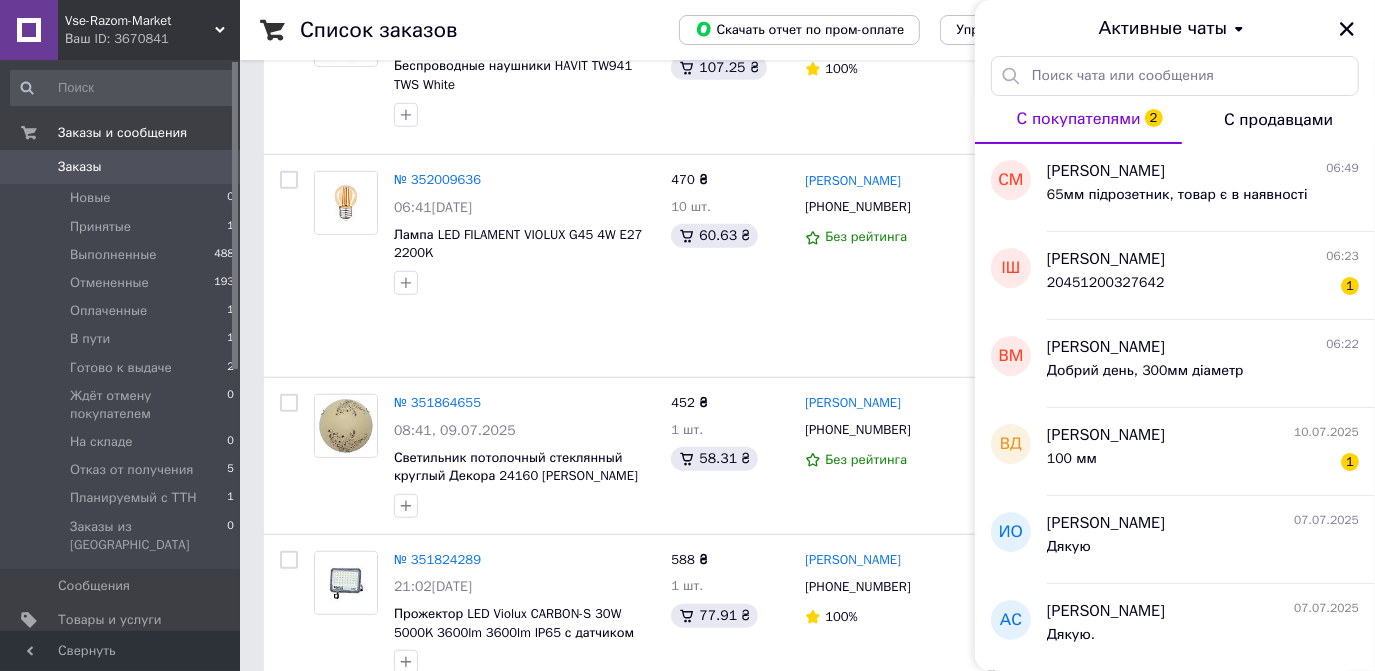 click on "Активные чаты" at bounding box center (1175, 28) 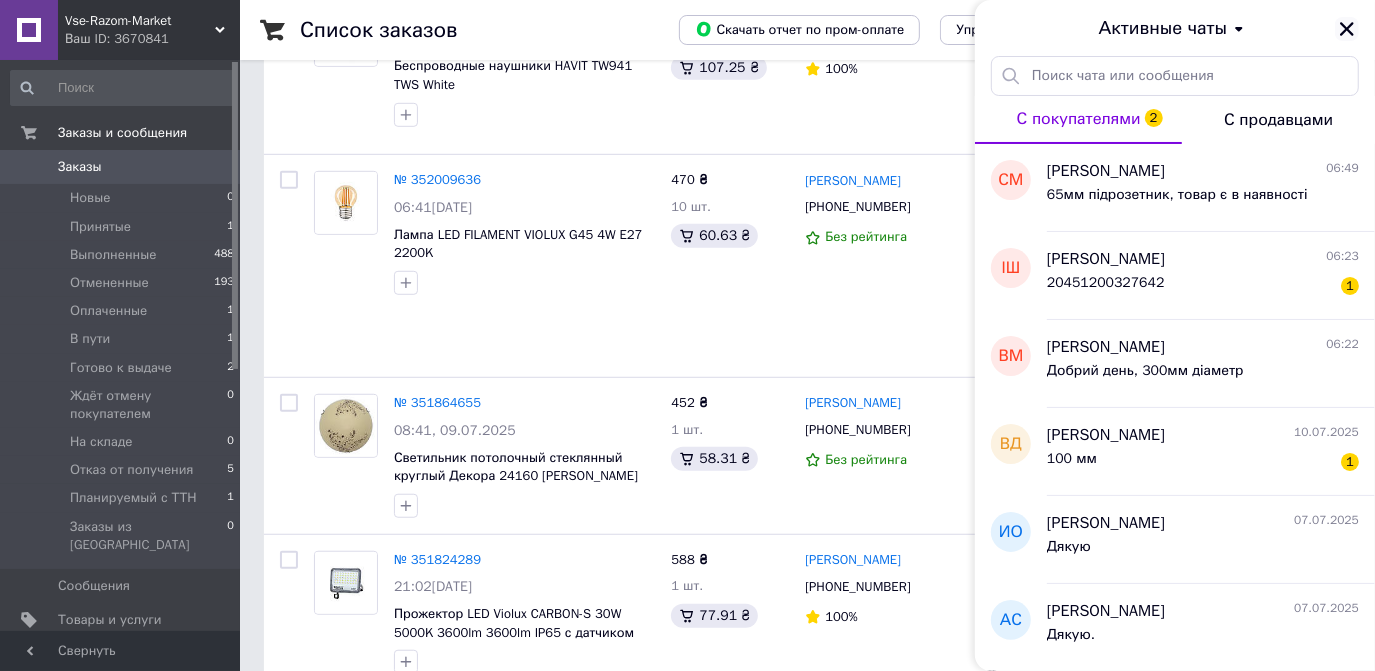 click 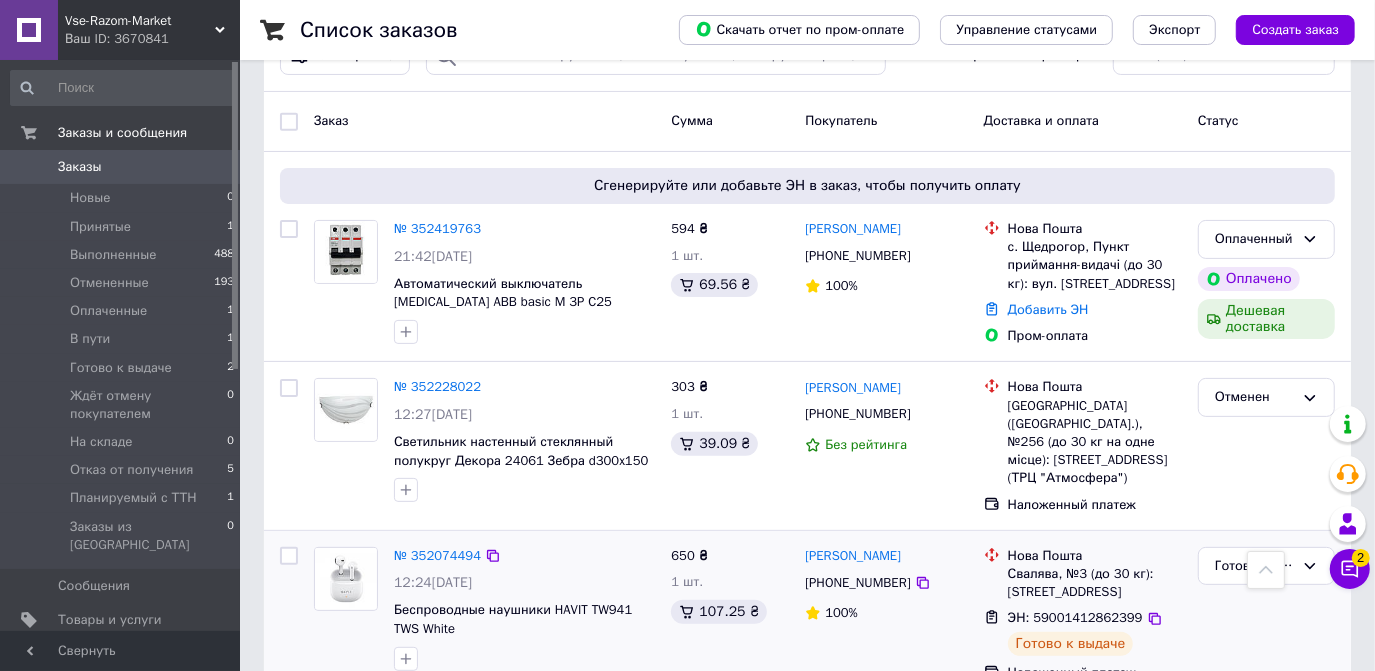 scroll, scrollTop: 223, scrollLeft: 0, axis: vertical 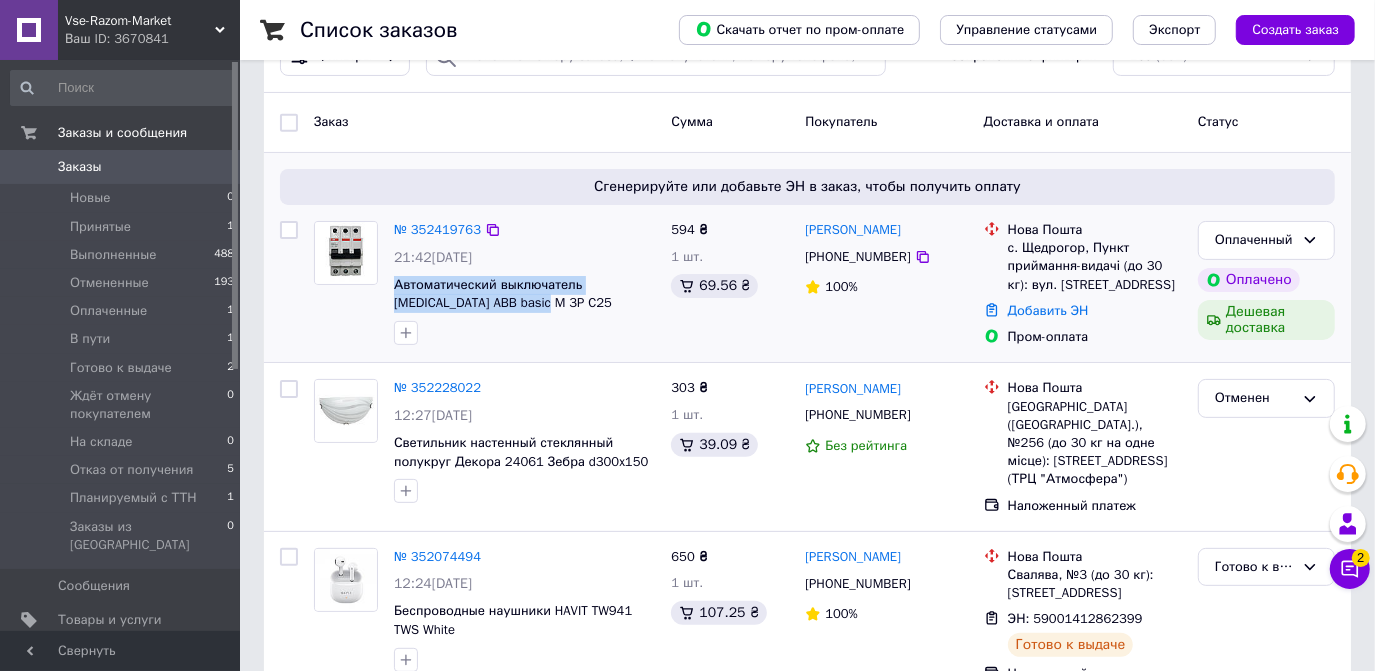 drag, startPoint x: 496, startPoint y: 308, endPoint x: 392, endPoint y: 289, distance: 105.72133 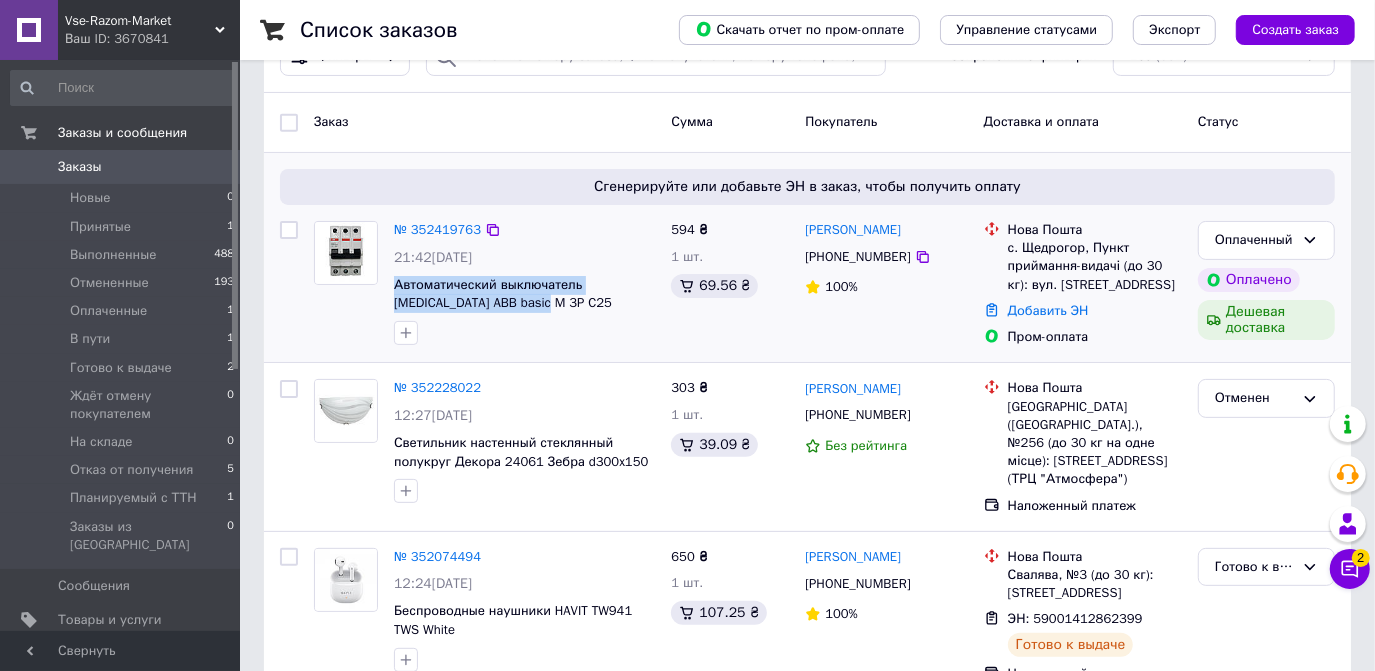 click on "№ 352419763 21:42[DATE] Автоматический выключатель [MEDICAL_DATA] ABB basic M 3P C25" at bounding box center [524, 283] 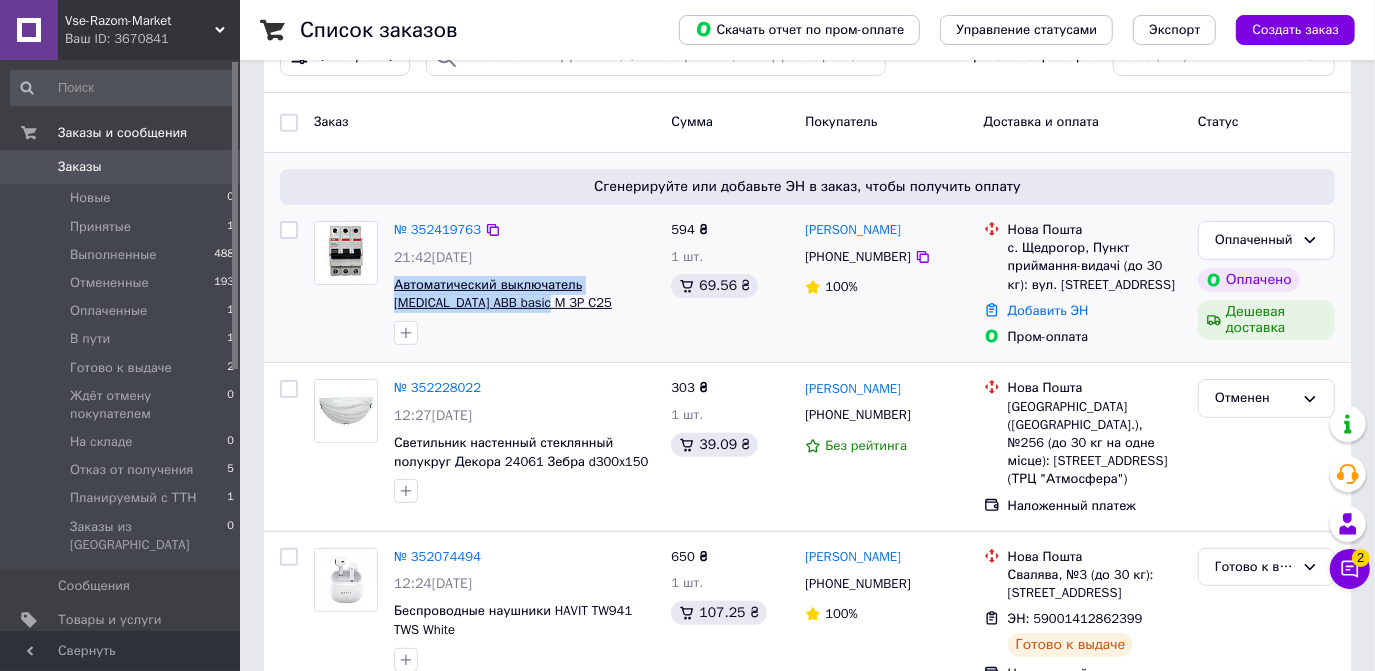 drag, startPoint x: 392, startPoint y: 289, endPoint x: 461, endPoint y: 301, distance: 70.035706 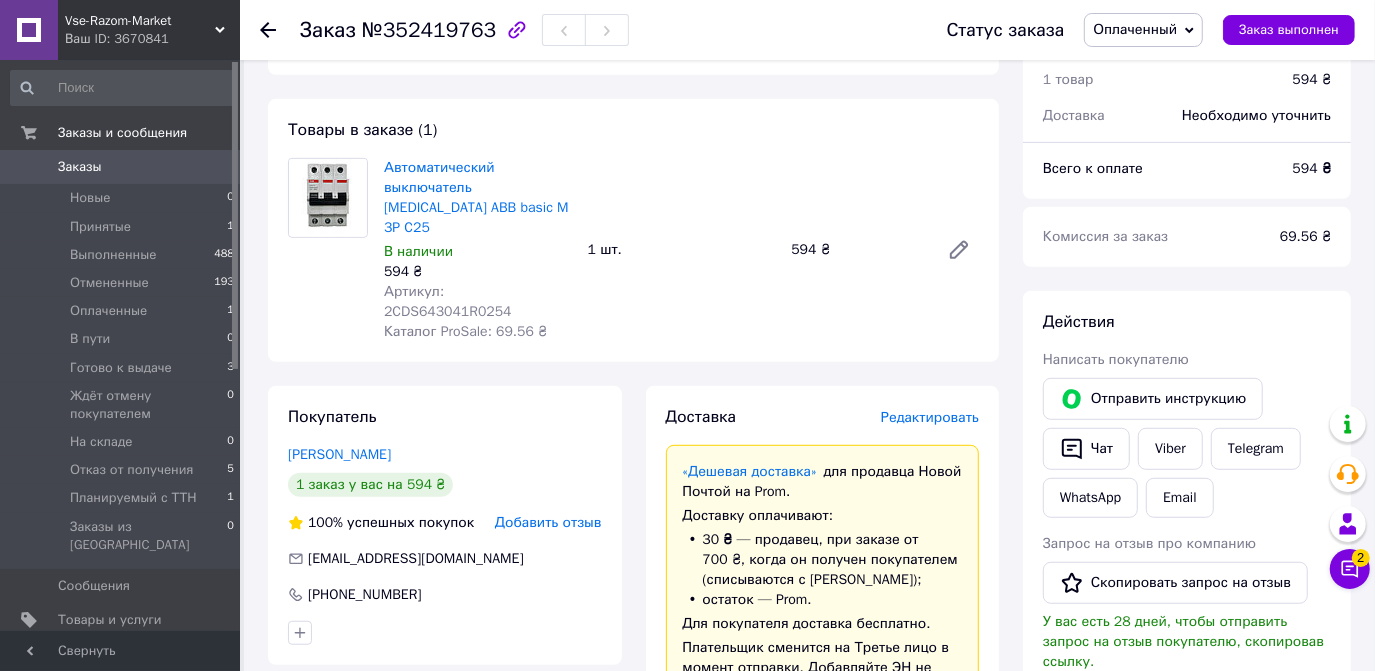 scroll, scrollTop: 636, scrollLeft: 0, axis: vertical 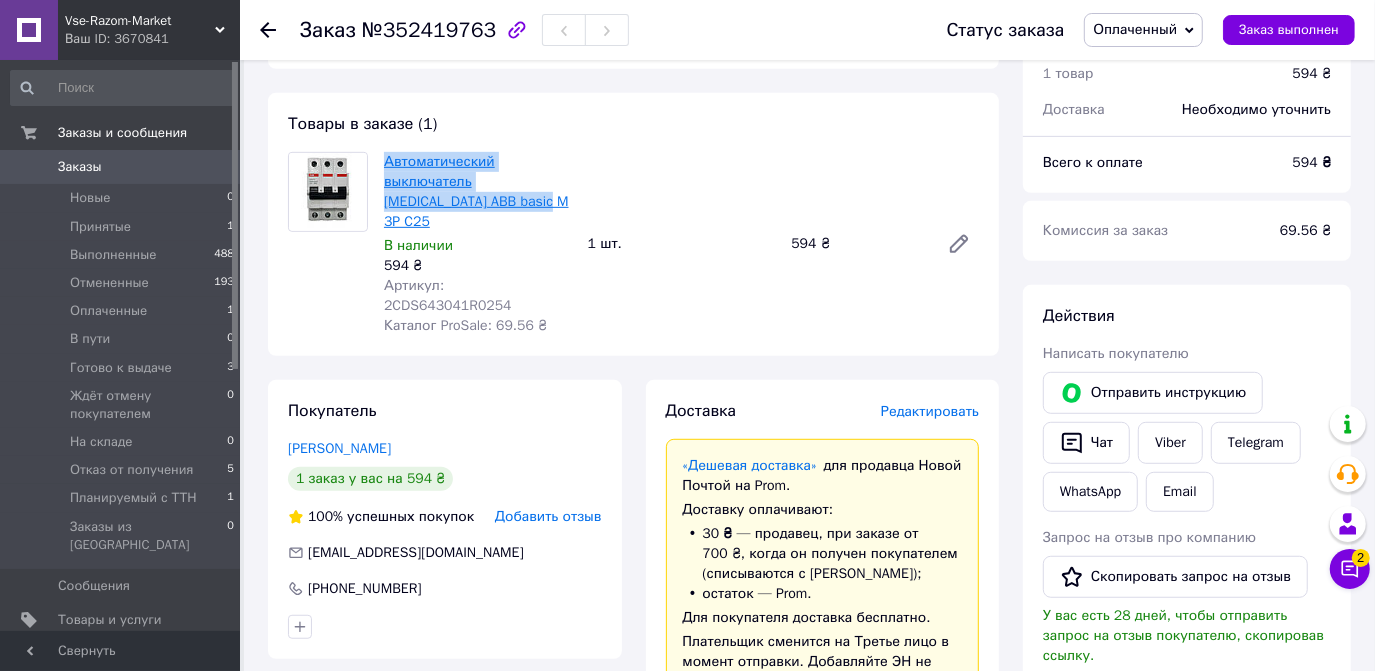 drag, startPoint x: 495, startPoint y: 206, endPoint x: 384, endPoint y: 171, distance: 116.38728 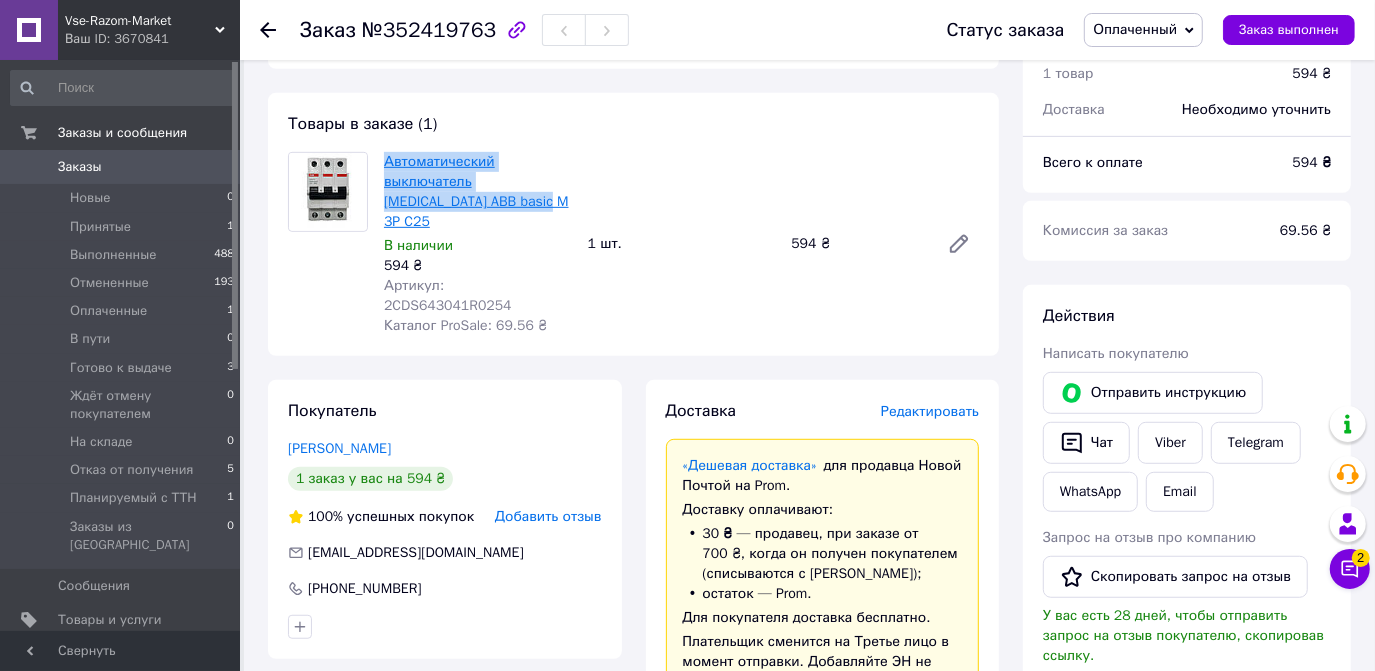 click on "Автоматический выключатель [MEDICAL_DATA] ABB basic M 3P C25" at bounding box center [478, 192] 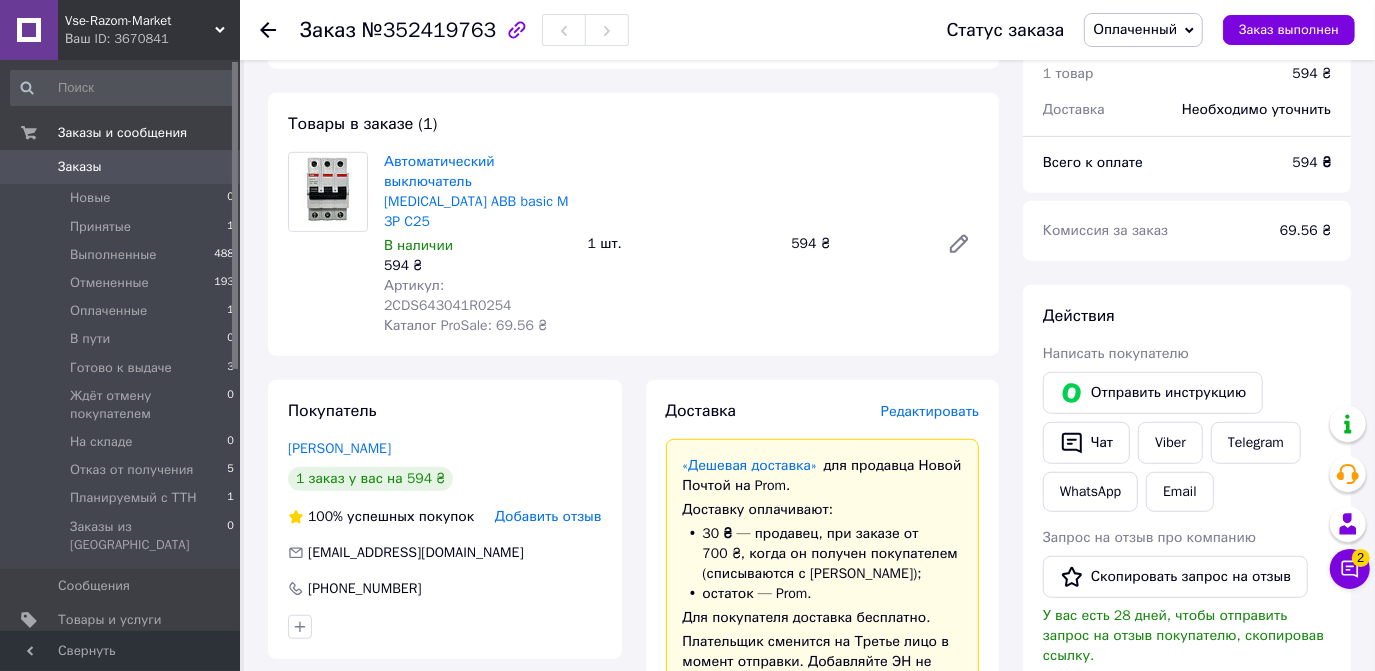 click on "Vse-Razom-Market" at bounding box center (140, 21) 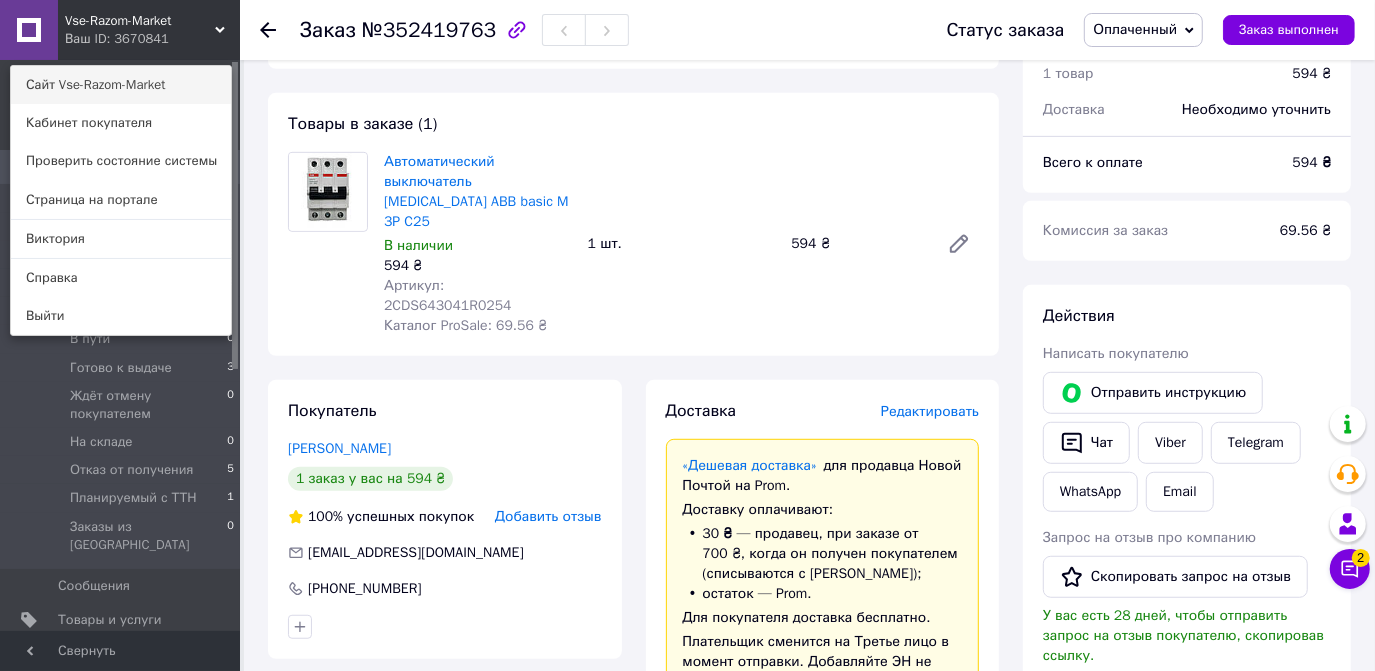 click on "Сайт Vse-Razom-Market" at bounding box center (121, 85) 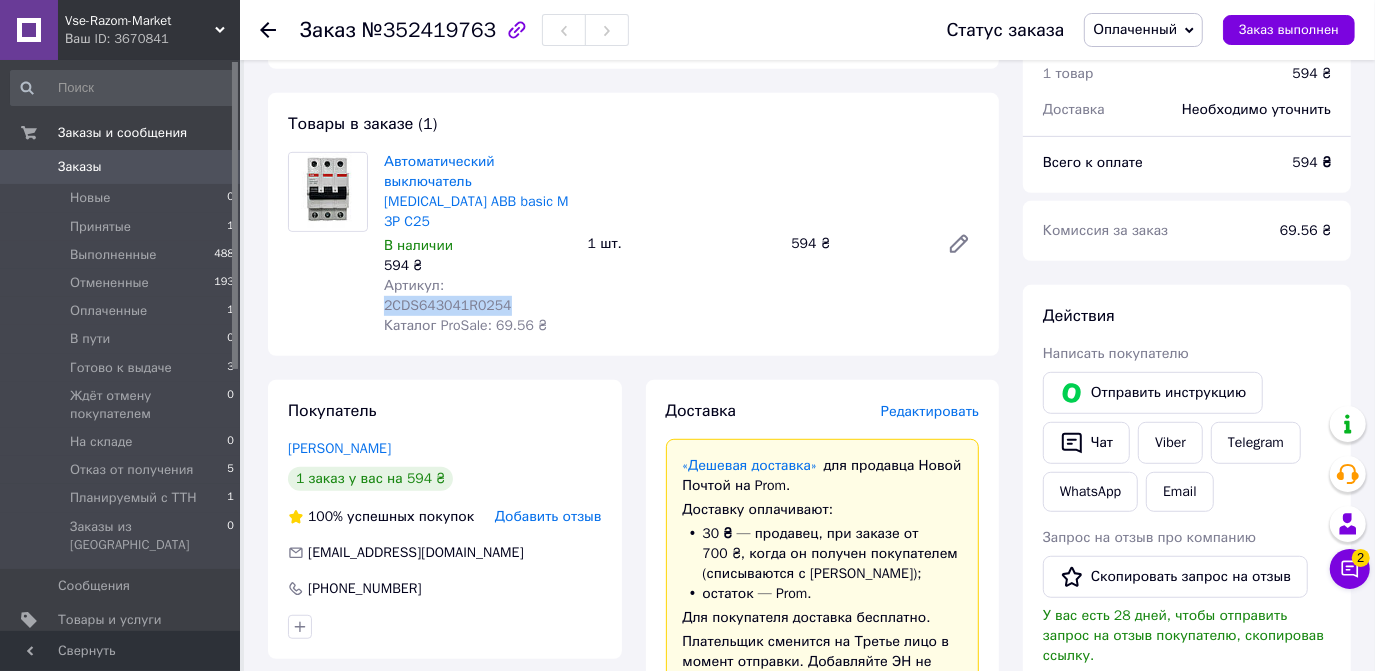 drag, startPoint x: 571, startPoint y: 259, endPoint x: 442, endPoint y: 262, distance: 129.03488 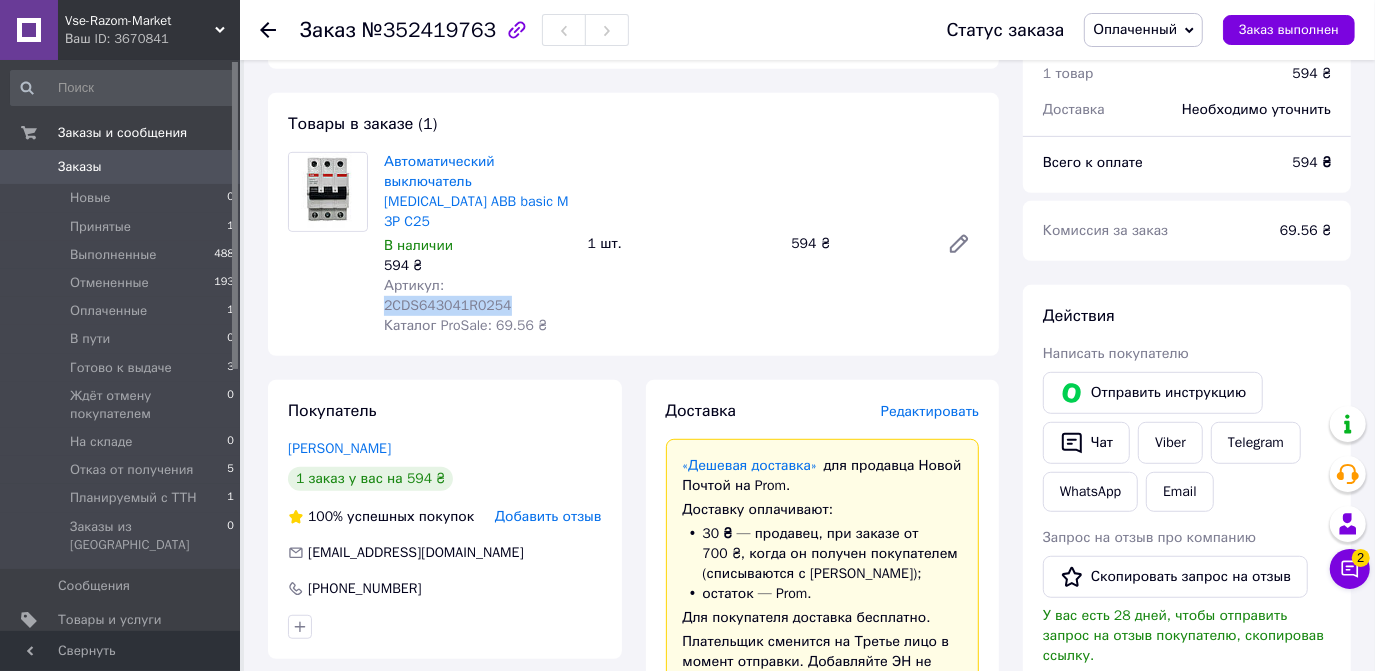 click on "Артикул: 2CDS643041R0254" at bounding box center (478, 296) 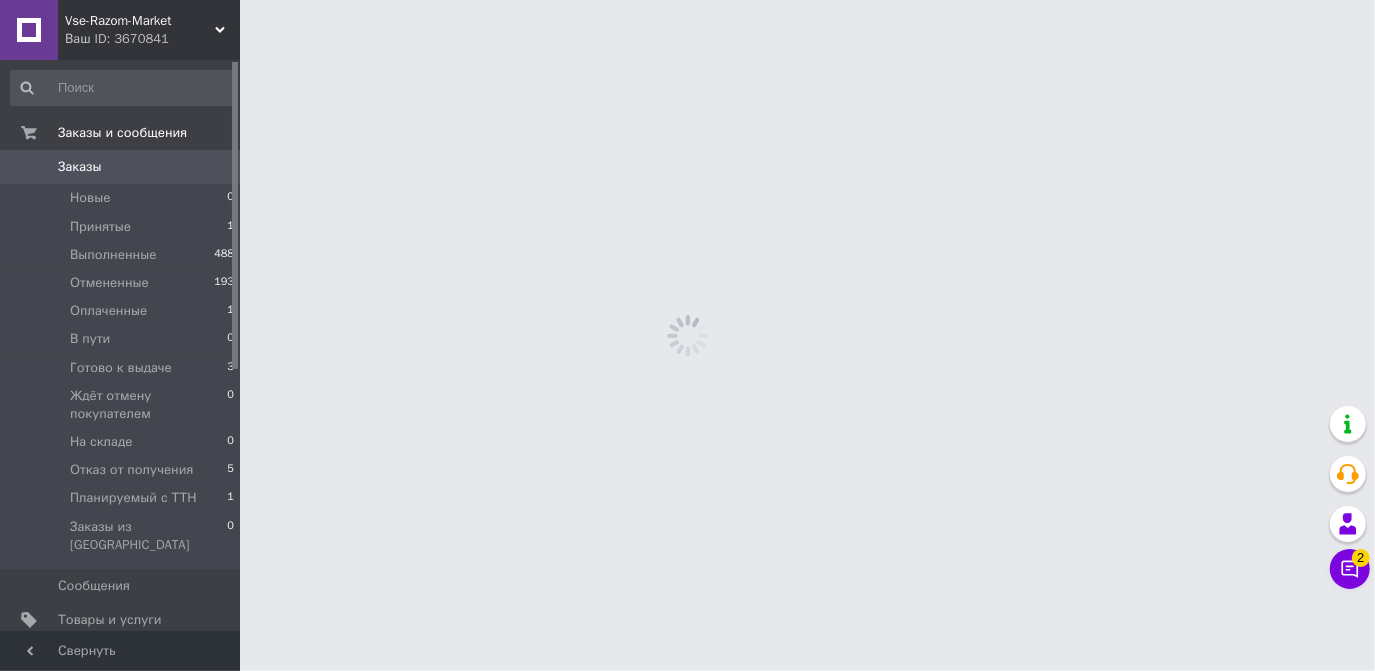 scroll, scrollTop: 0, scrollLeft: 0, axis: both 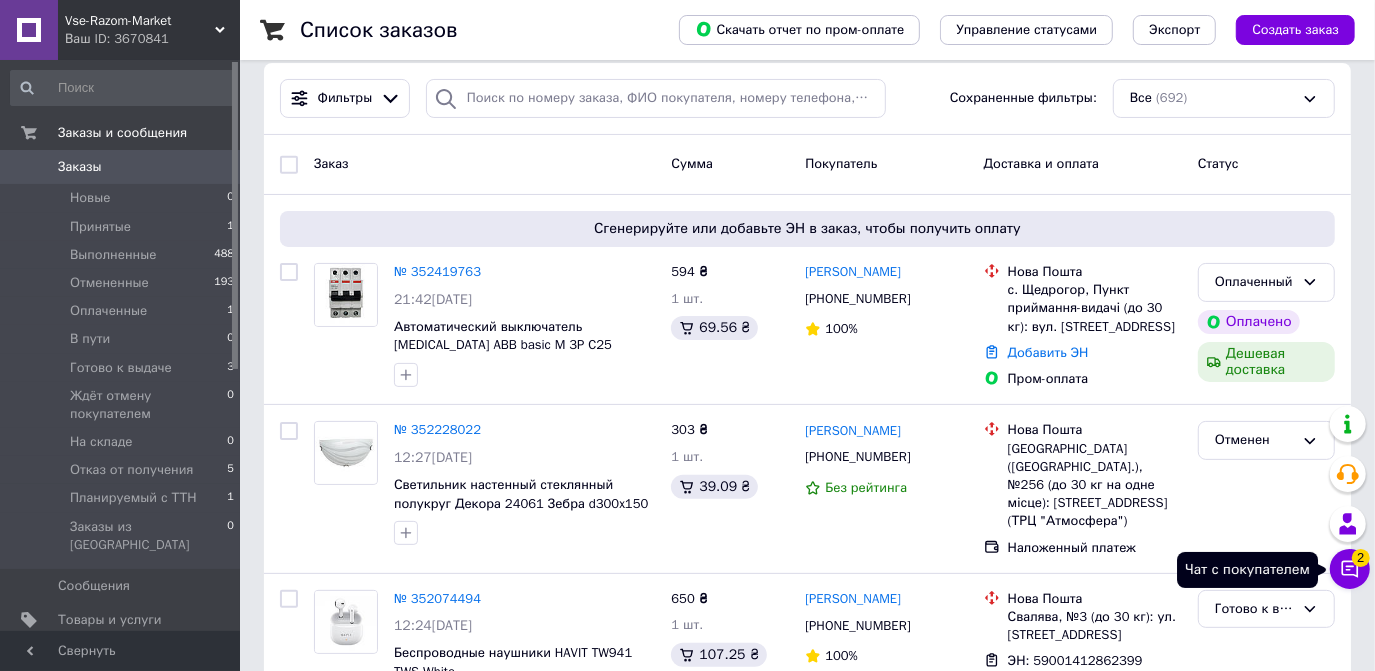 click on "Чат с покупателем 2" at bounding box center [1350, 569] 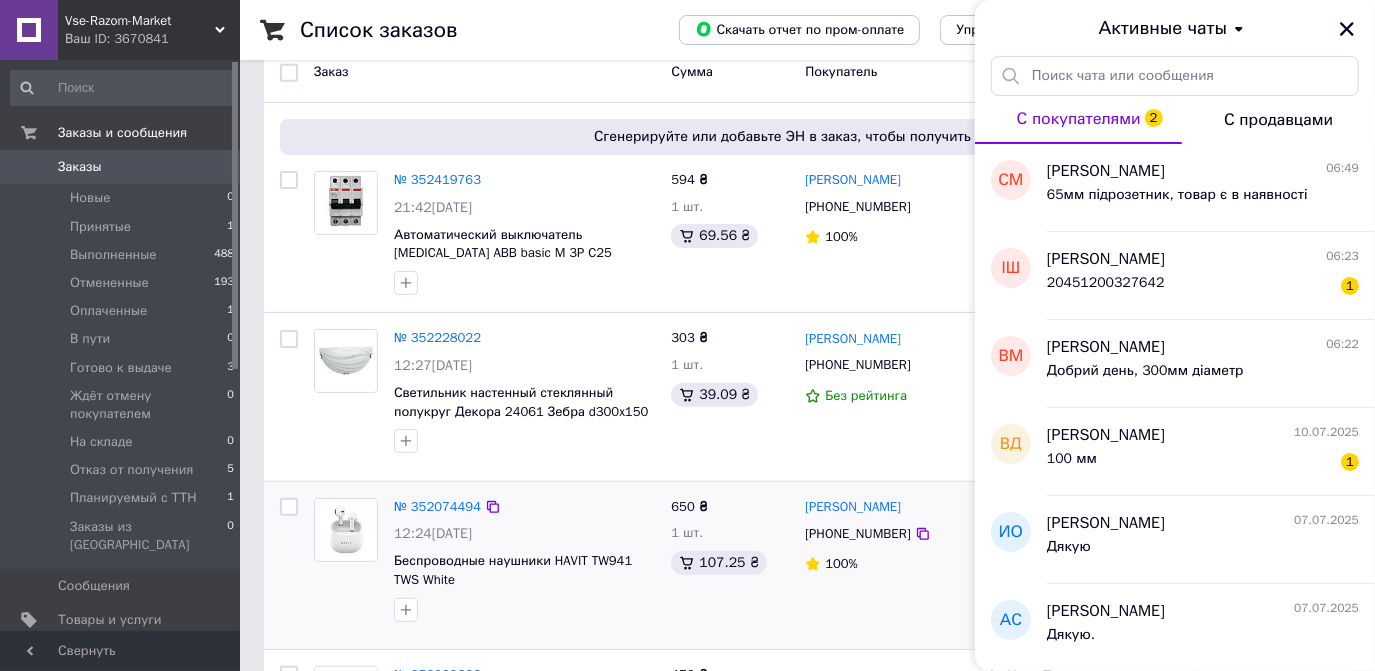 scroll, scrollTop: 272, scrollLeft: 0, axis: vertical 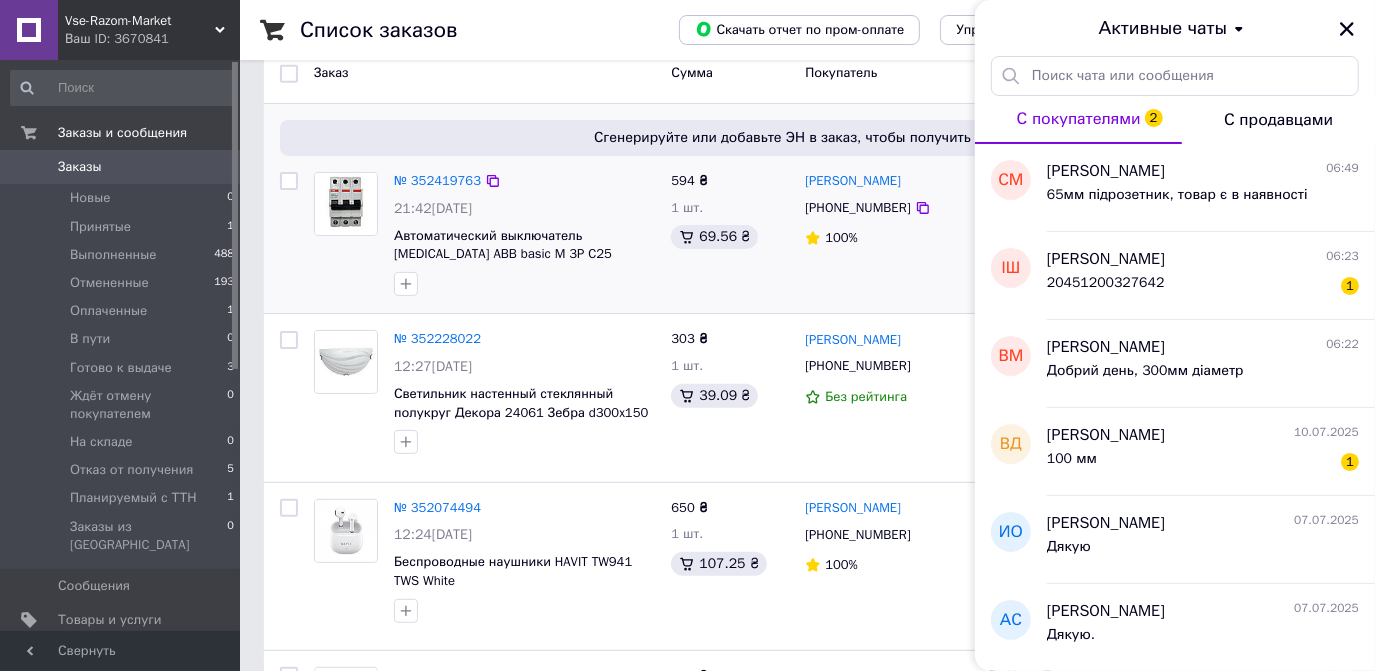 click on "Борис Цап +380963594551 100%" at bounding box center (886, 235) 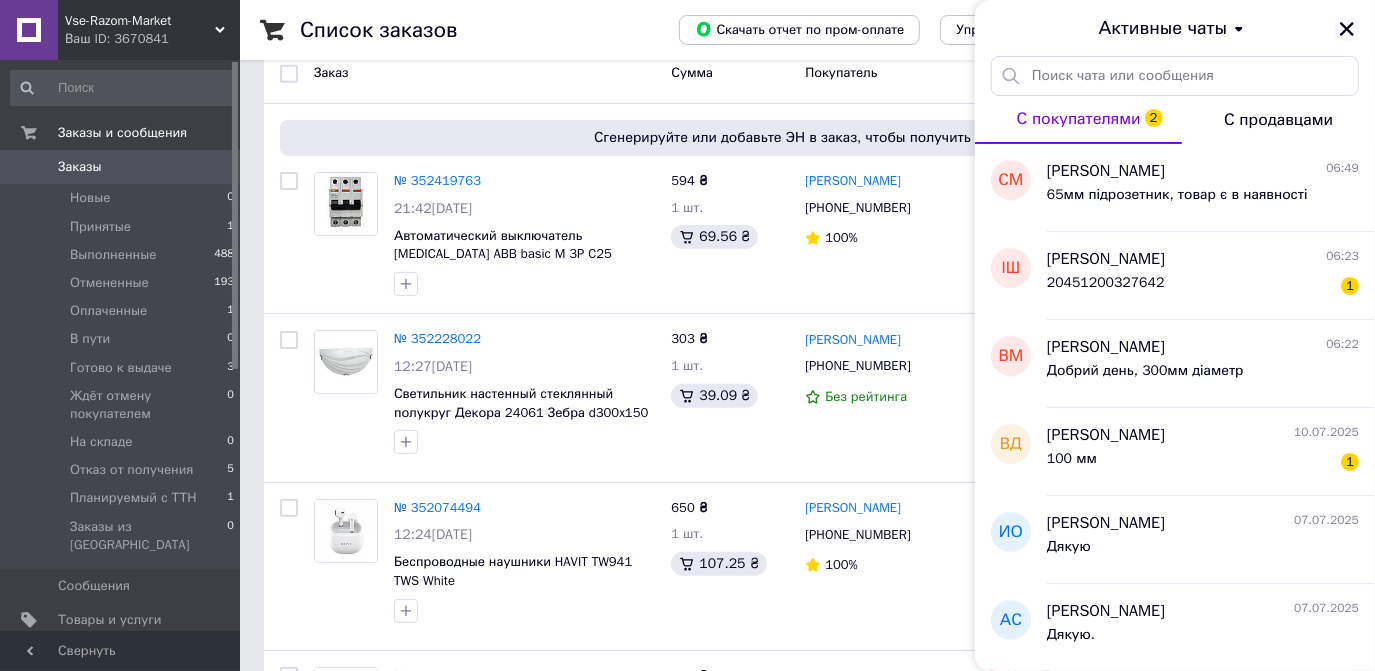click 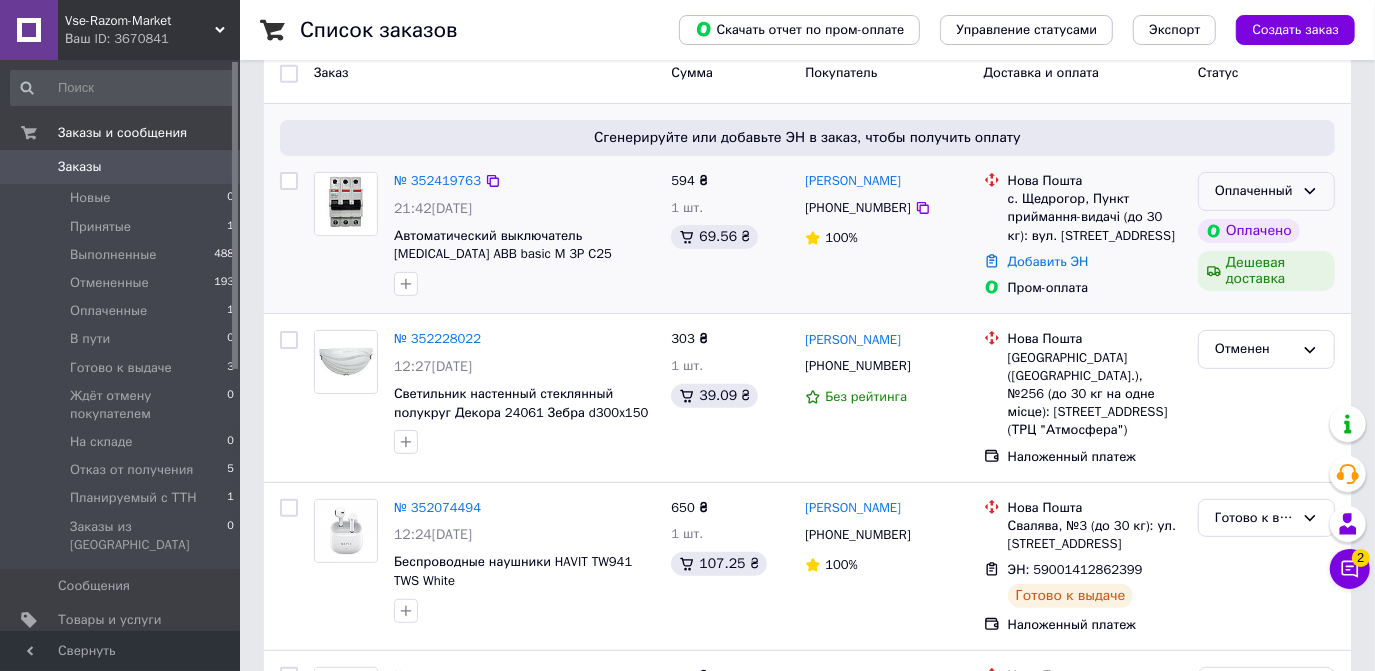 click 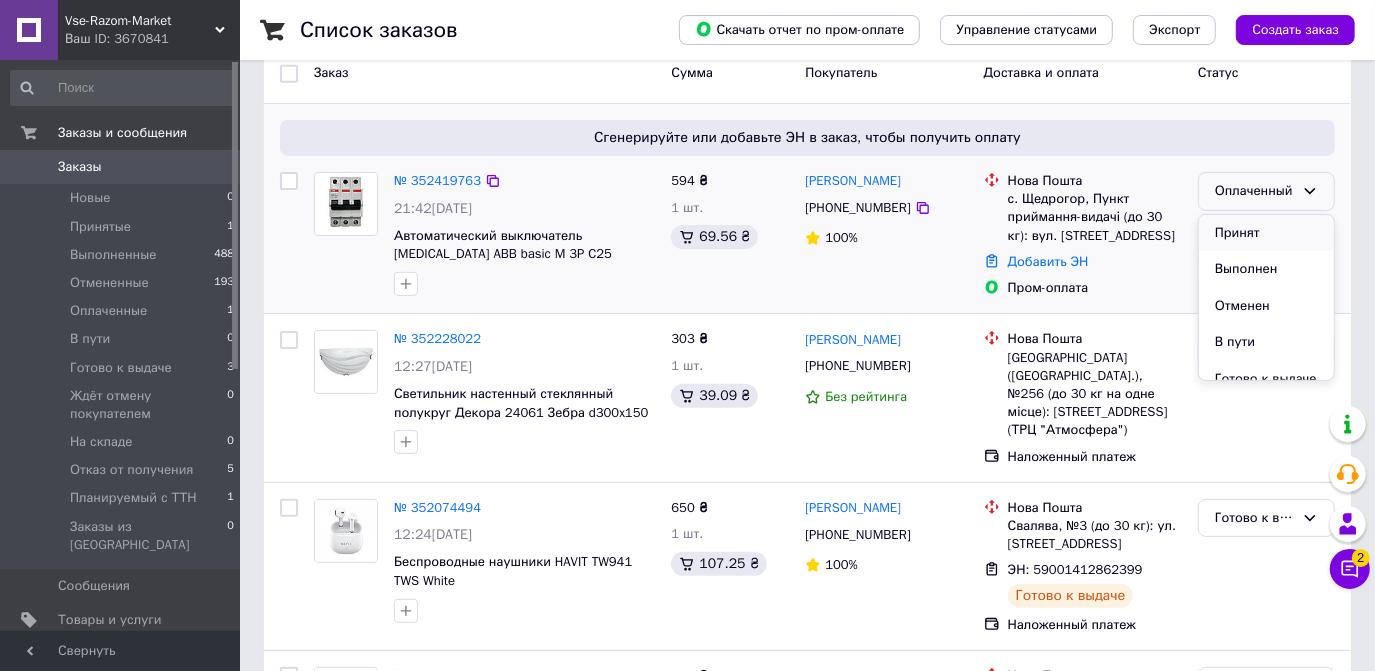 click on "Принят" at bounding box center [1266, 233] 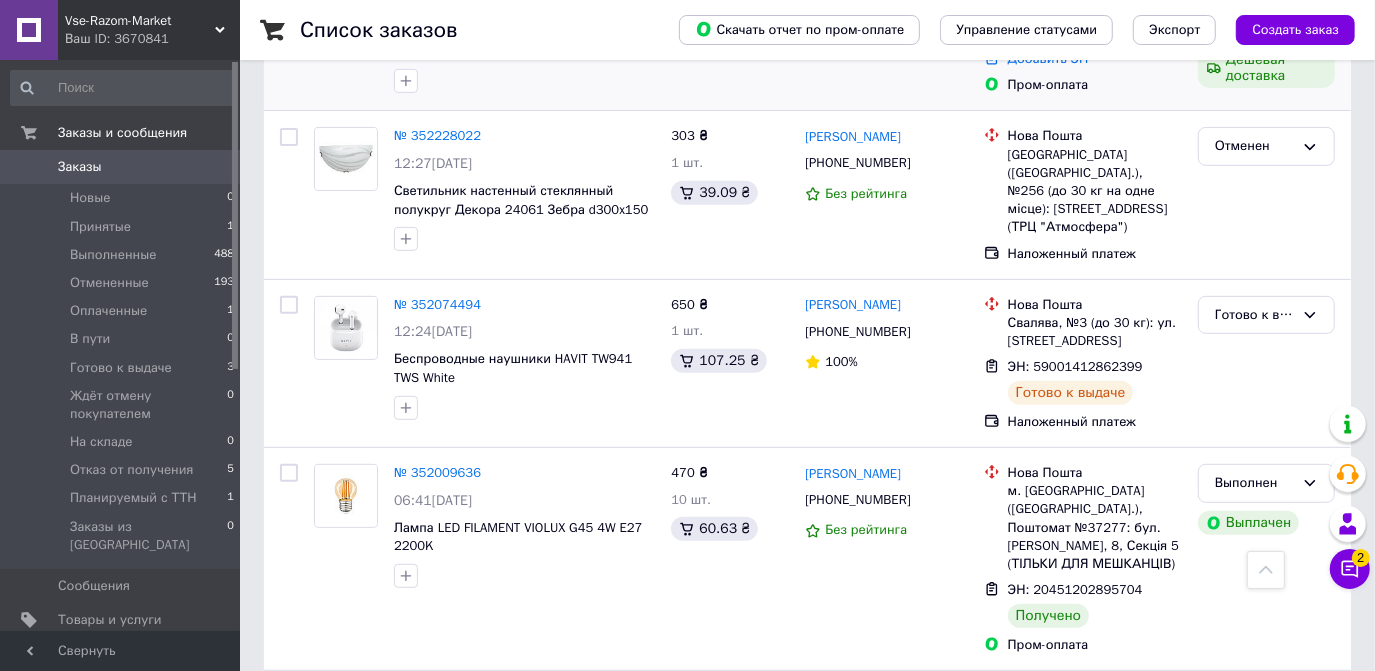 scroll, scrollTop: 363, scrollLeft: 0, axis: vertical 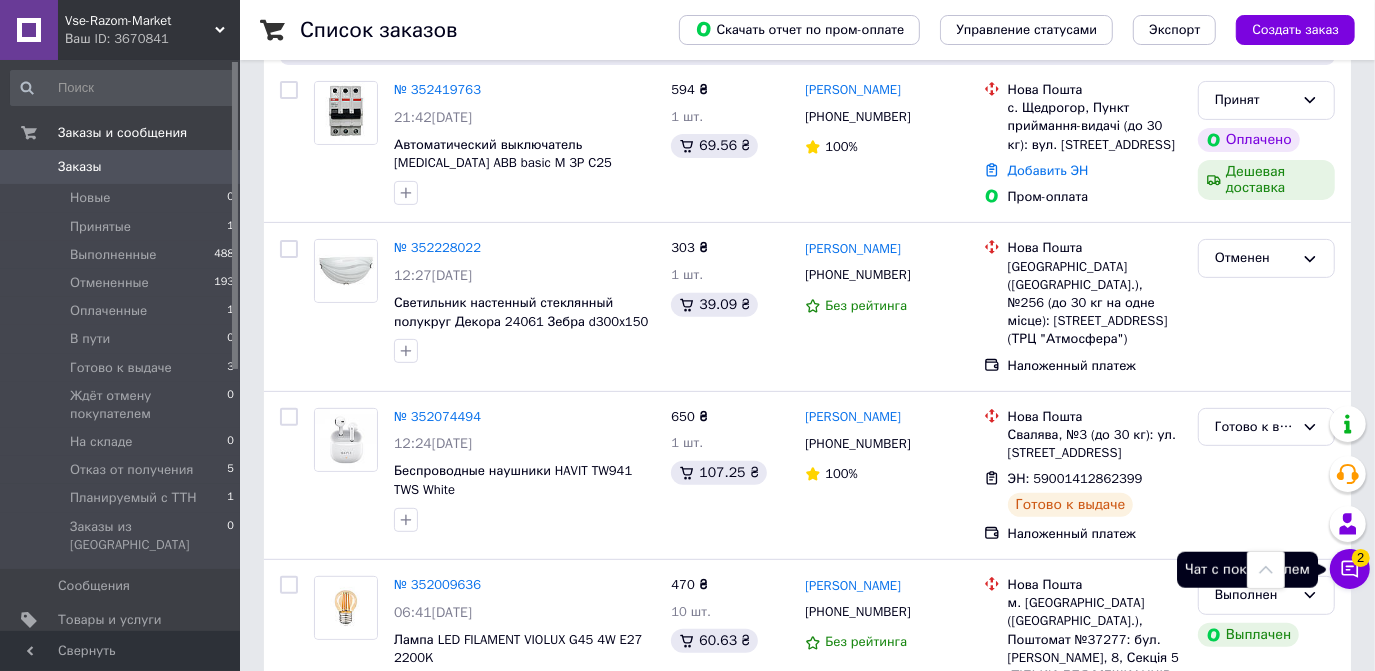 click 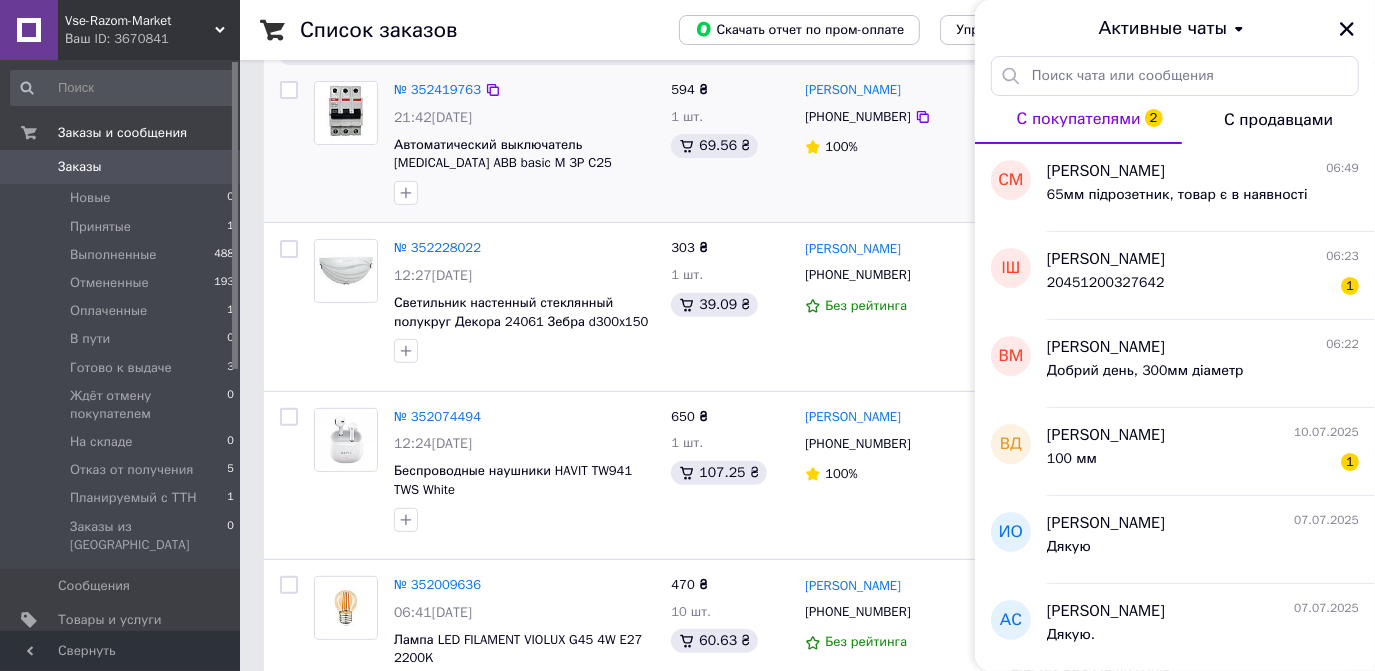 click at bounding box center (524, 193) 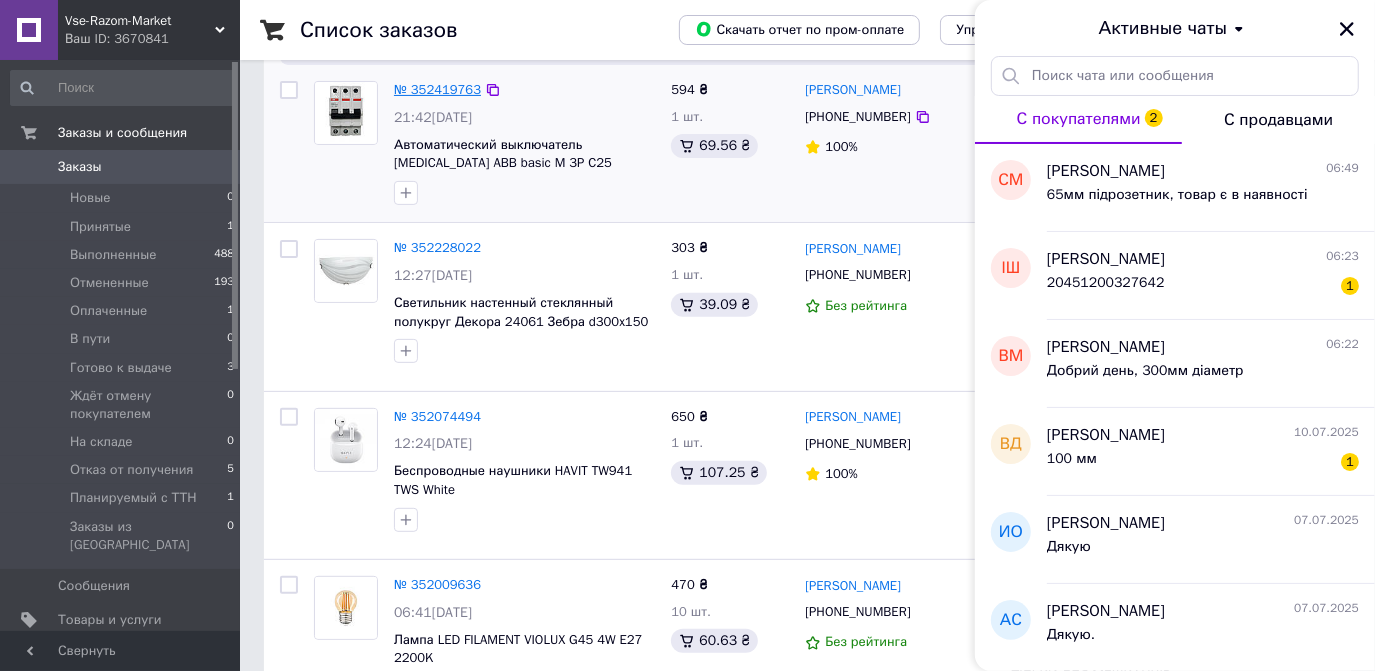 click on "№ 352419763" at bounding box center (437, 89) 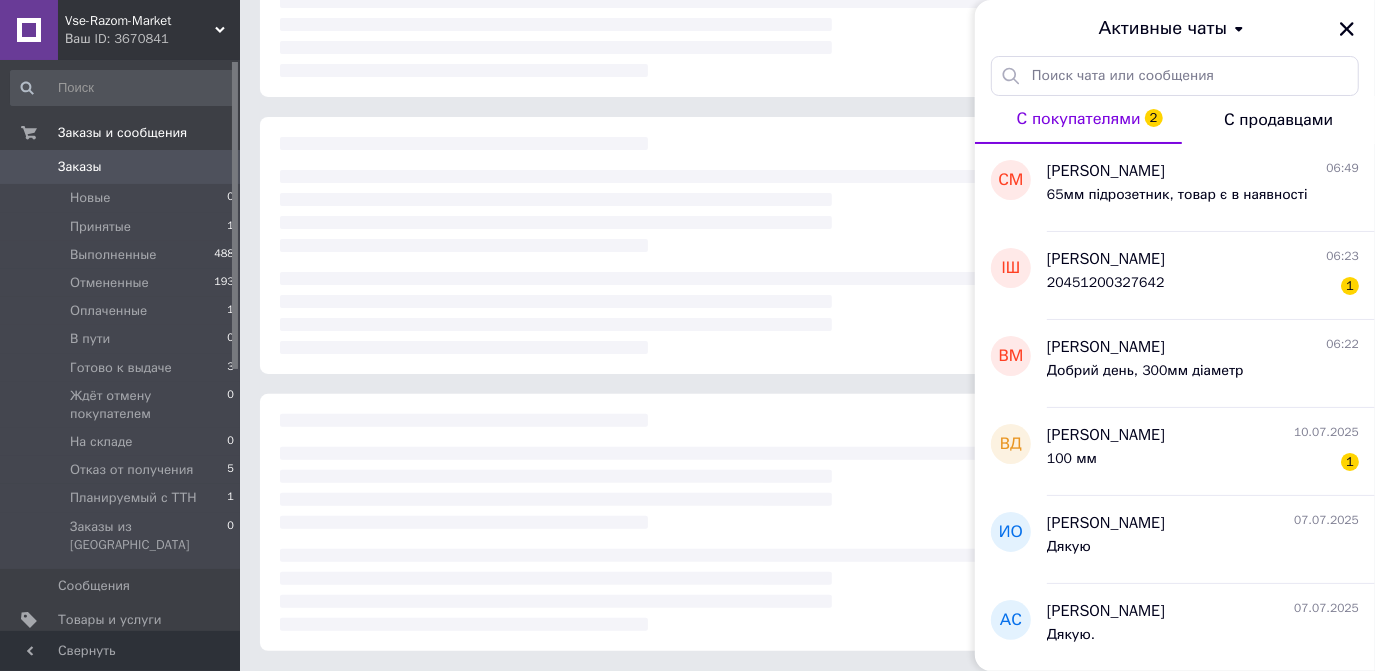 scroll, scrollTop: 242, scrollLeft: 0, axis: vertical 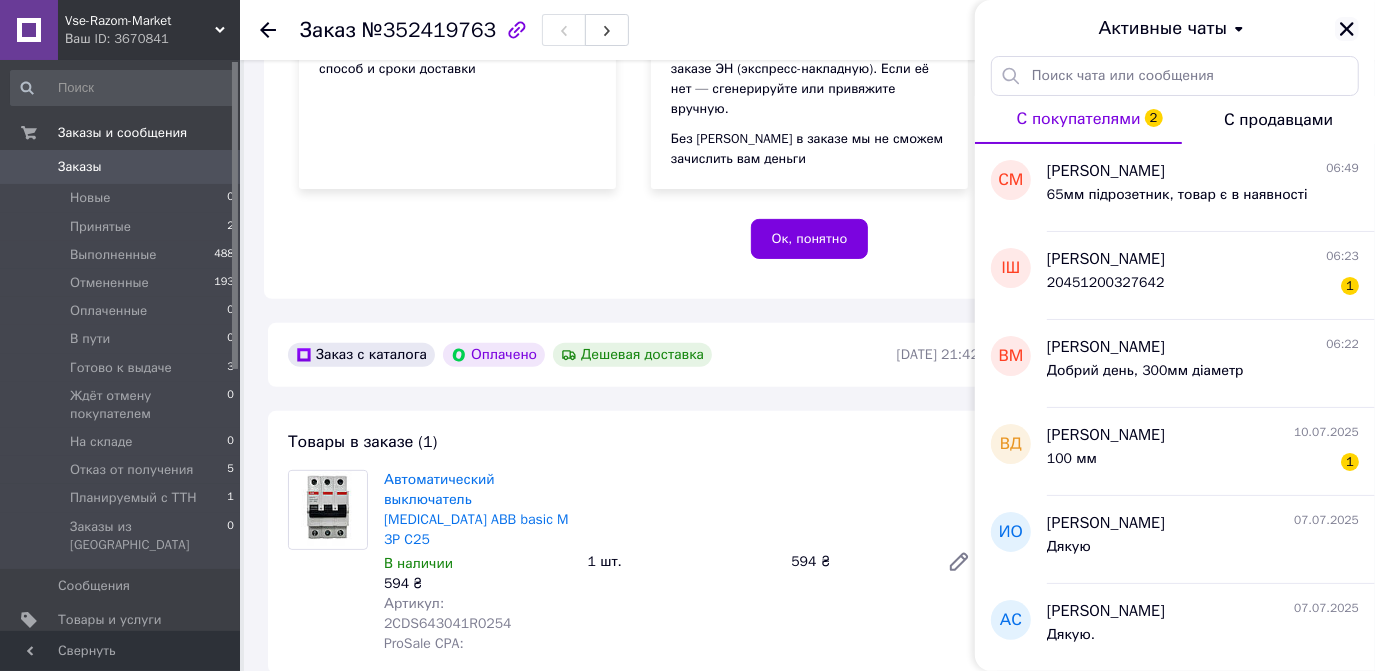 click 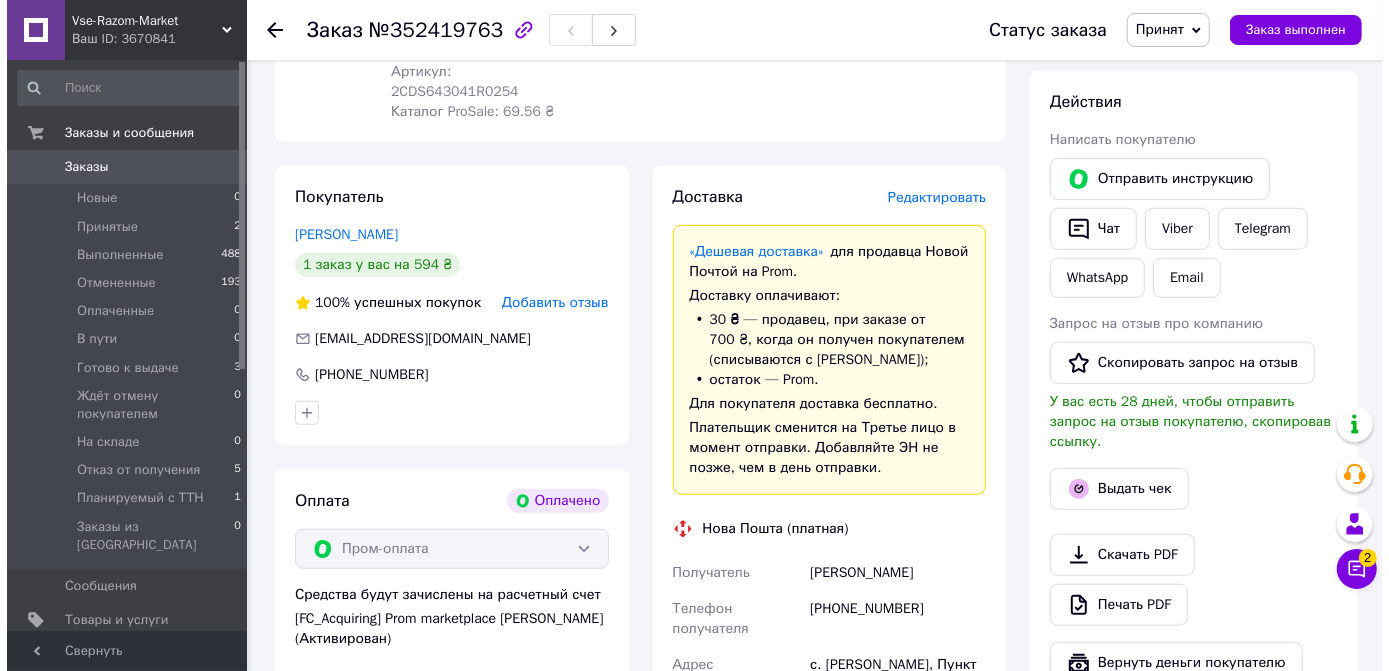 scroll, scrollTop: 773, scrollLeft: 0, axis: vertical 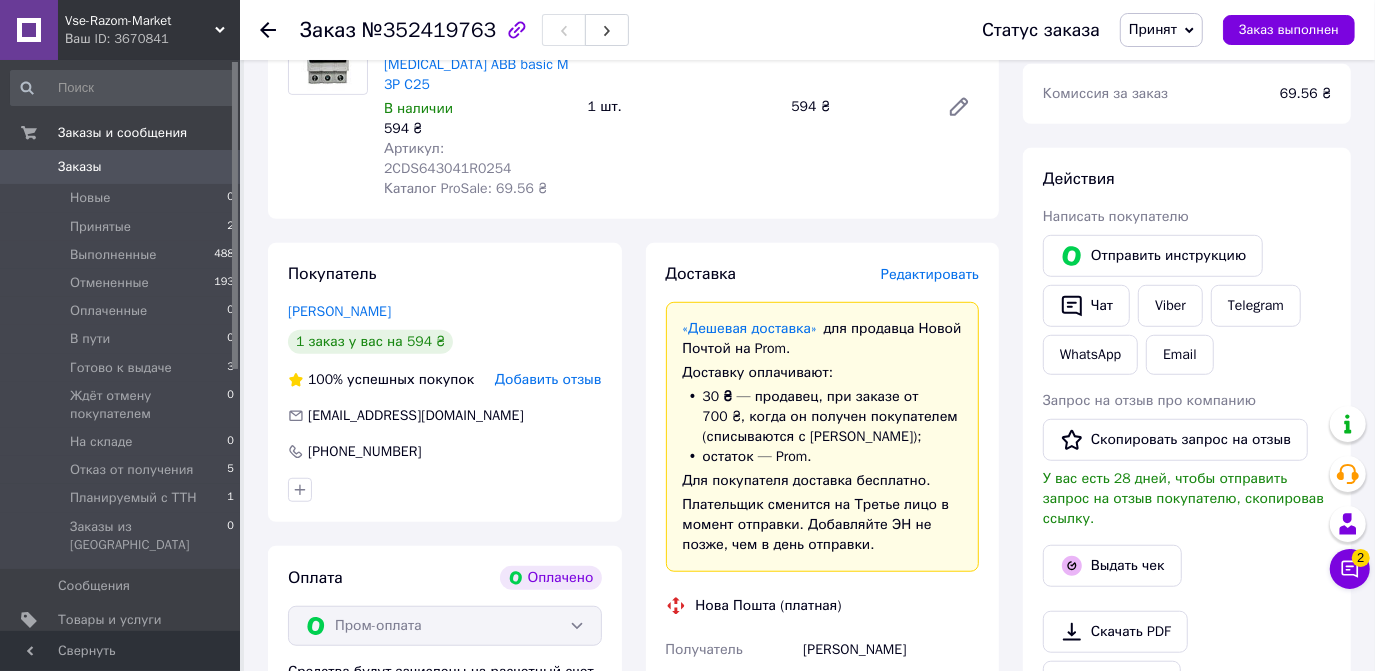 click on "Редактировать" at bounding box center (930, 274) 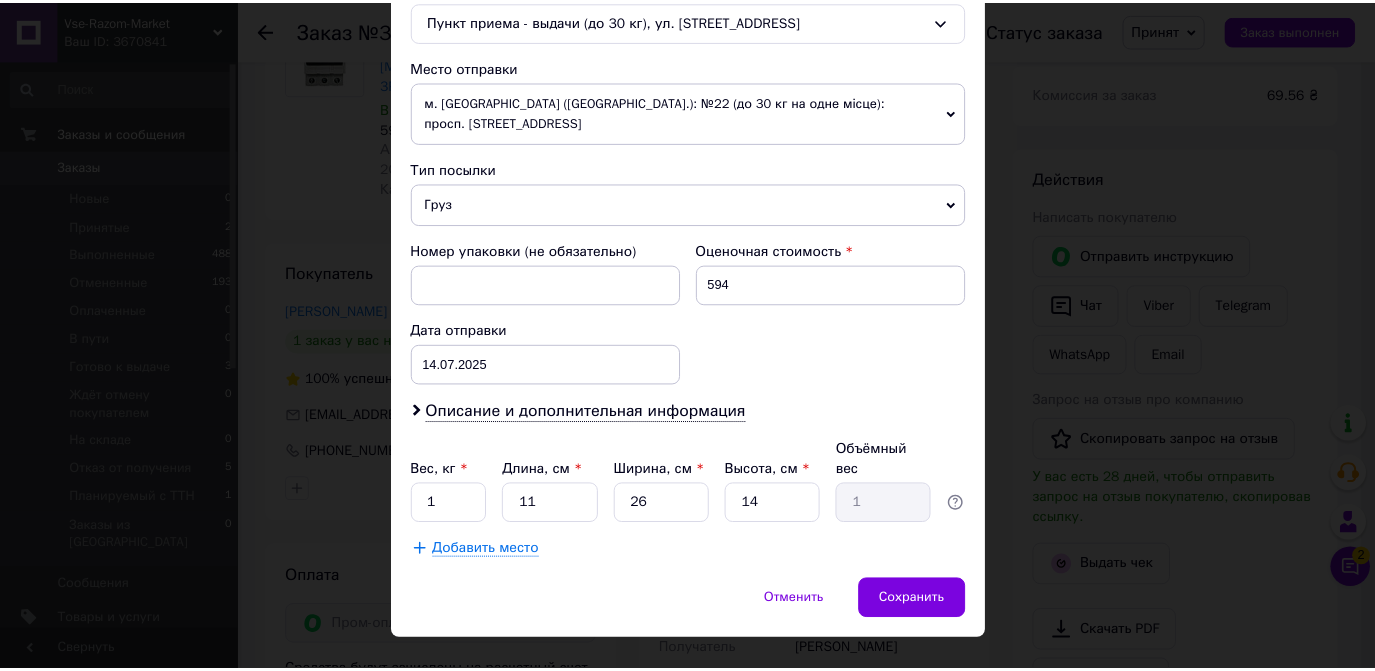 scroll, scrollTop: 669, scrollLeft: 0, axis: vertical 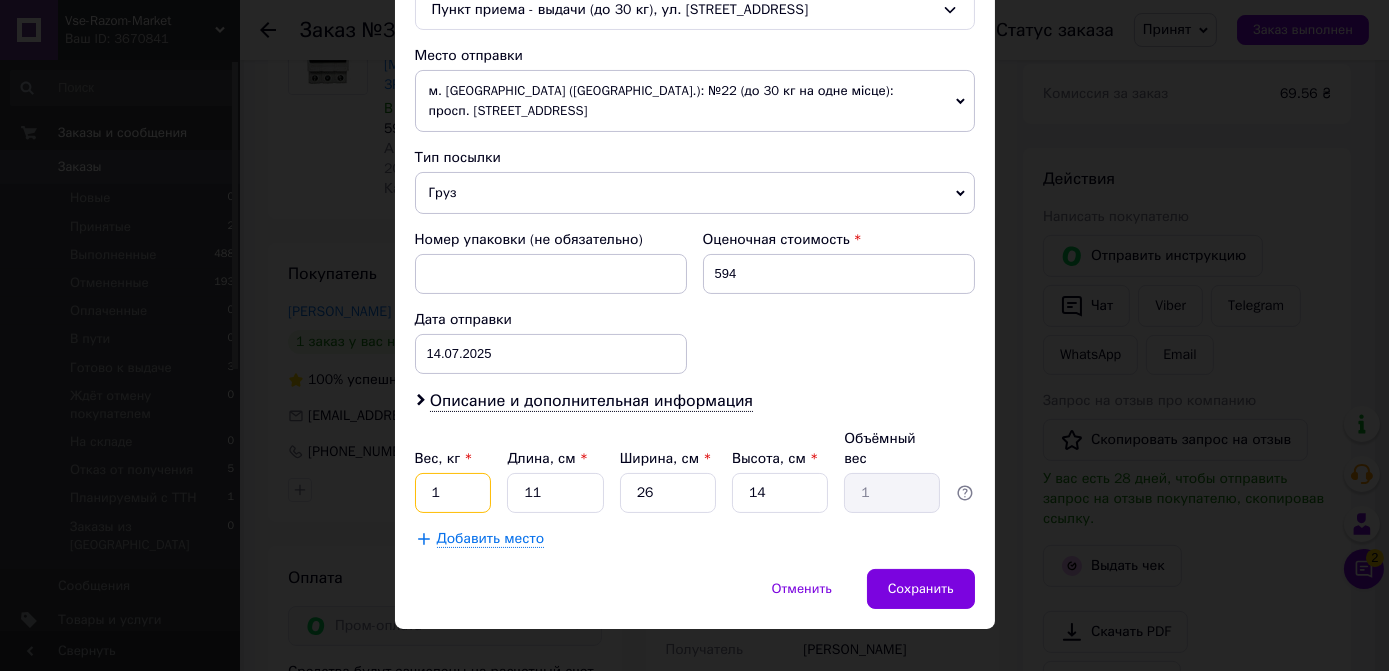 drag, startPoint x: 443, startPoint y: 465, endPoint x: 394, endPoint y: 465, distance: 49 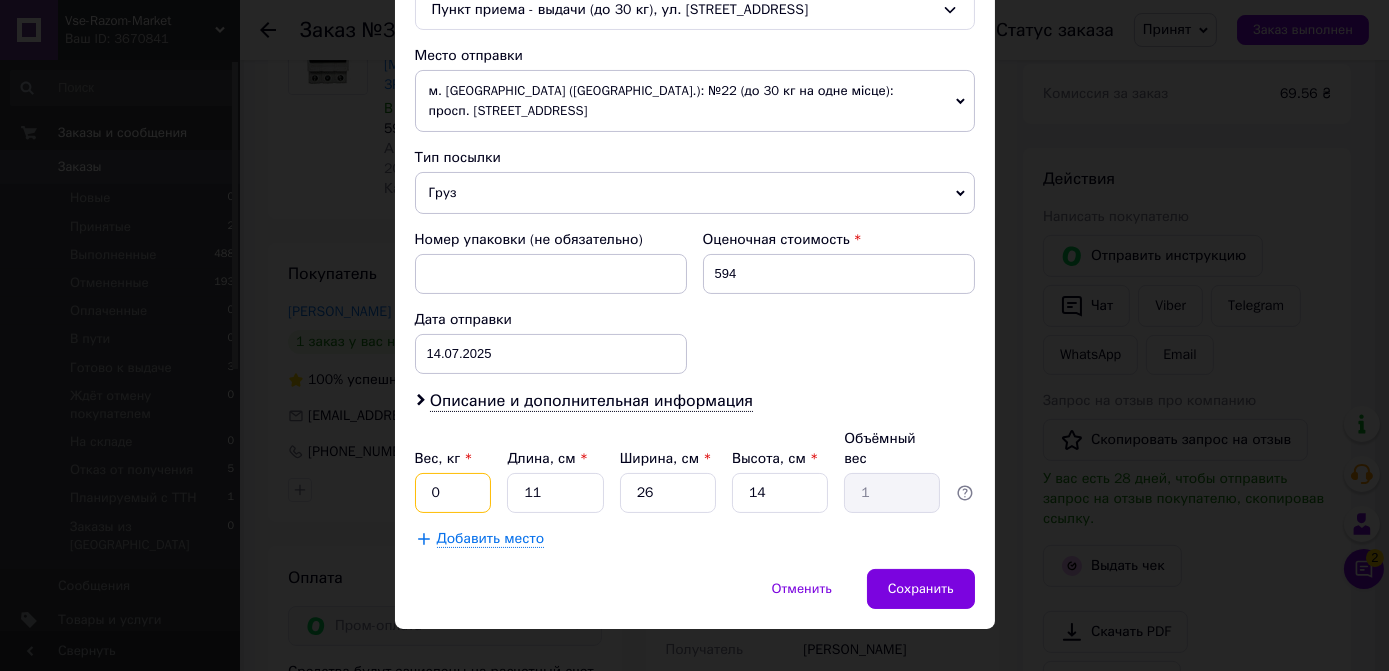 type on "0.1" 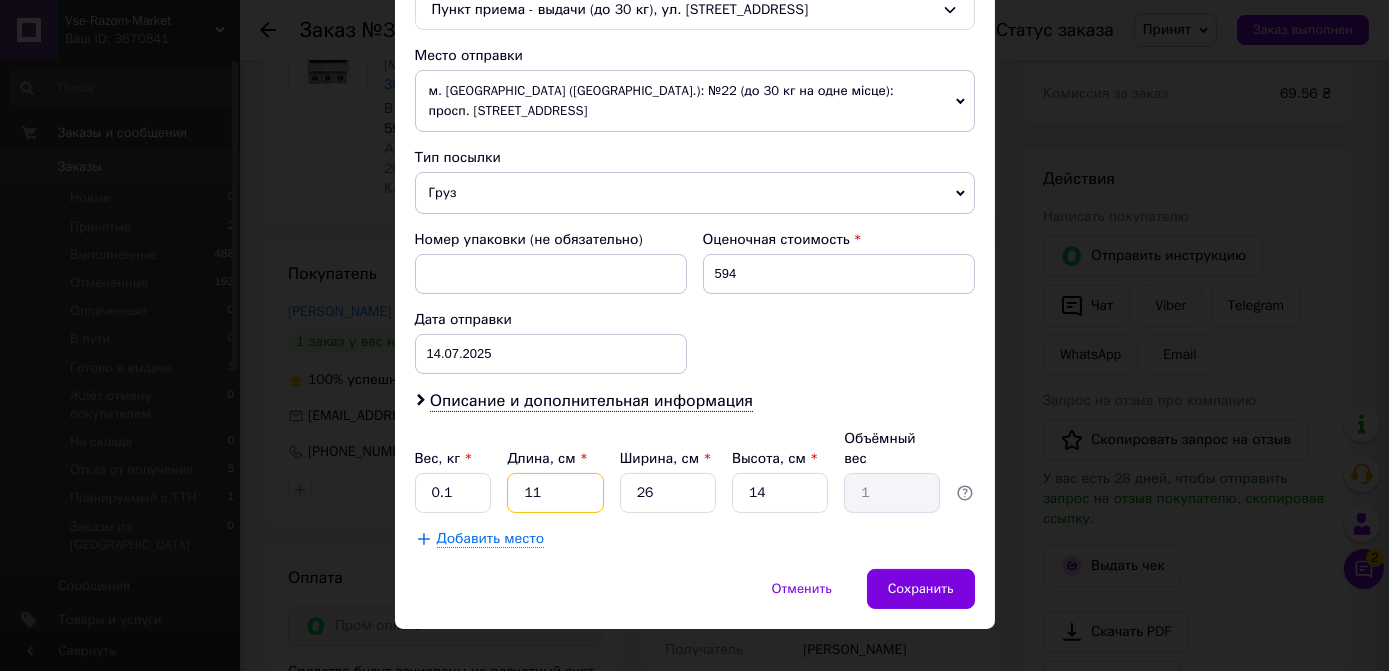 click on "11" at bounding box center [555, 493] 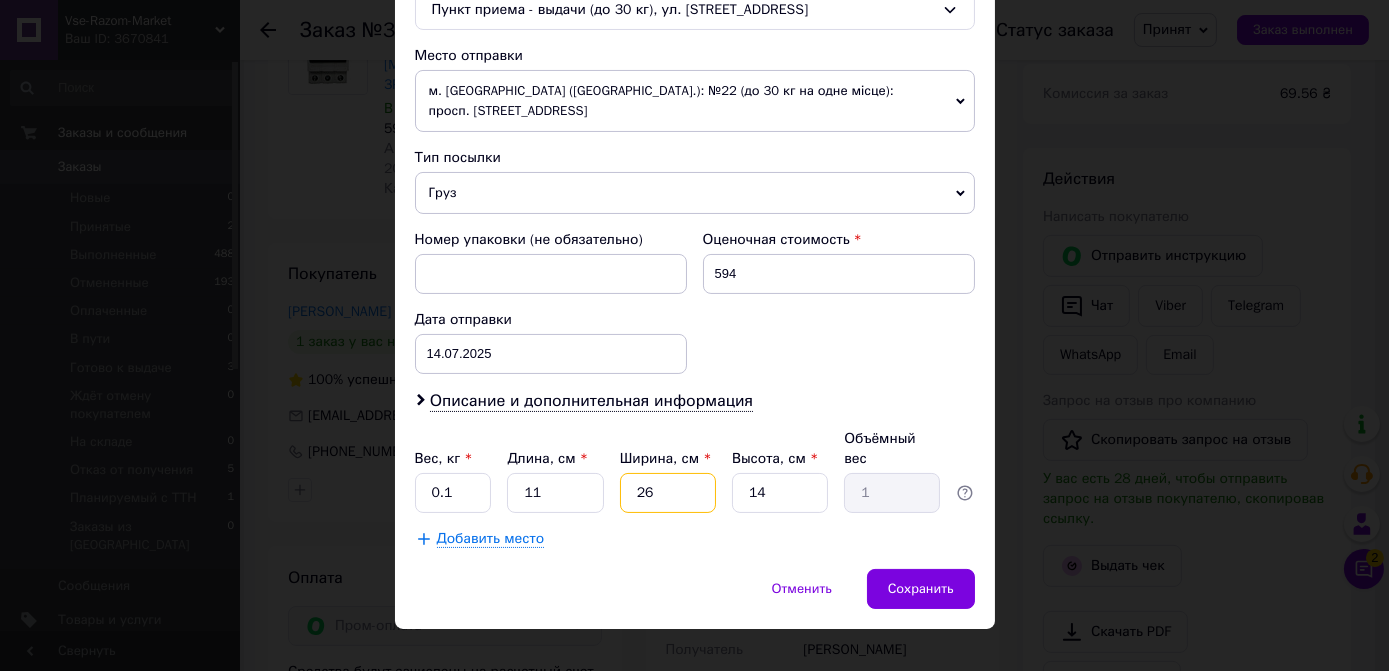 click on "26" at bounding box center (668, 493) 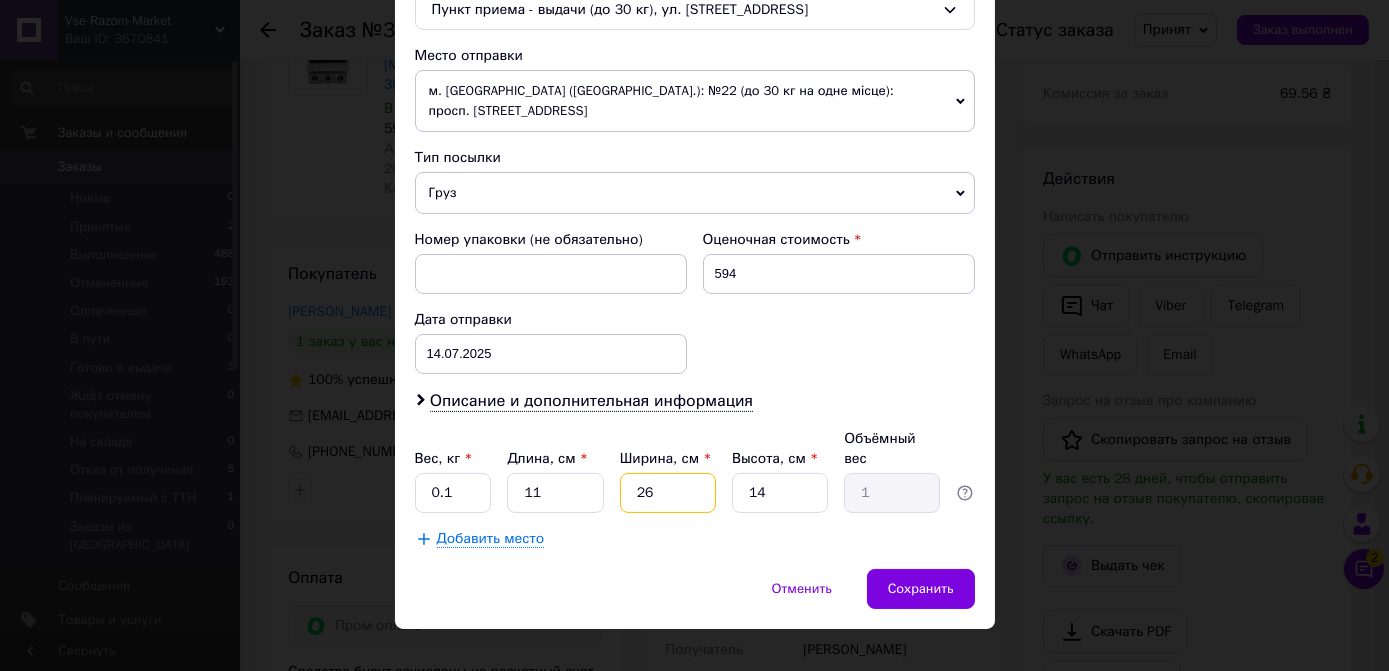 type on "2" 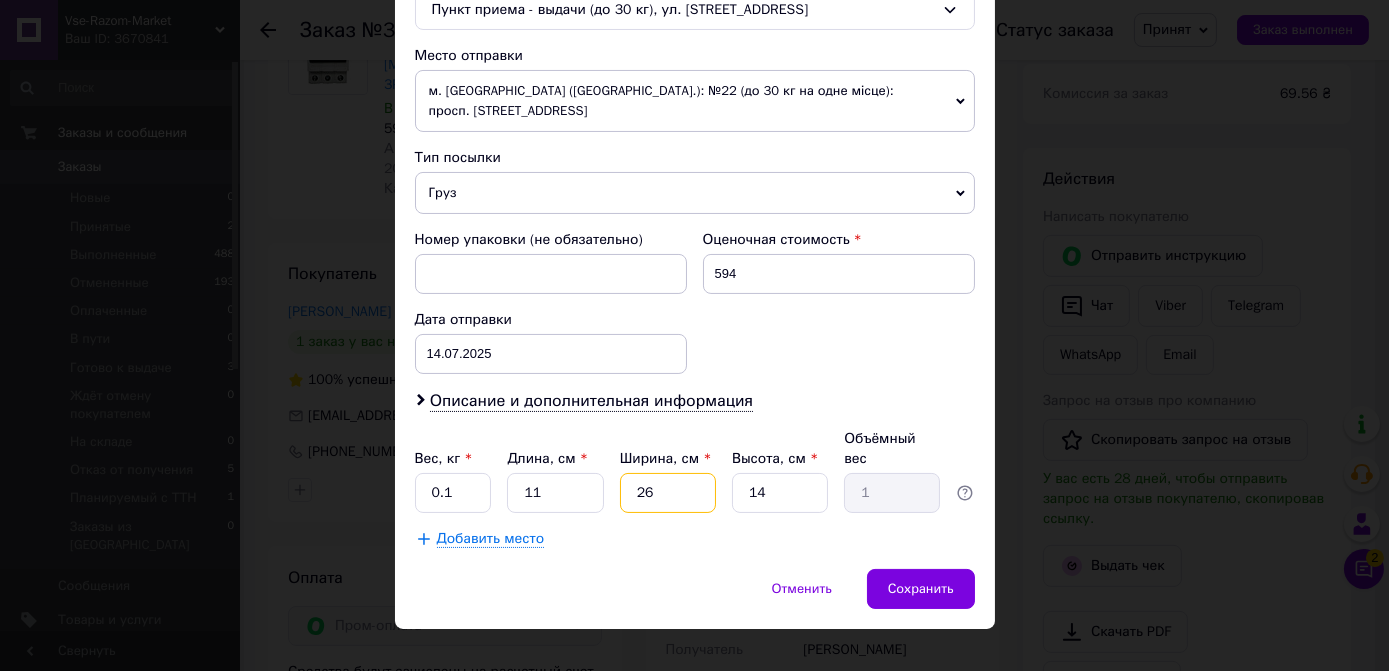 type on "0.1" 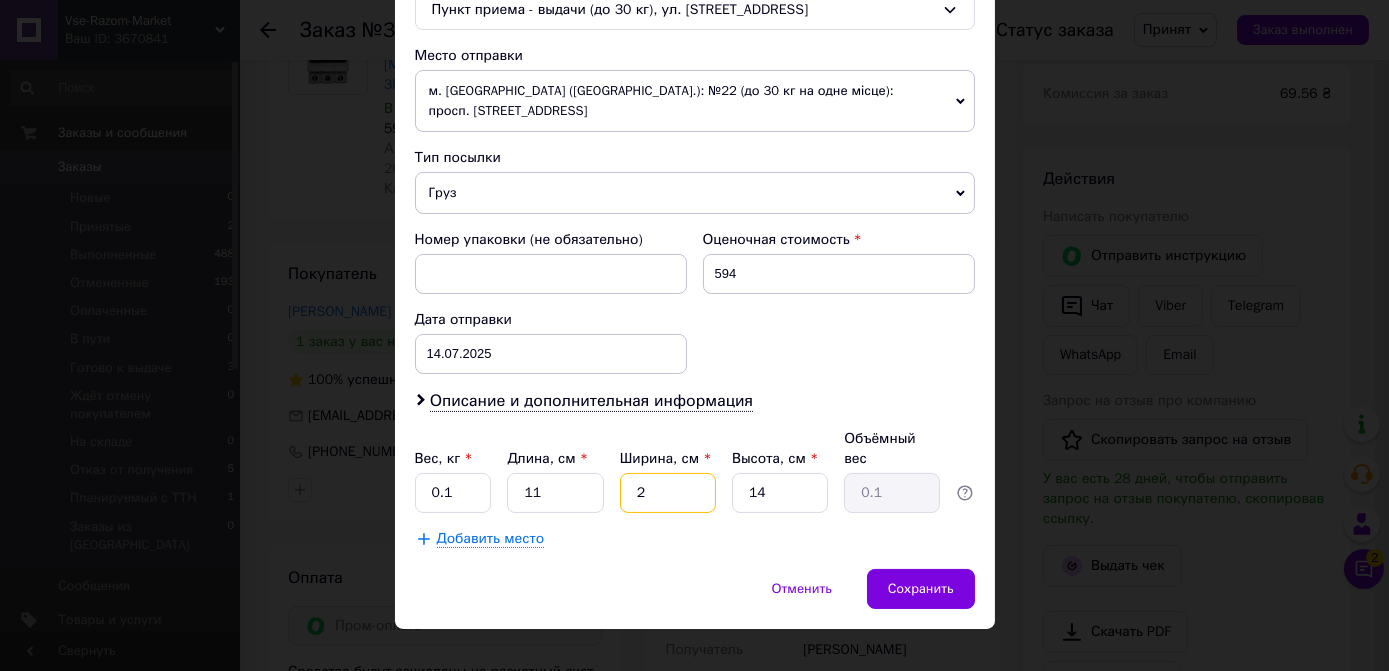 type 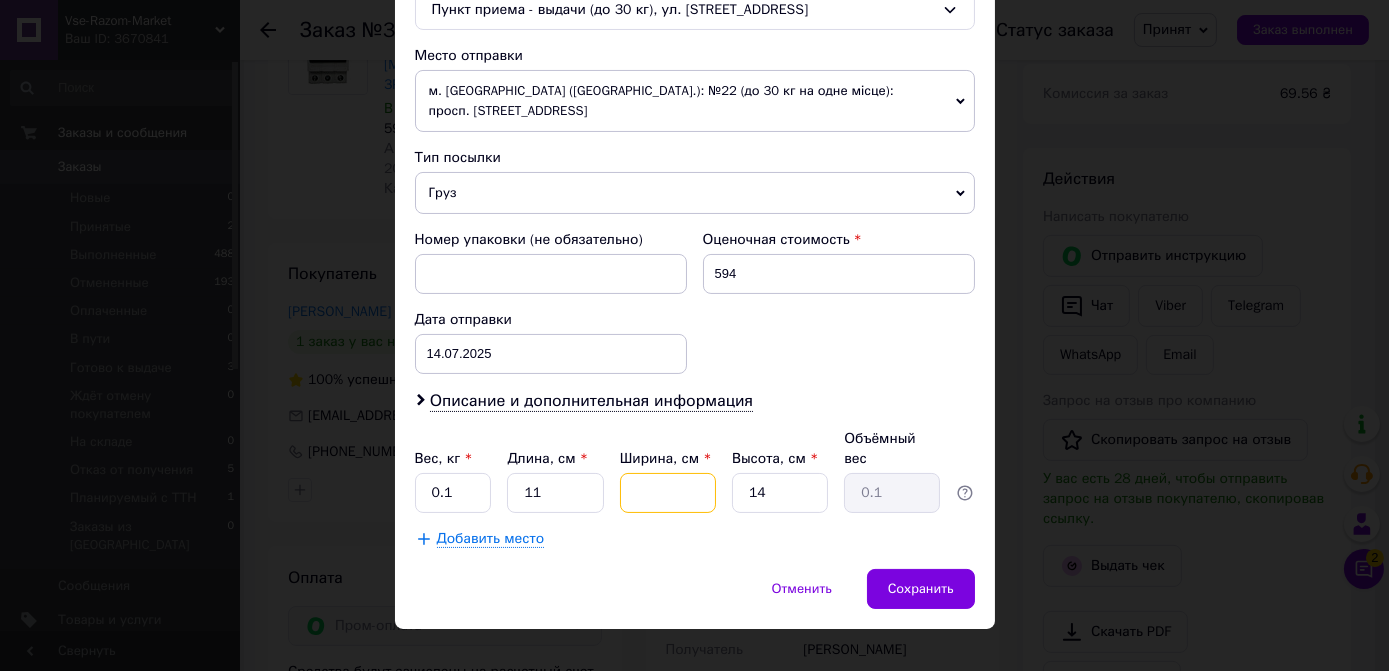 type 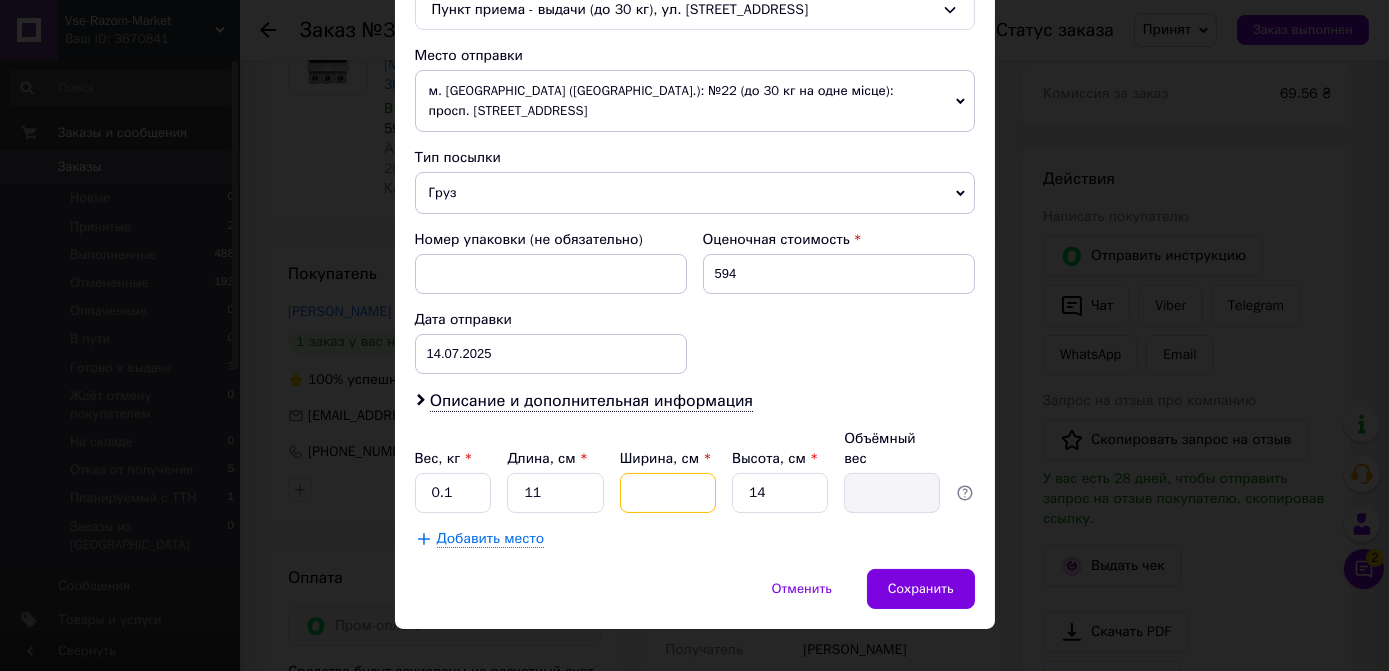 type on "5" 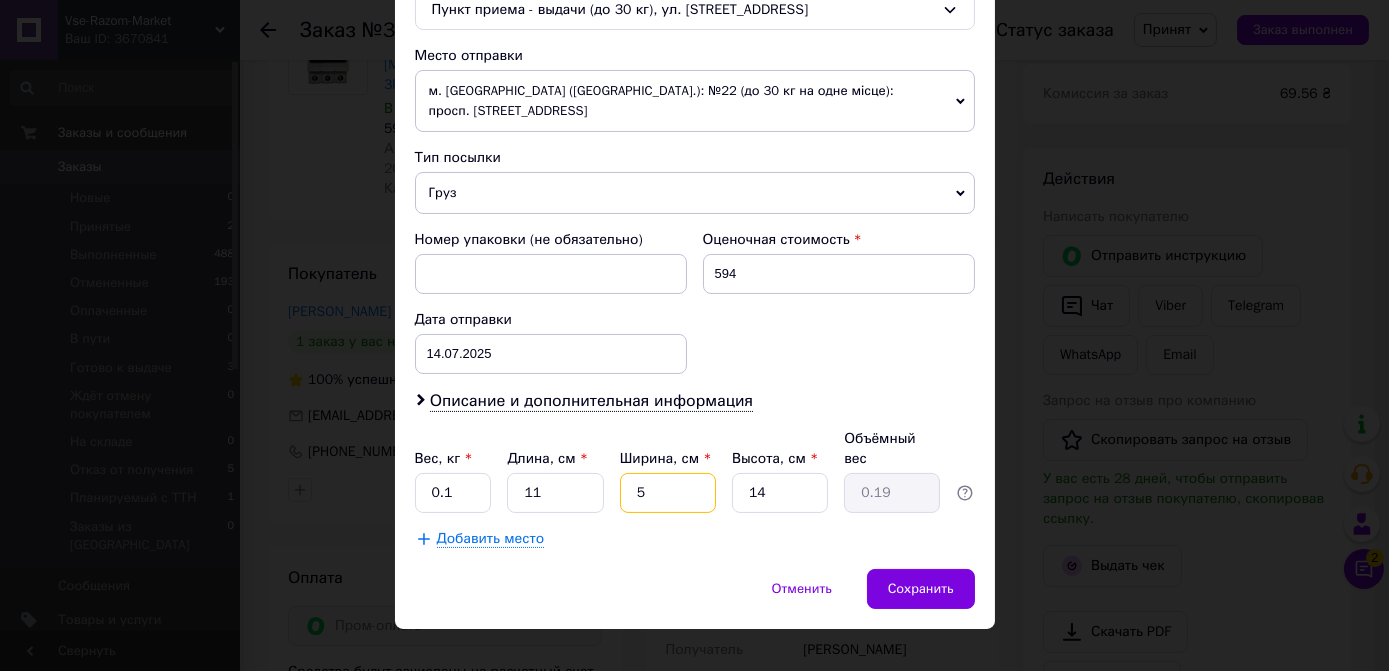 type on "5" 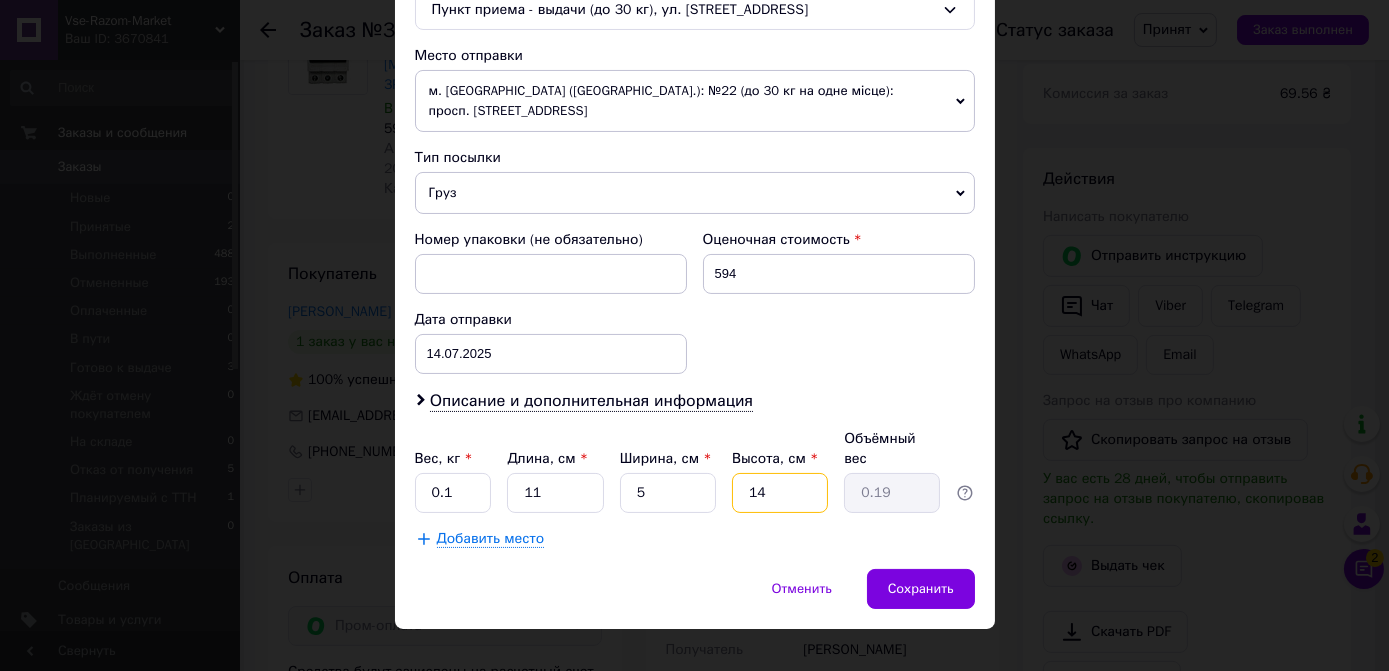 click on "14" at bounding box center [780, 493] 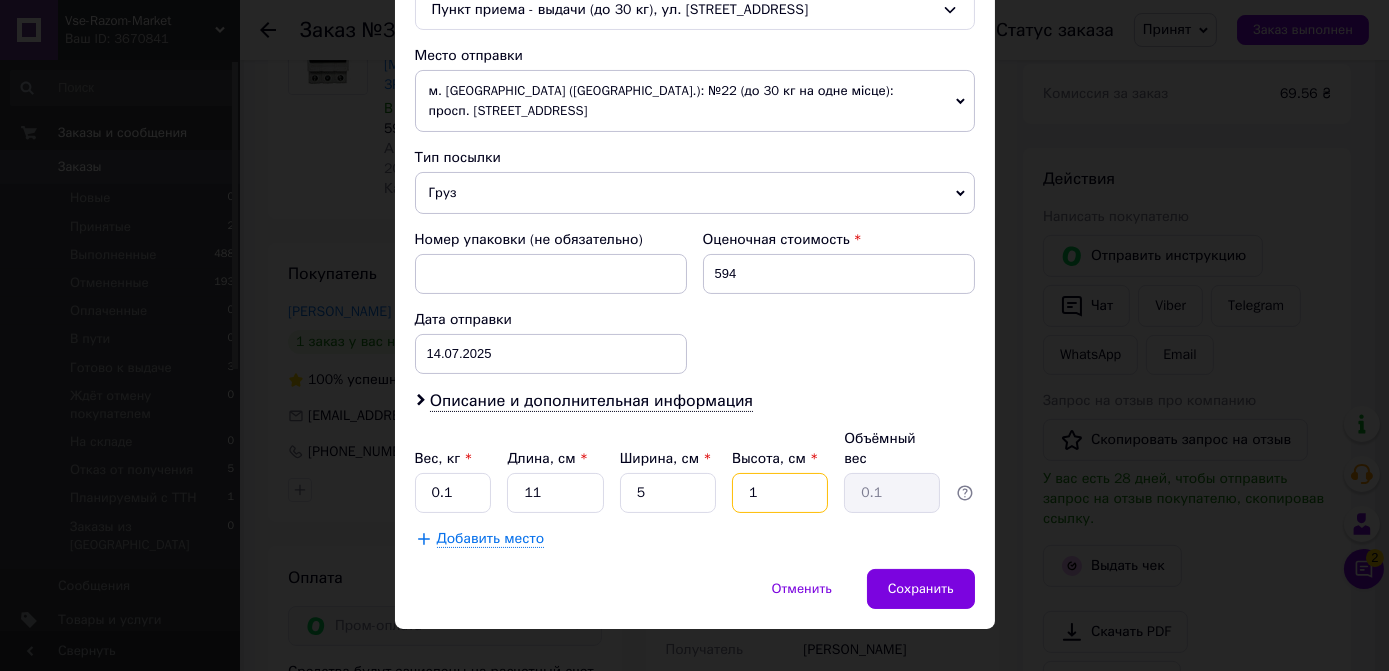 type 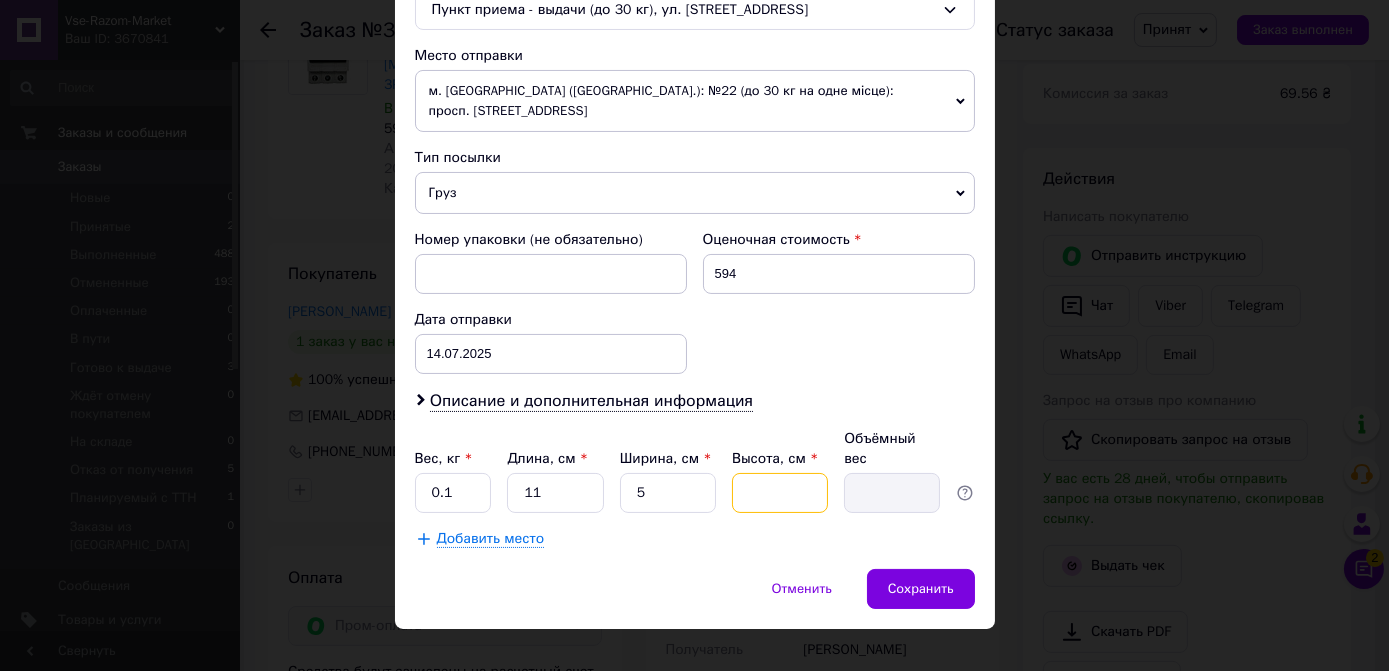 type on "1" 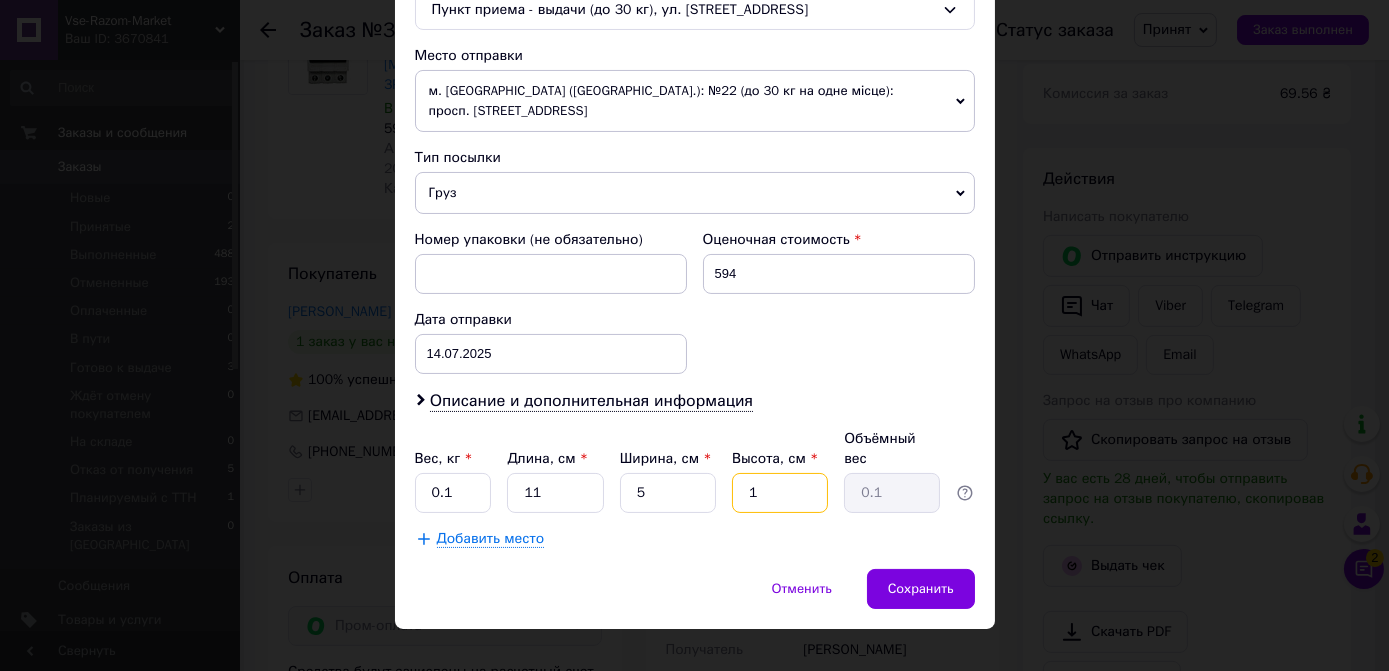 type on "10" 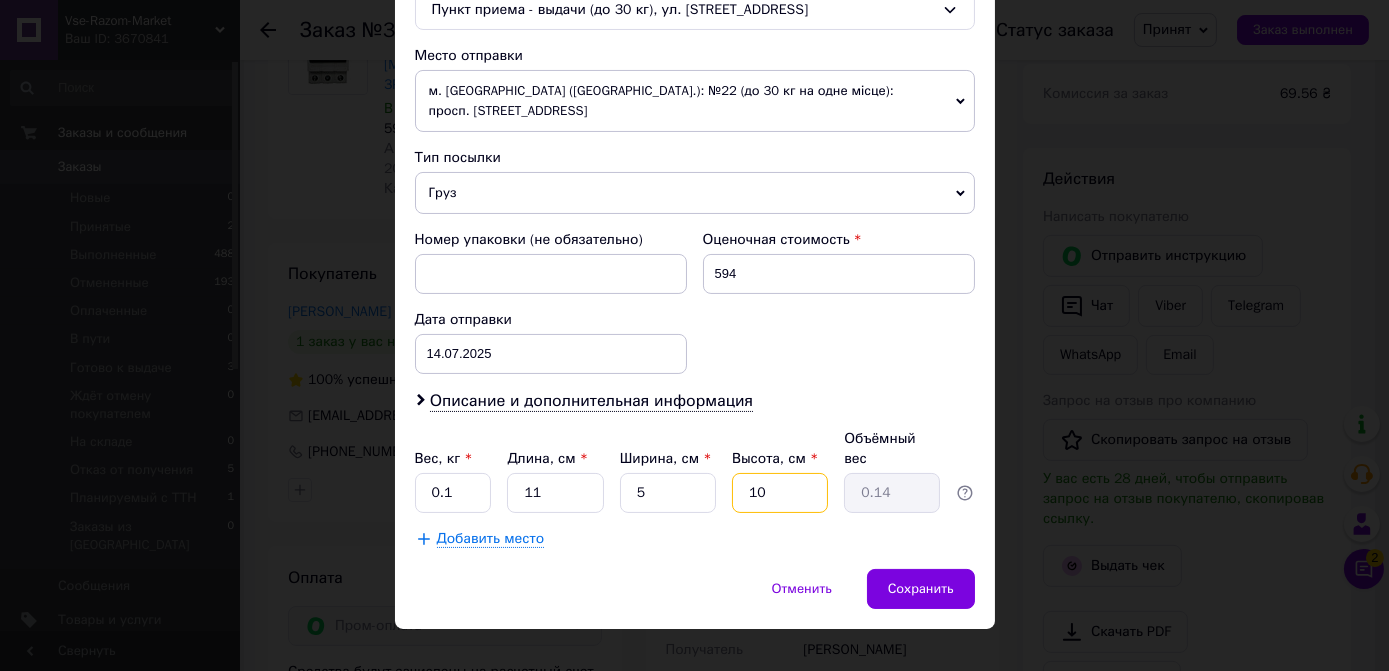 type on "10" 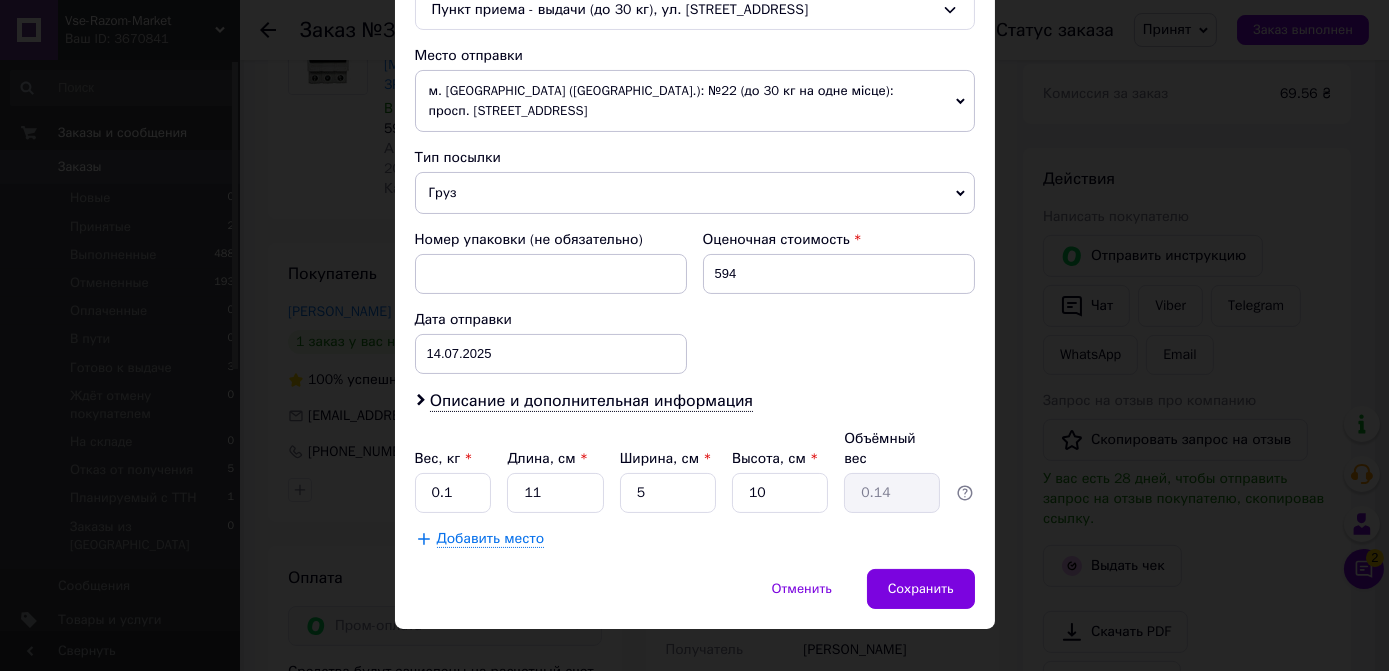 click on "Добавить место" at bounding box center [695, 539] 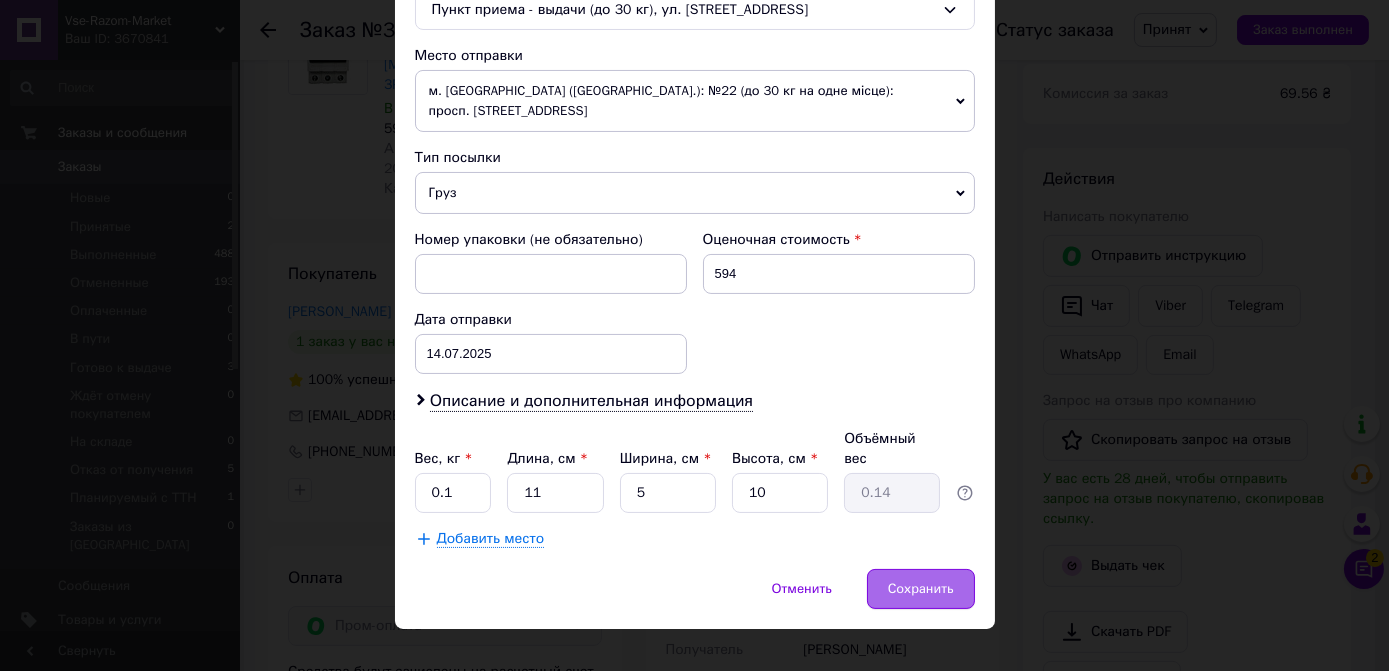 click on "Сохранить" at bounding box center [921, 589] 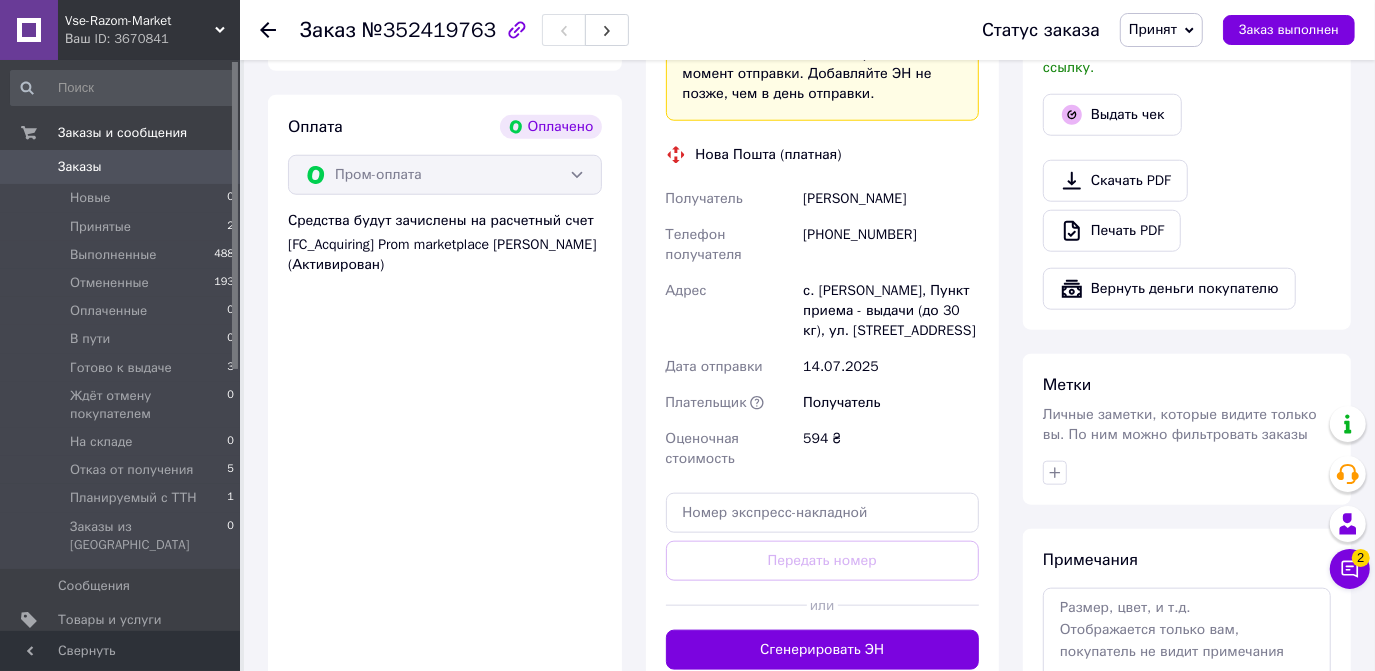 scroll, scrollTop: 1227, scrollLeft: 0, axis: vertical 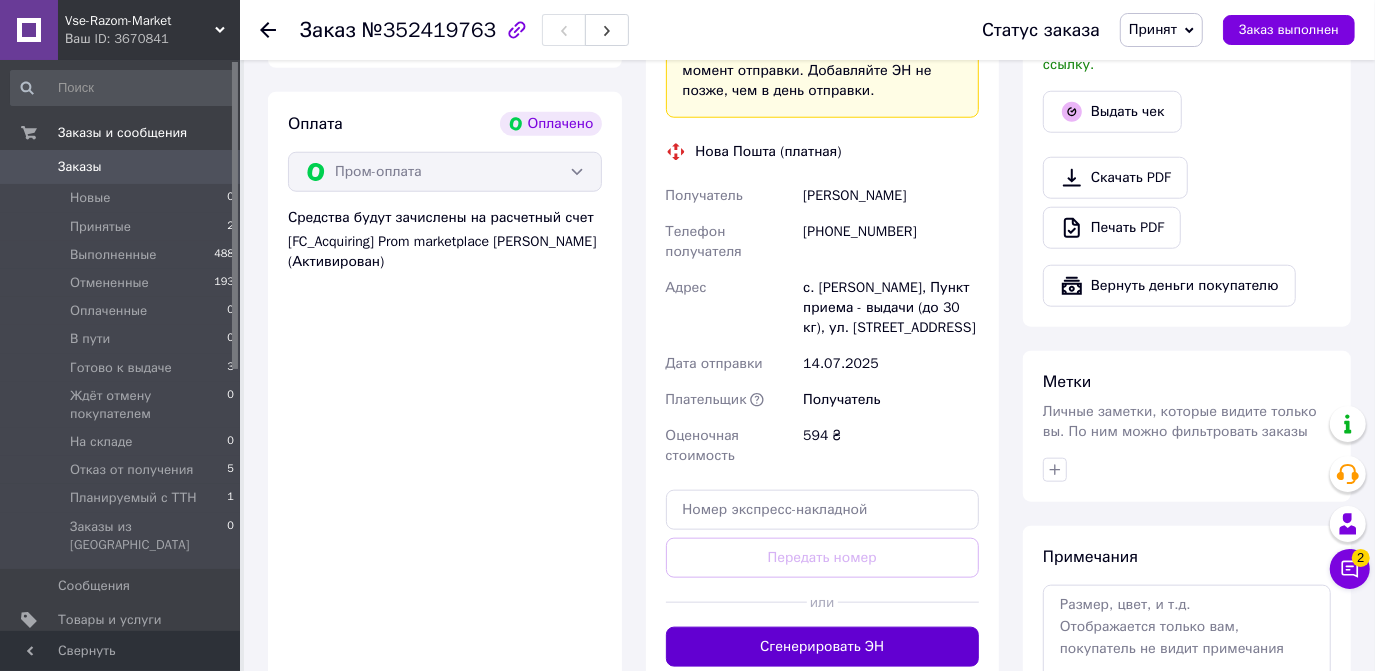 click on "Сгенерировать ЭН" at bounding box center [823, 647] 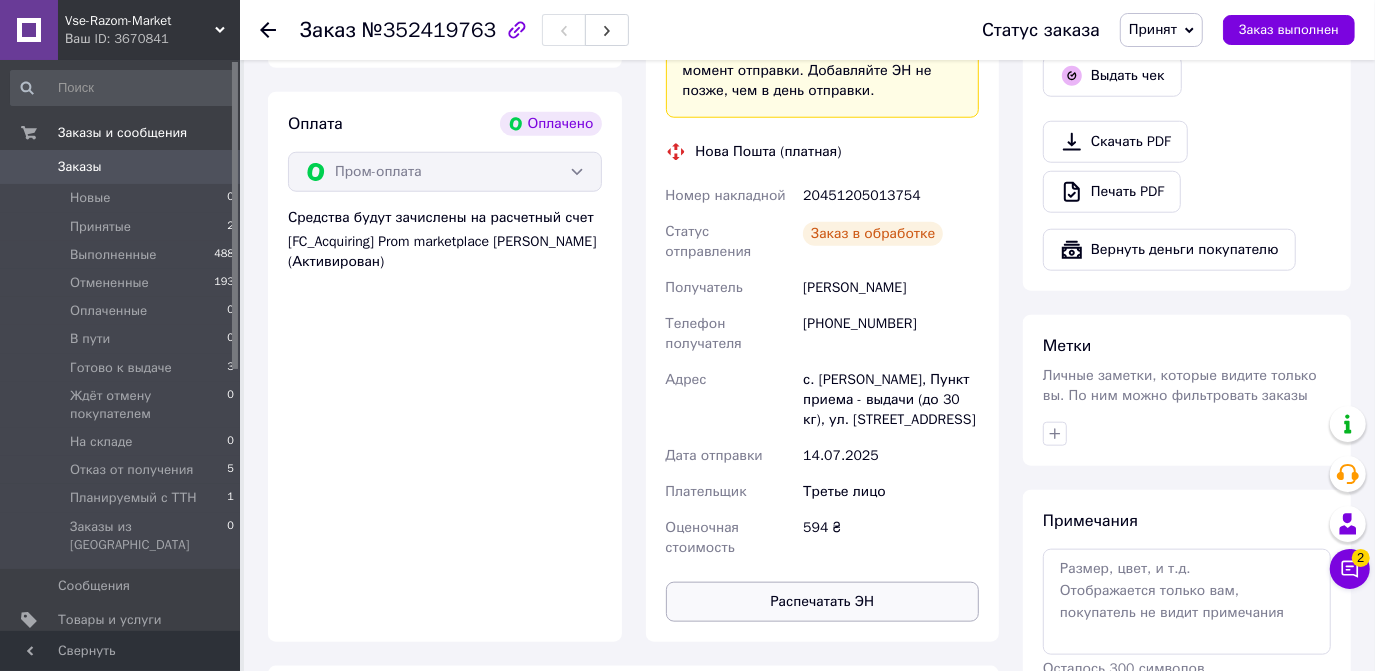 click on "Распечатать ЭН" at bounding box center [823, 602] 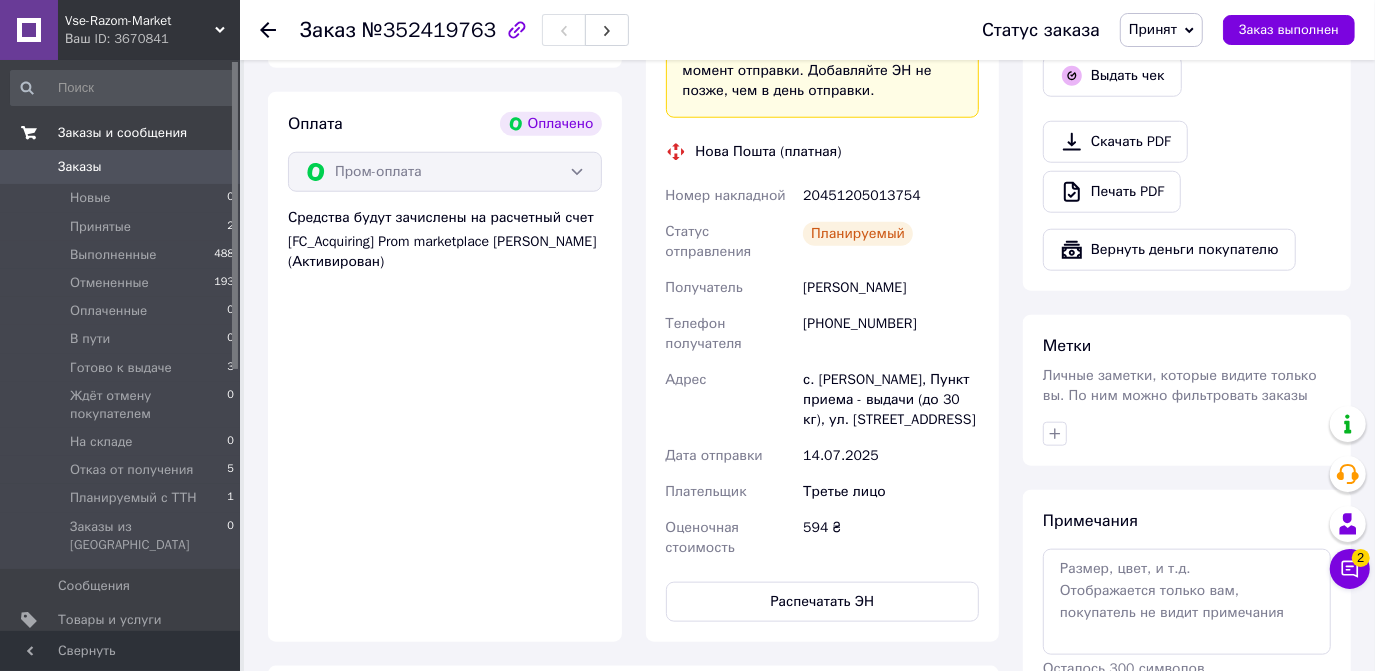 click on "Заказы и сообщения" at bounding box center (149, 133) 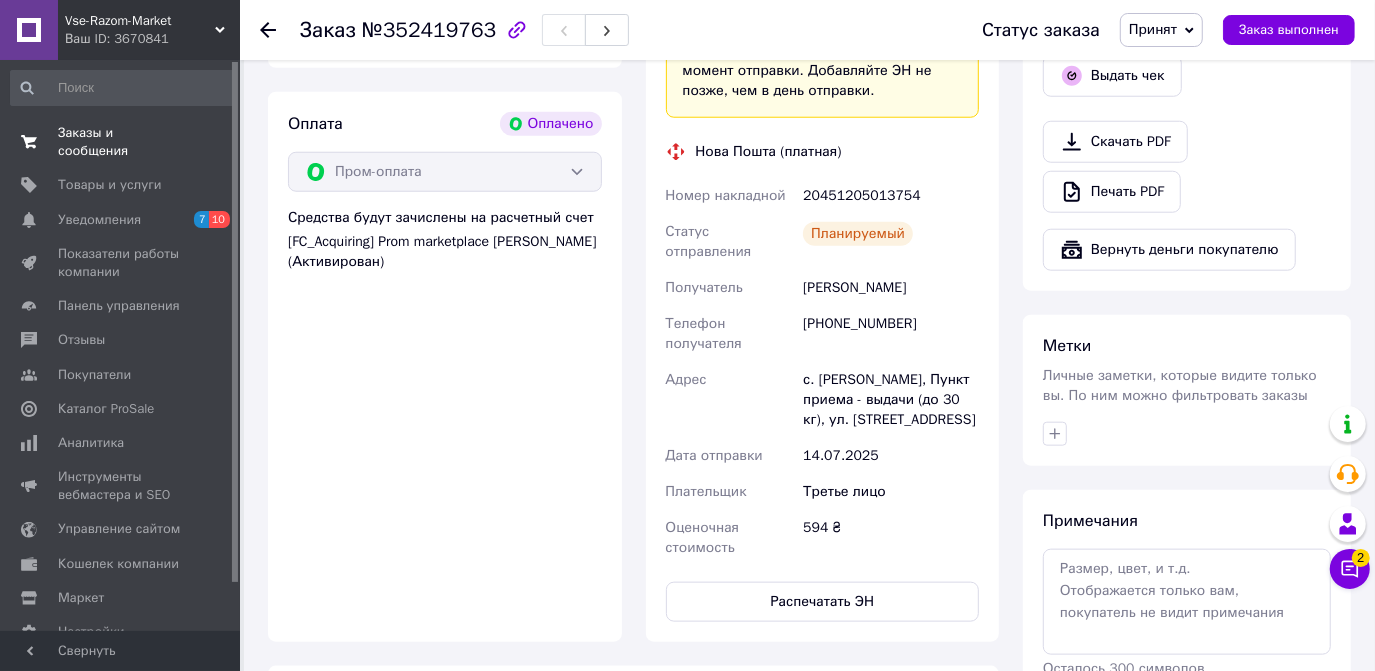 click on "Заказы и сообщения" at bounding box center [121, 142] 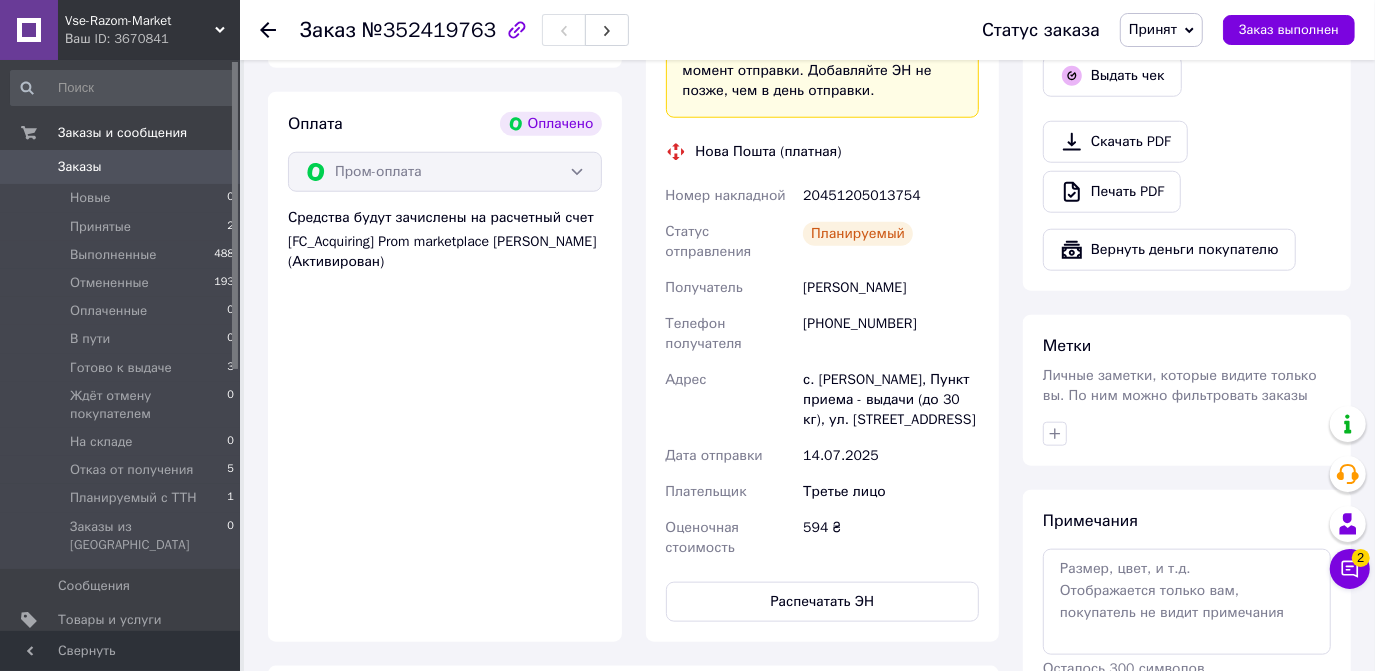 click on "Заказы" at bounding box center [121, 167] 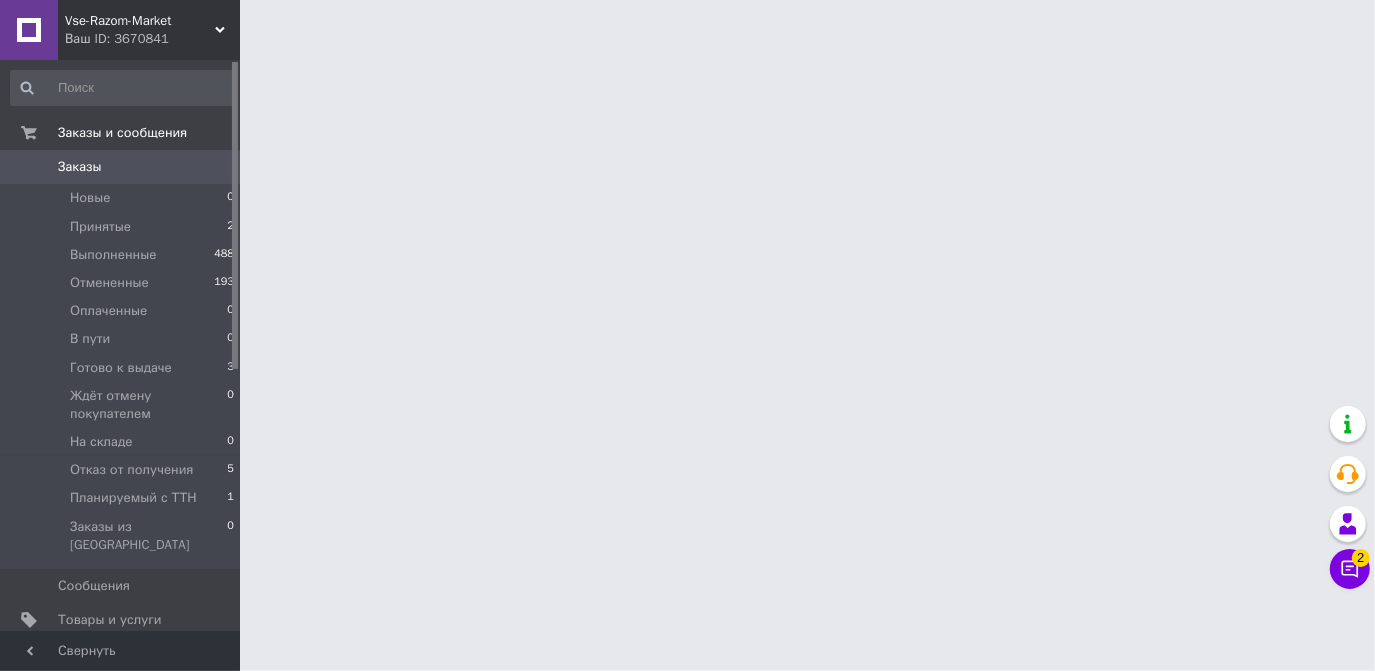 scroll, scrollTop: 0, scrollLeft: 0, axis: both 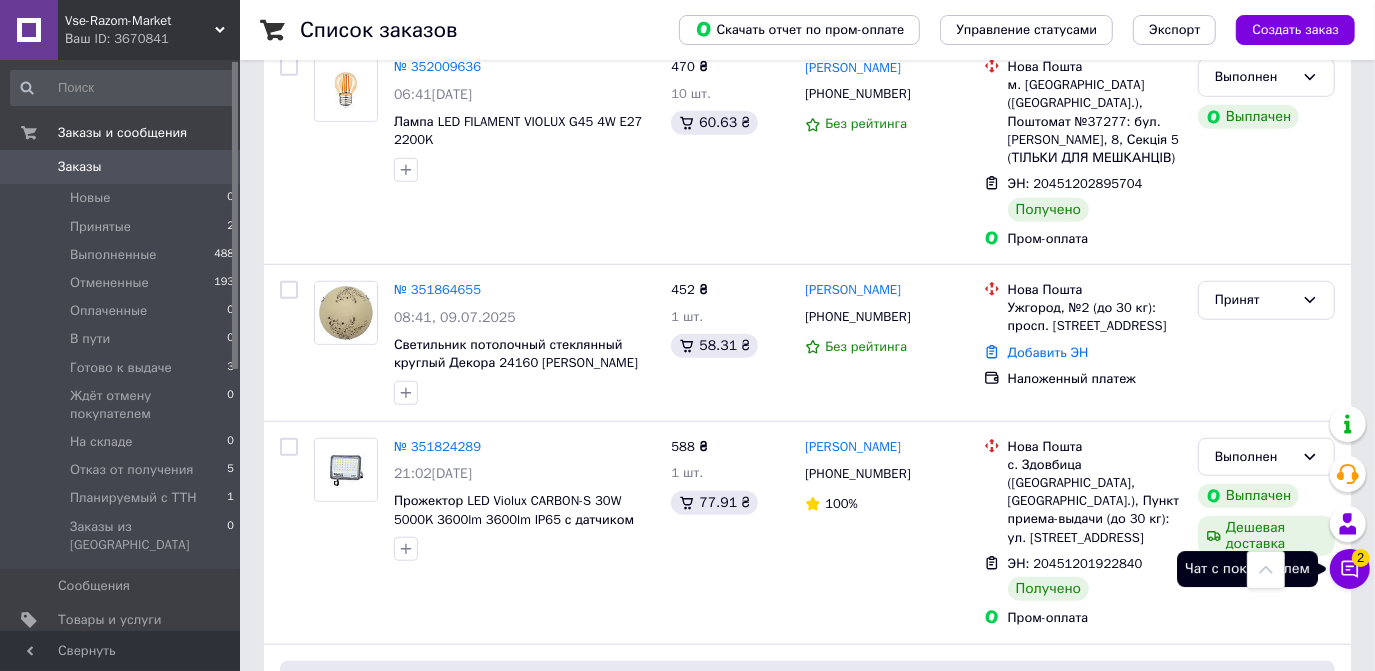 click 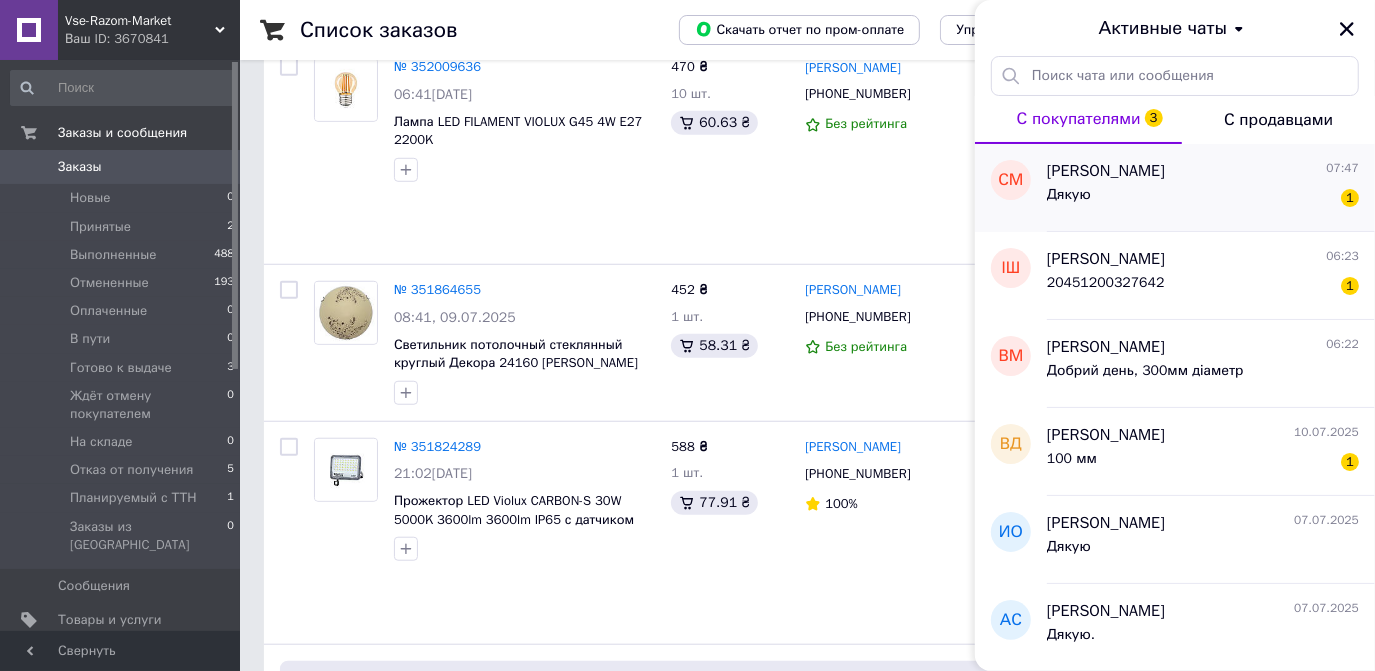 click on "Дякую 1" at bounding box center [1203, 199] 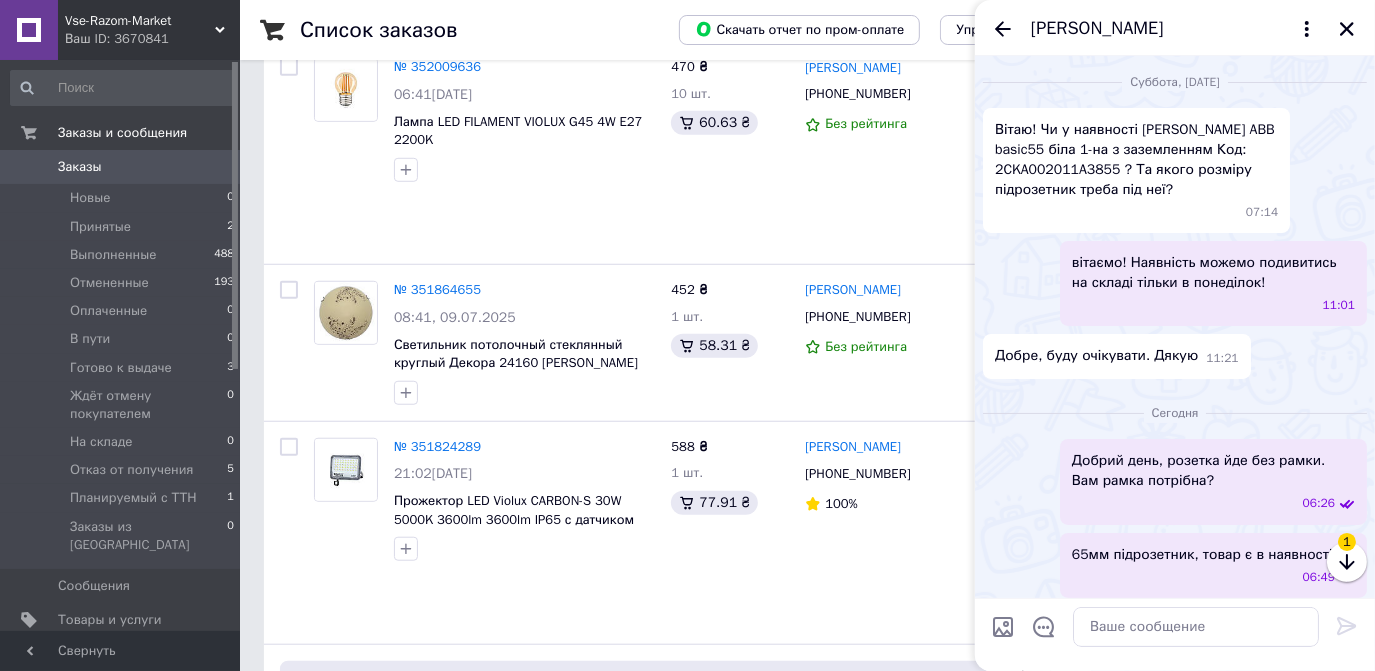 scroll, scrollTop: 96, scrollLeft: 0, axis: vertical 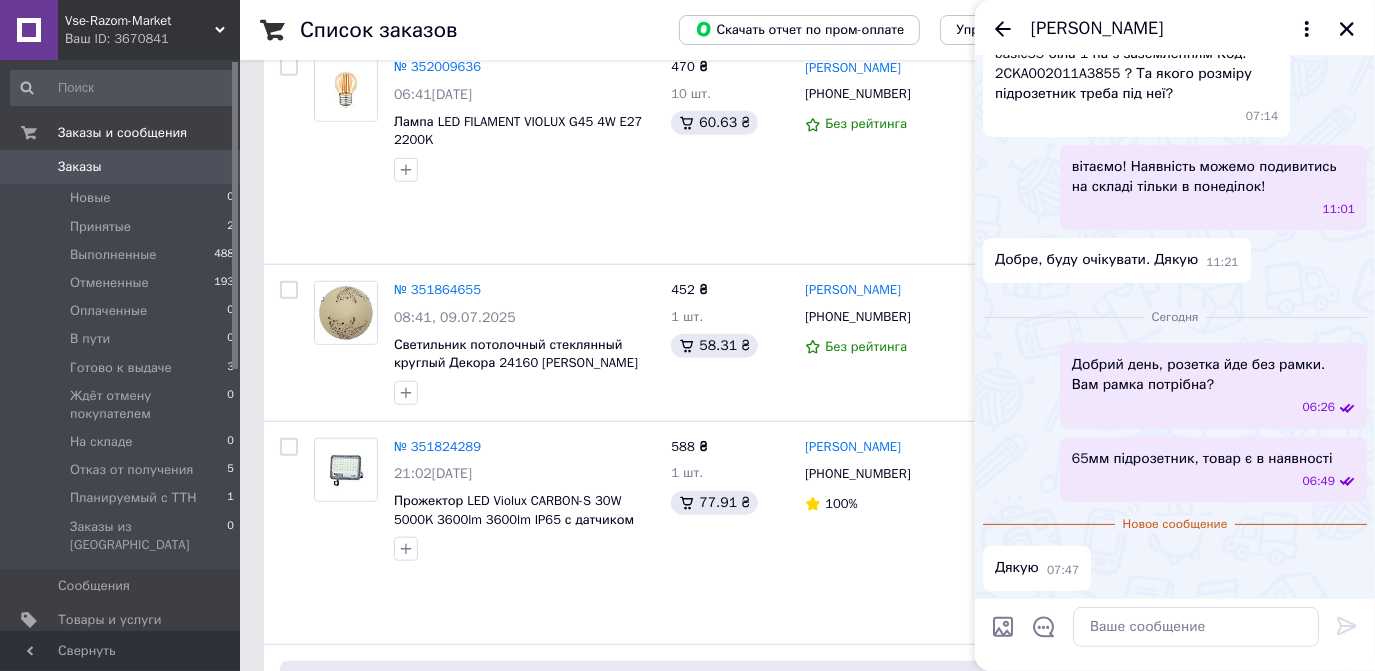 click on "Заказы 0" at bounding box center (123, 167) 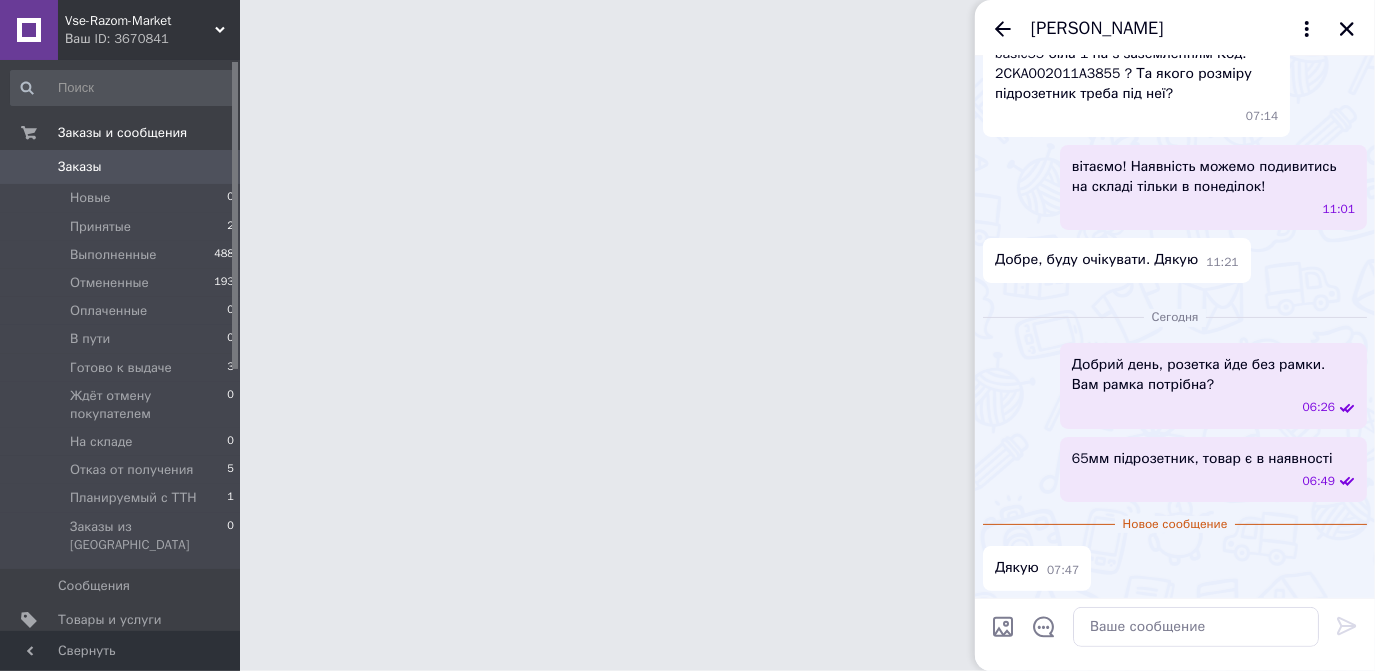 scroll, scrollTop: 0, scrollLeft: 0, axis: both 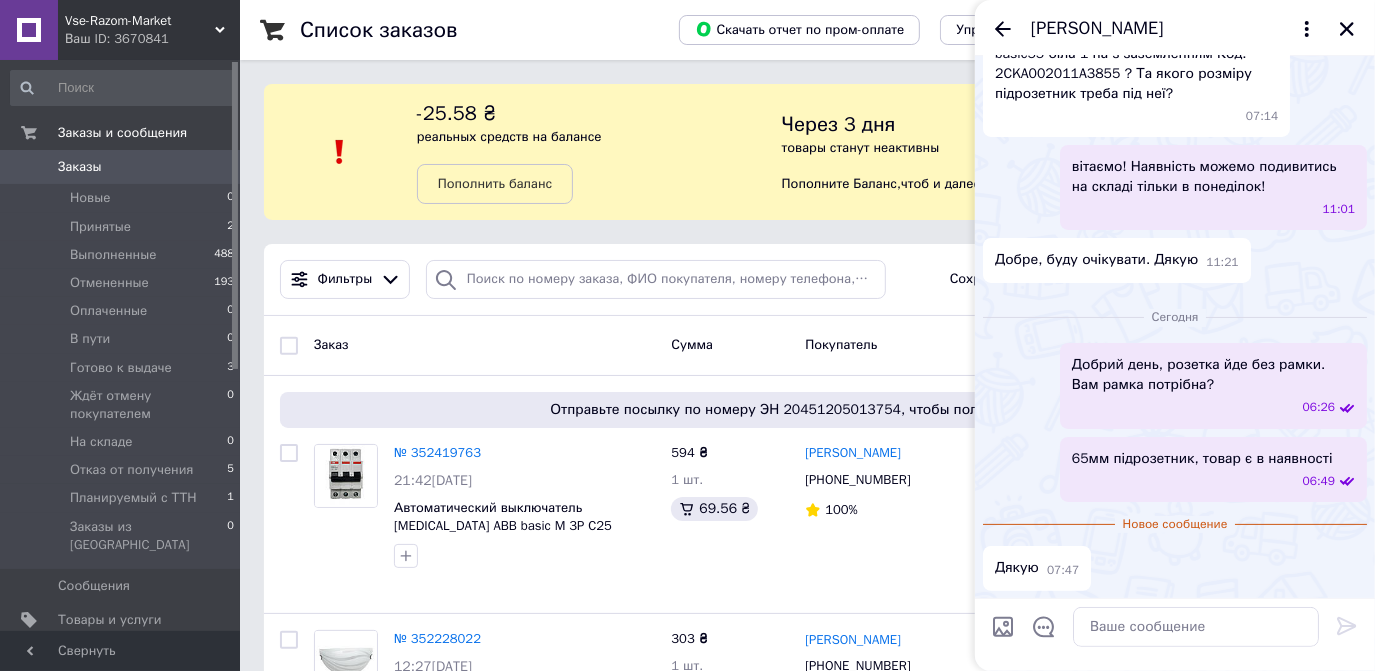 click on "Заказы" at bounding box center [121, 167] 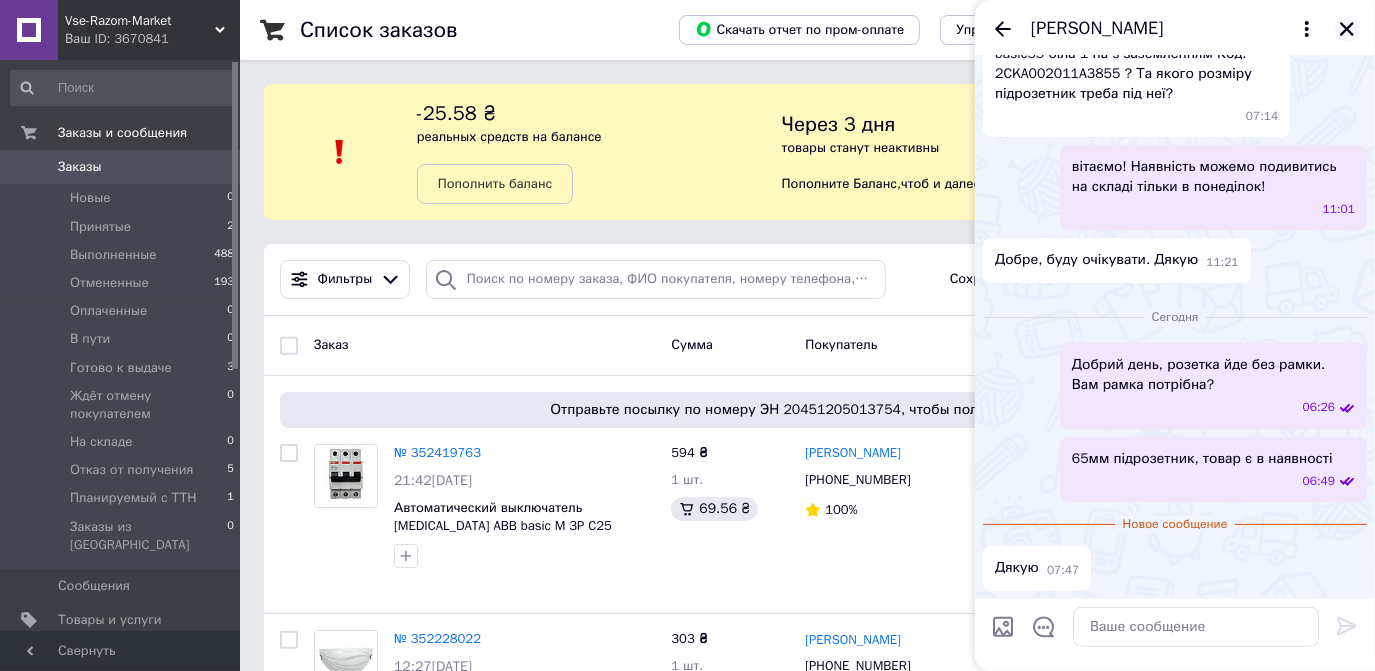 click 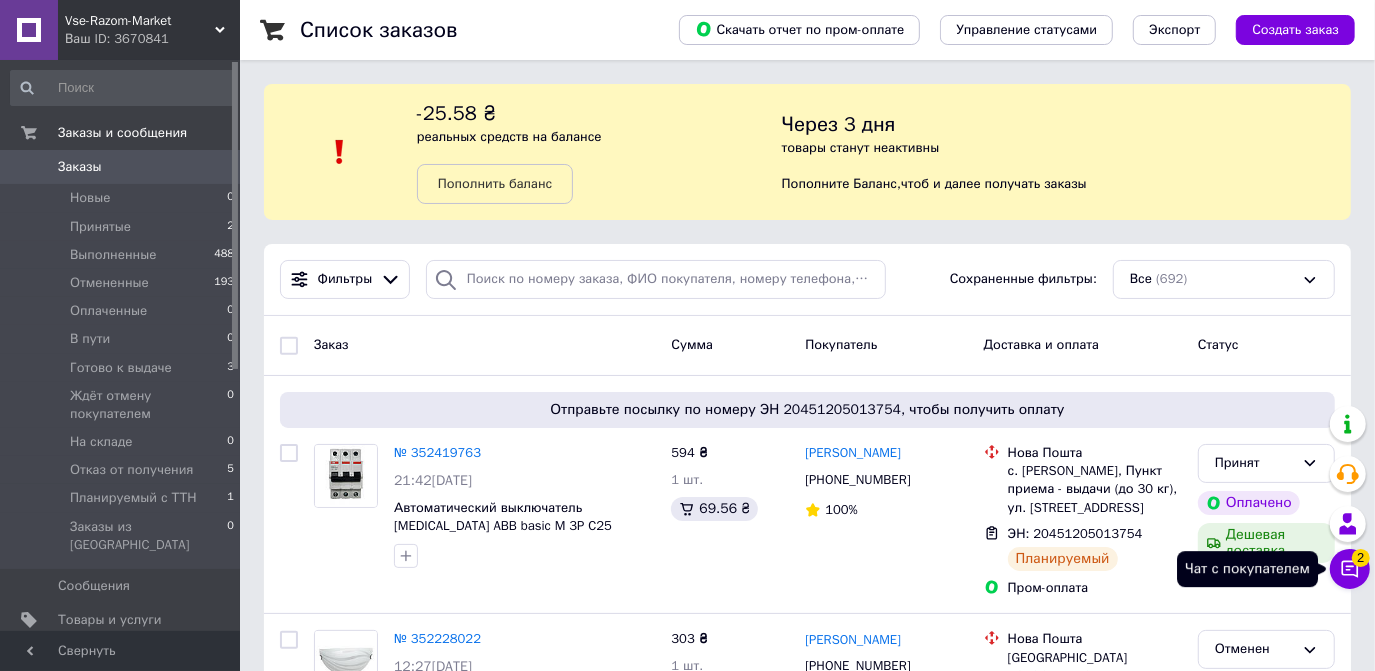 click 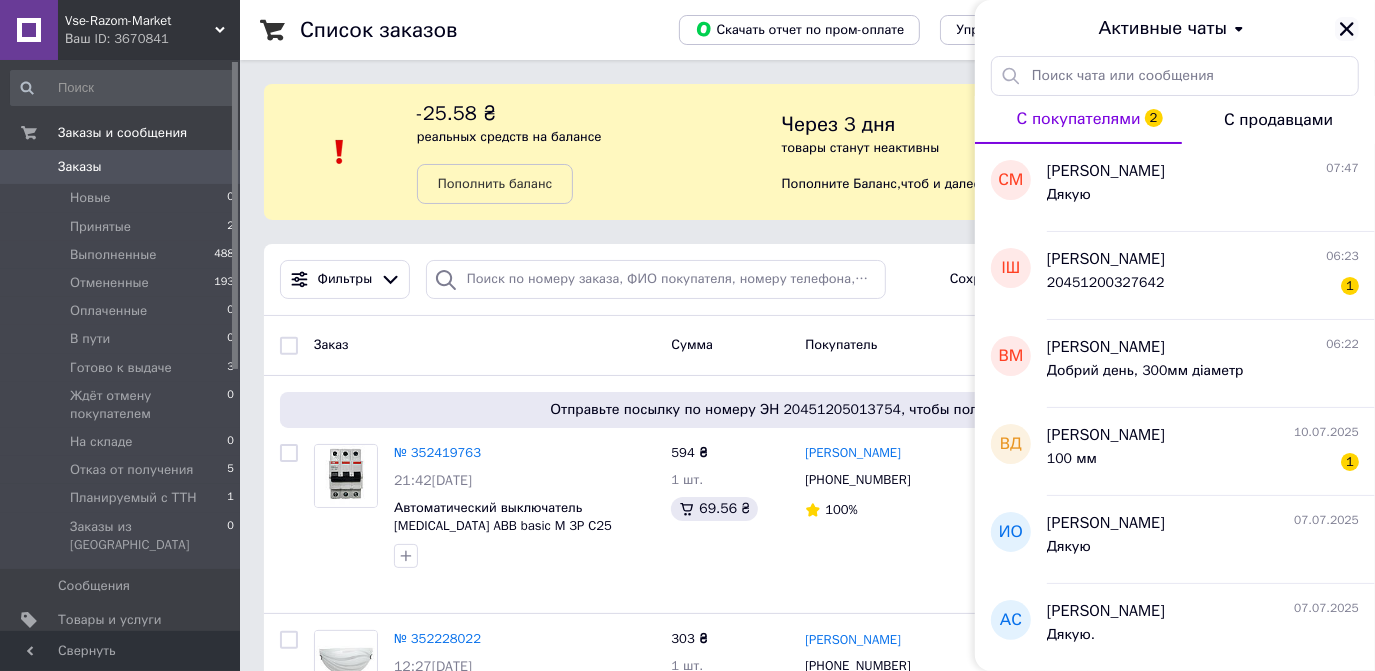 click 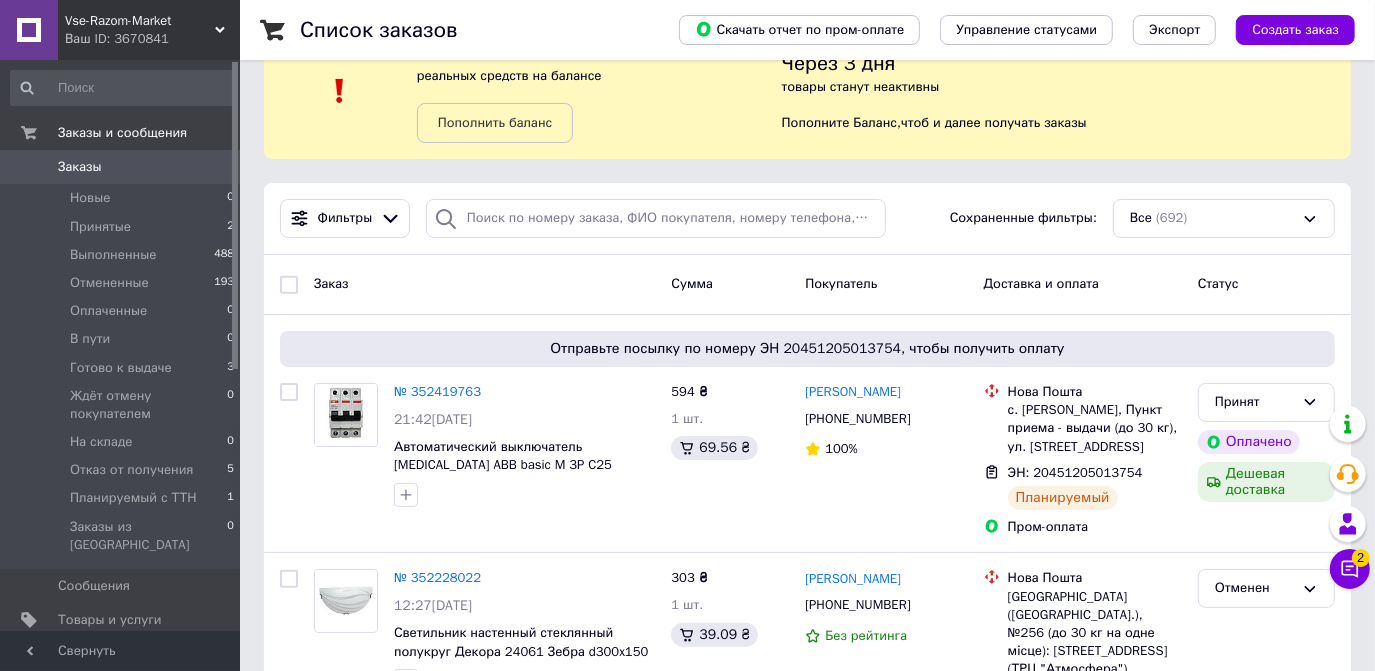 scroll, scrollTop: 272, scrollLeft: 0, axis: vertical 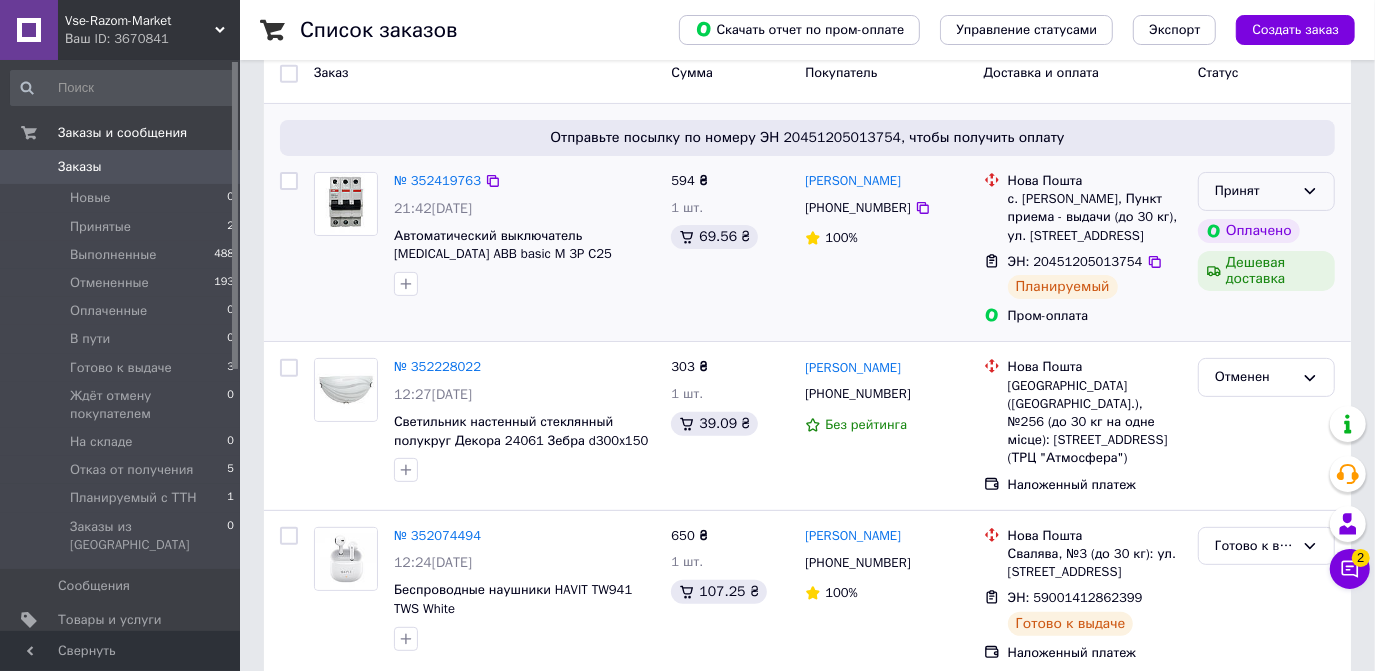 click on "Принят" at bounding box center [1266, 191] 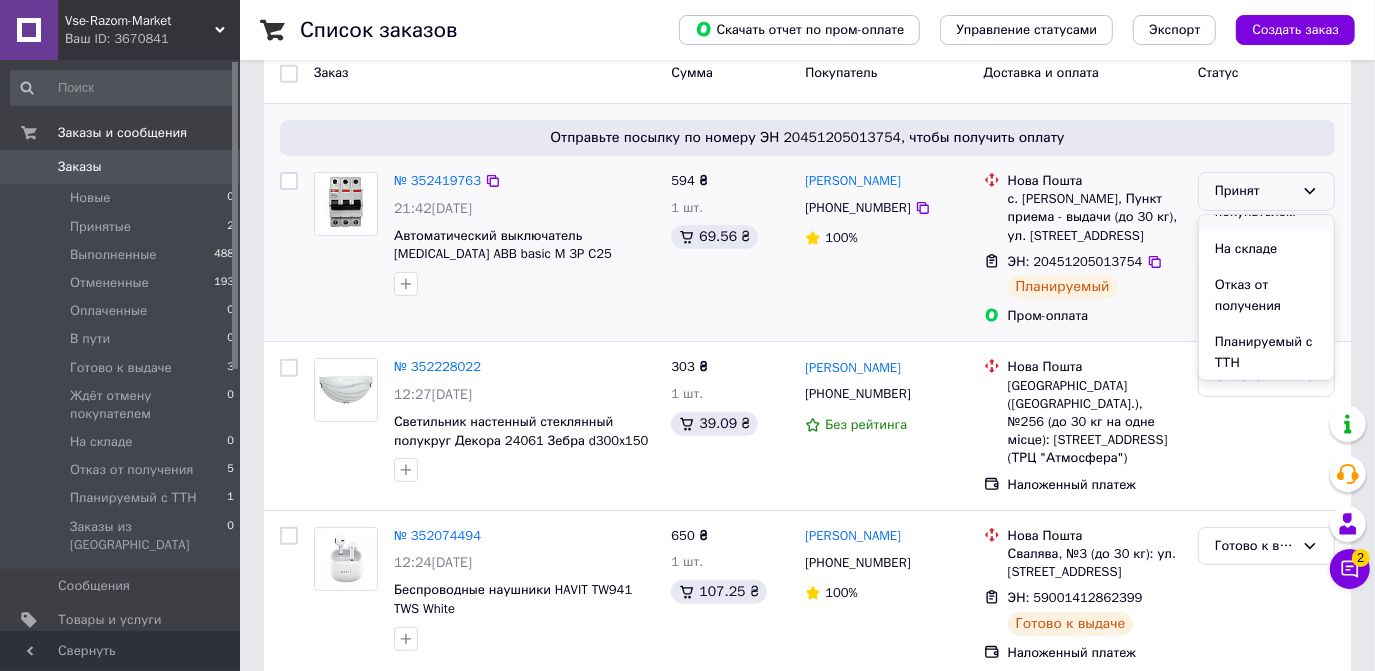 scroll, scrollTop: 245, scrollLeft: 0, axis: vertical 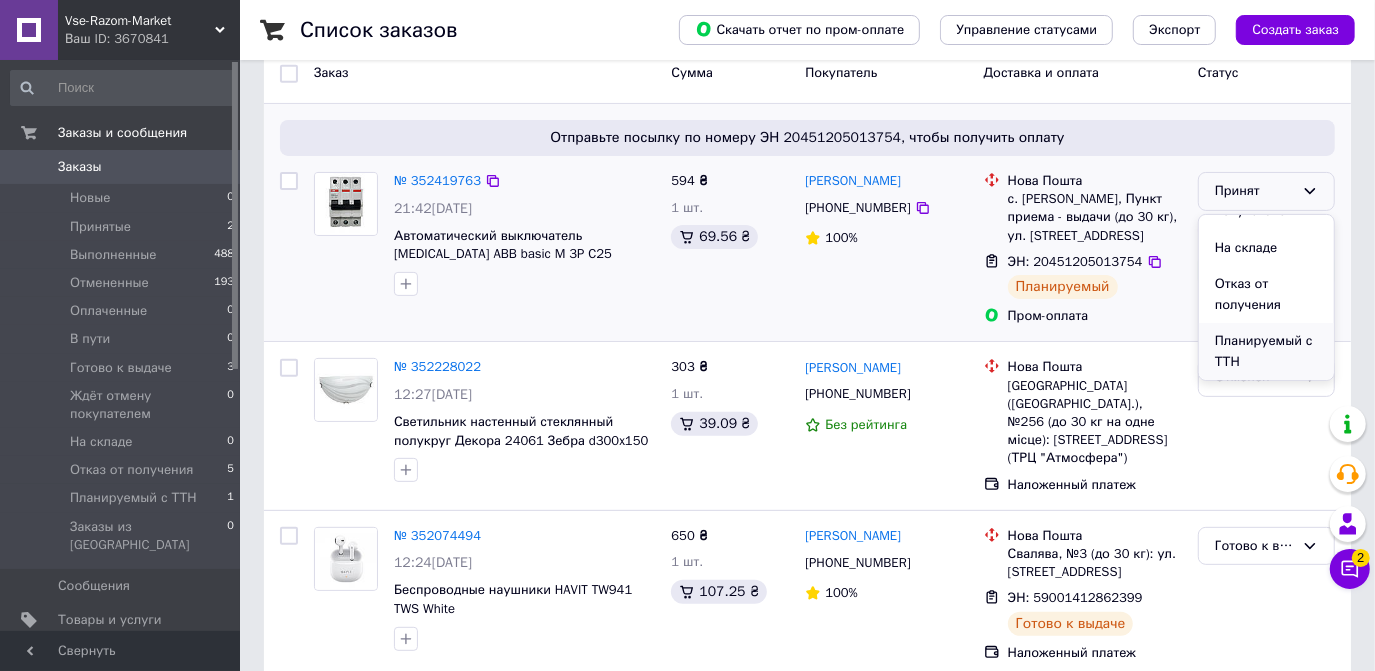 click on "Планируемый с ТТН" at bounding box center [1266, 351] 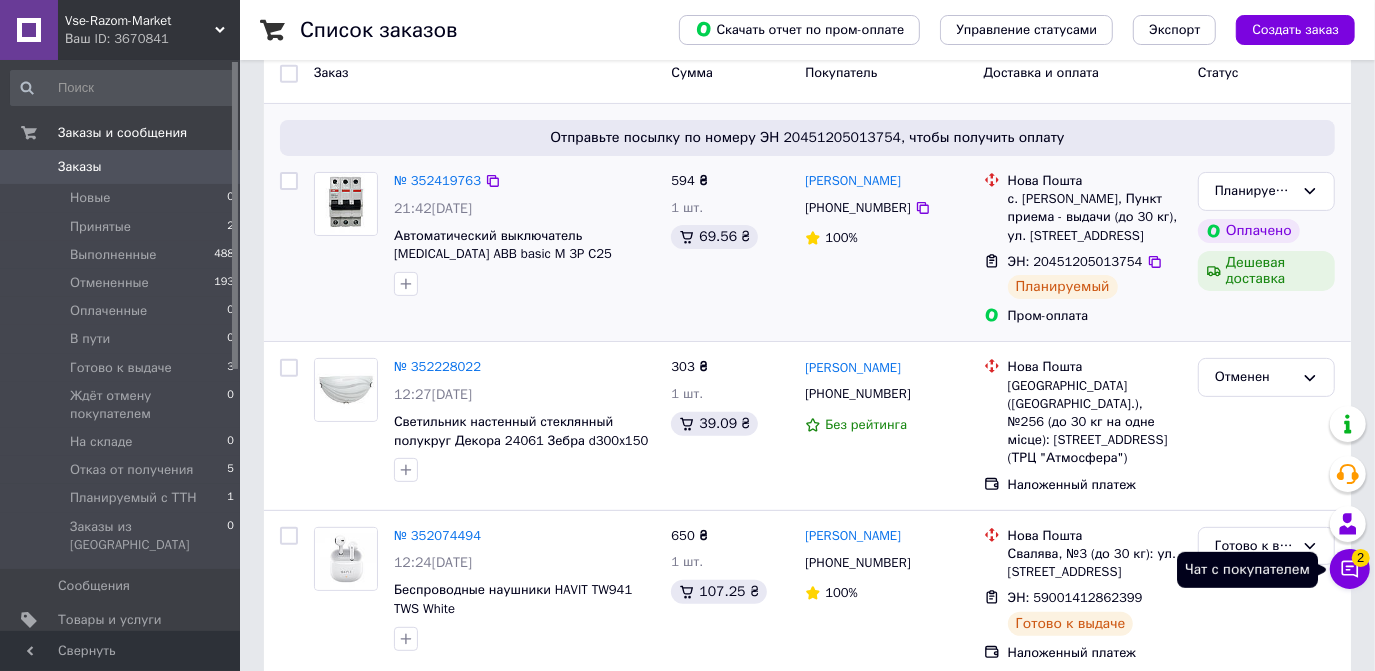 click on "Чат с покупателем 2" at bounding box center [1350, 569] 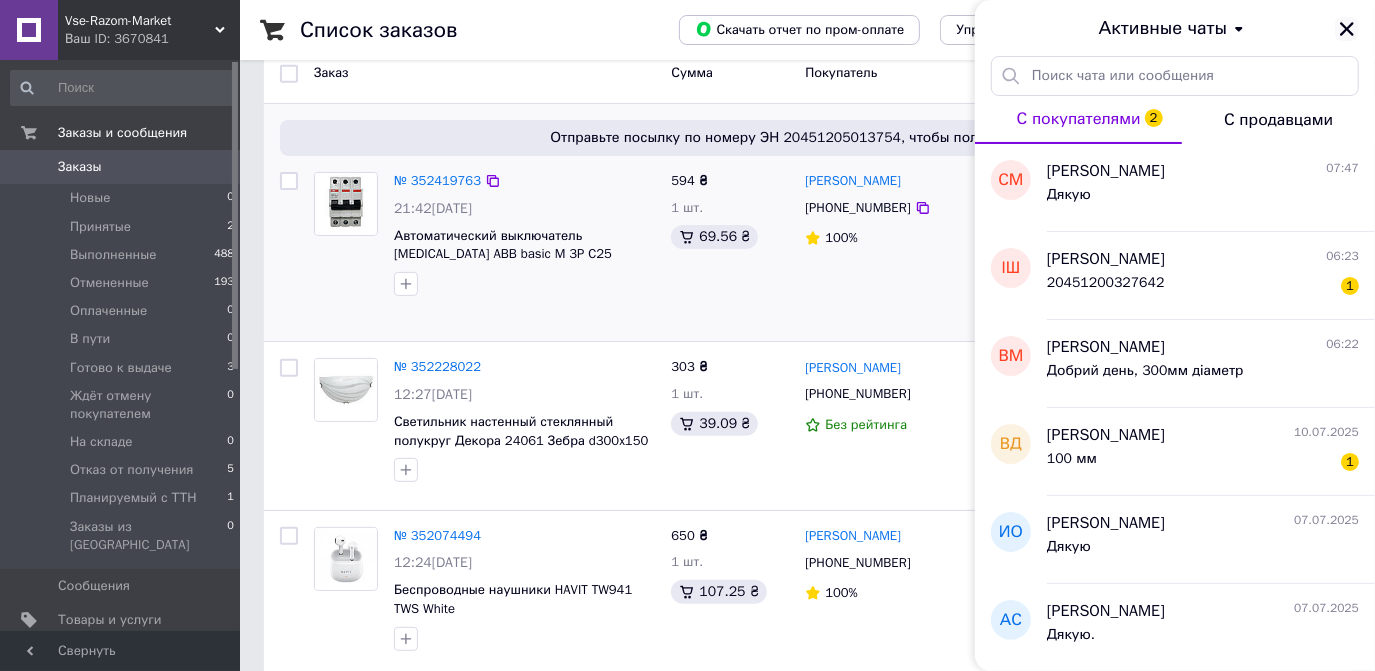 click at bounding box center [1347, 29] 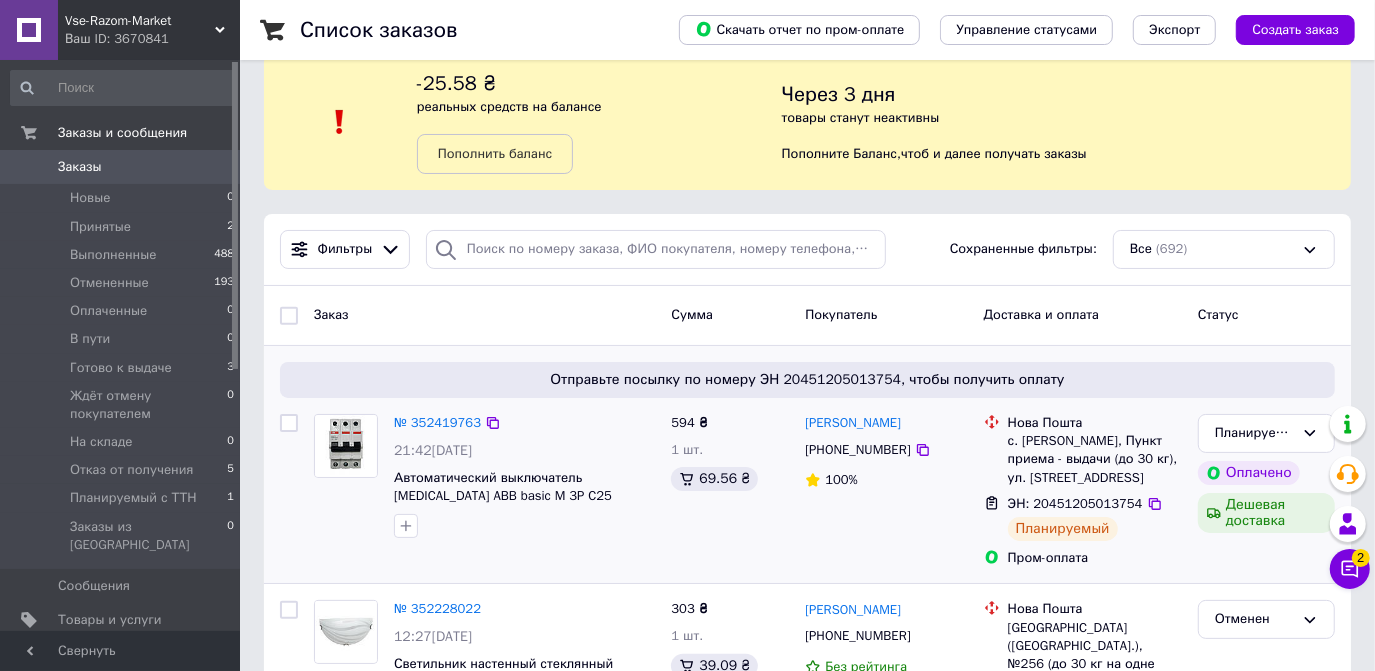 scroll, scrollTop: 0, scrollLeft: 0, axis: both 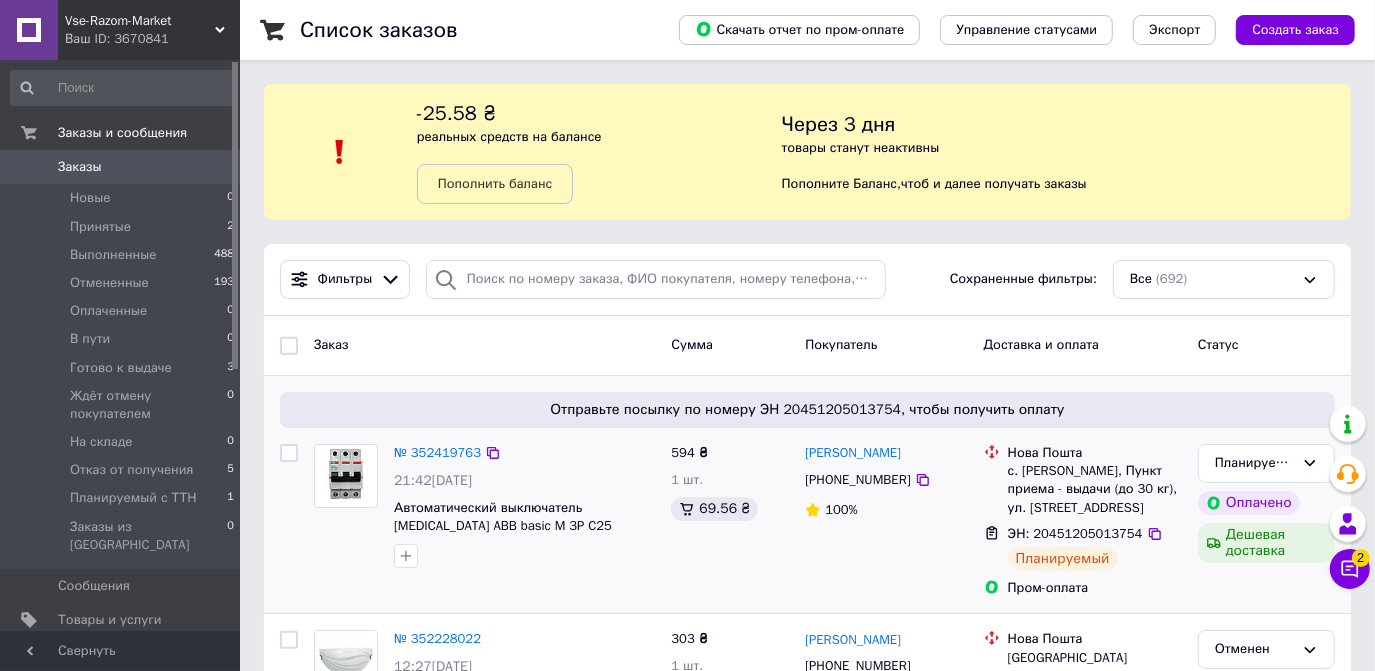 click on "Заказы" at bounding box center [121, 167] 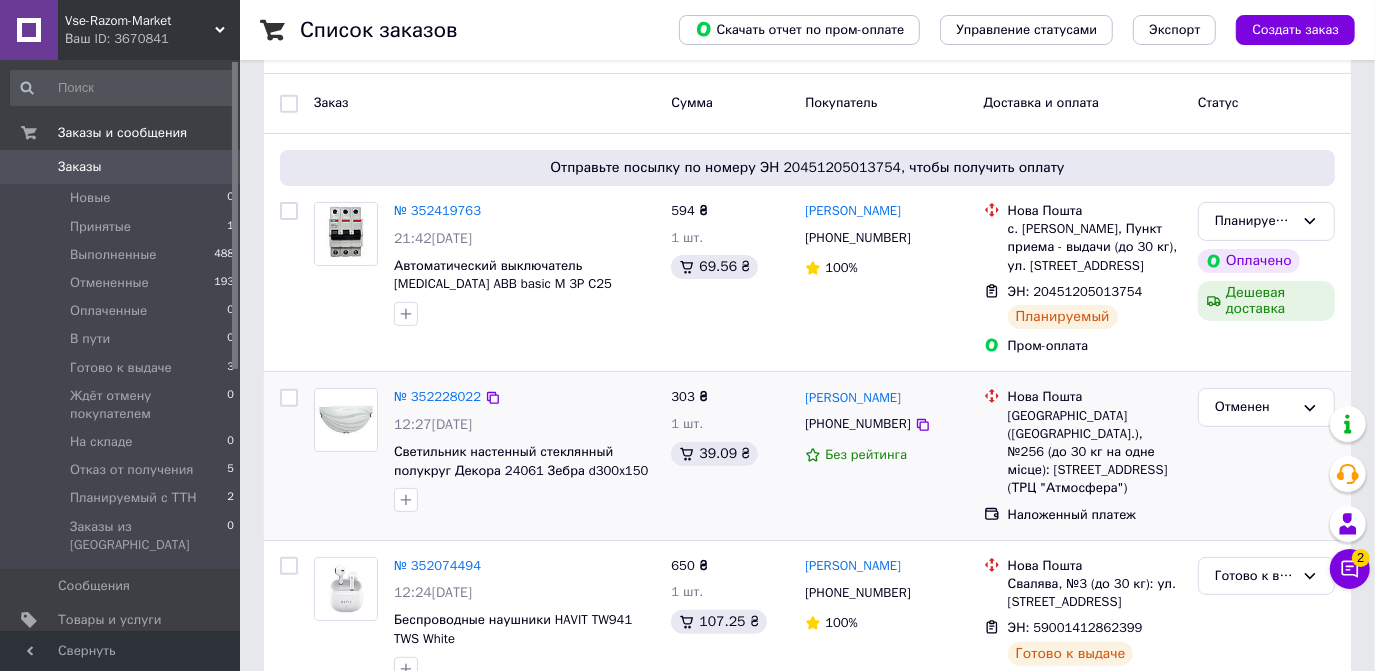 scroll, scrollTop: 0, scrollLeft: 0, axis: both 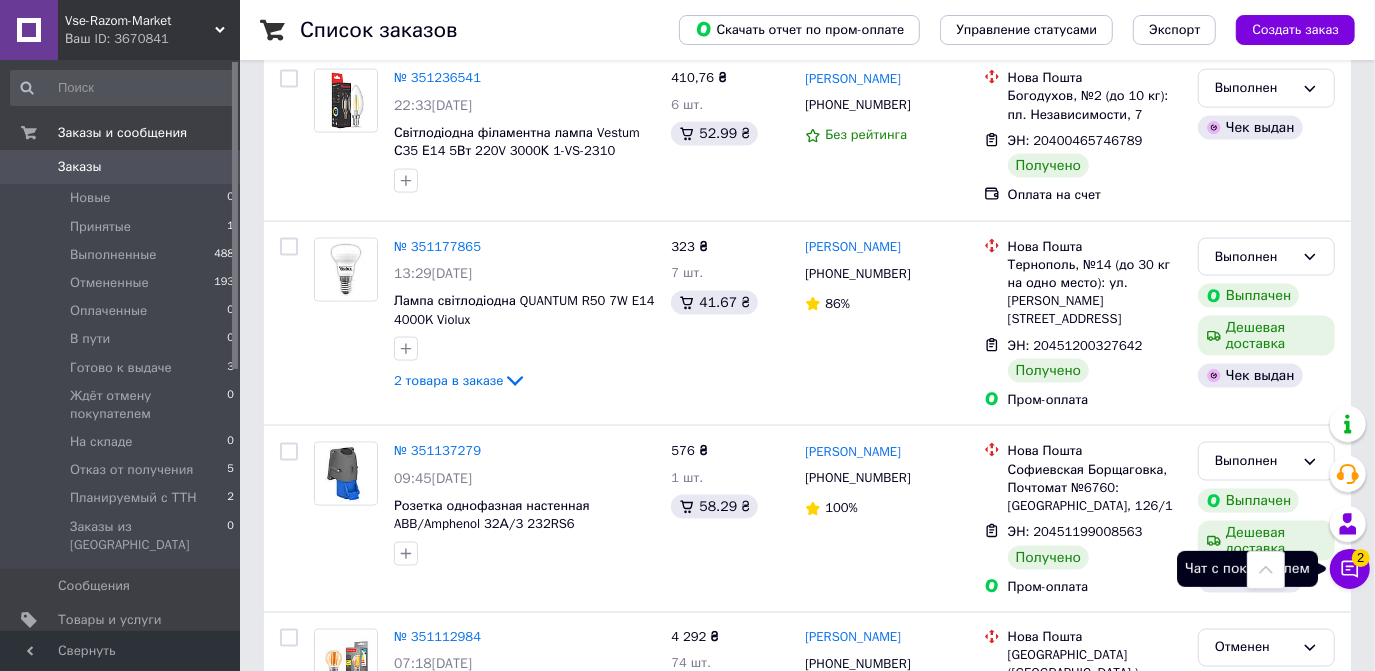 click 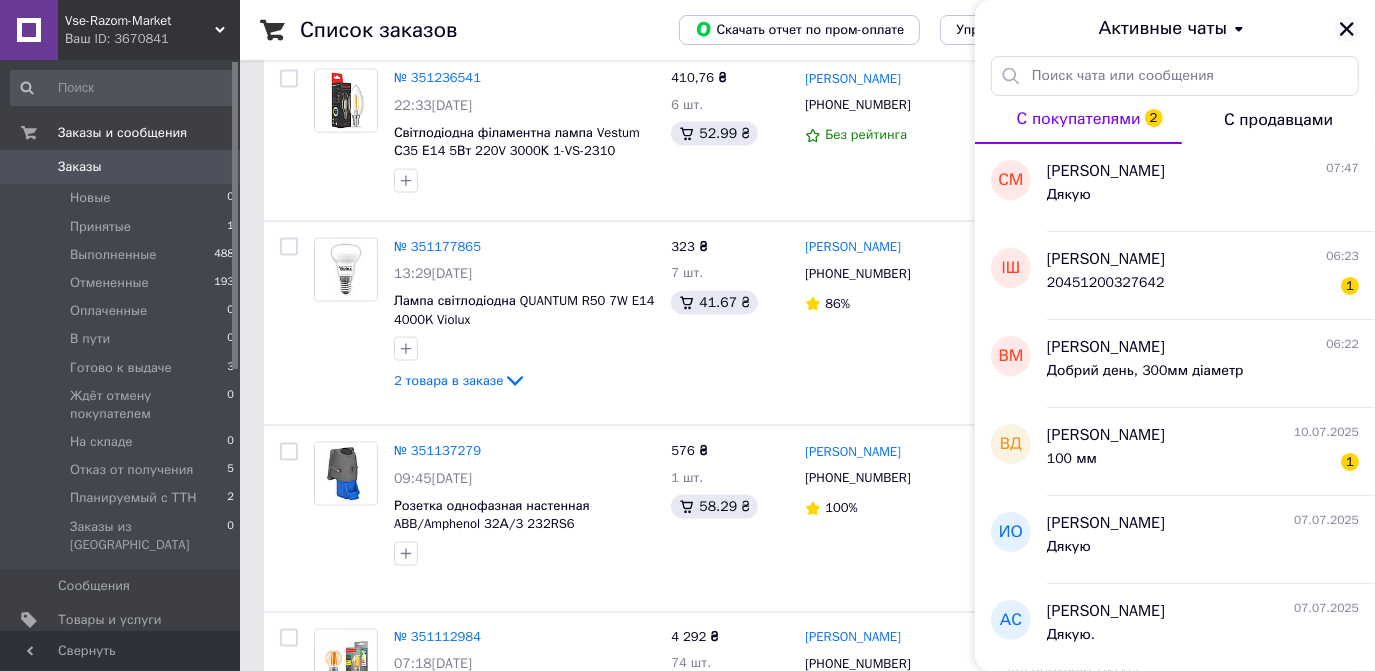 click 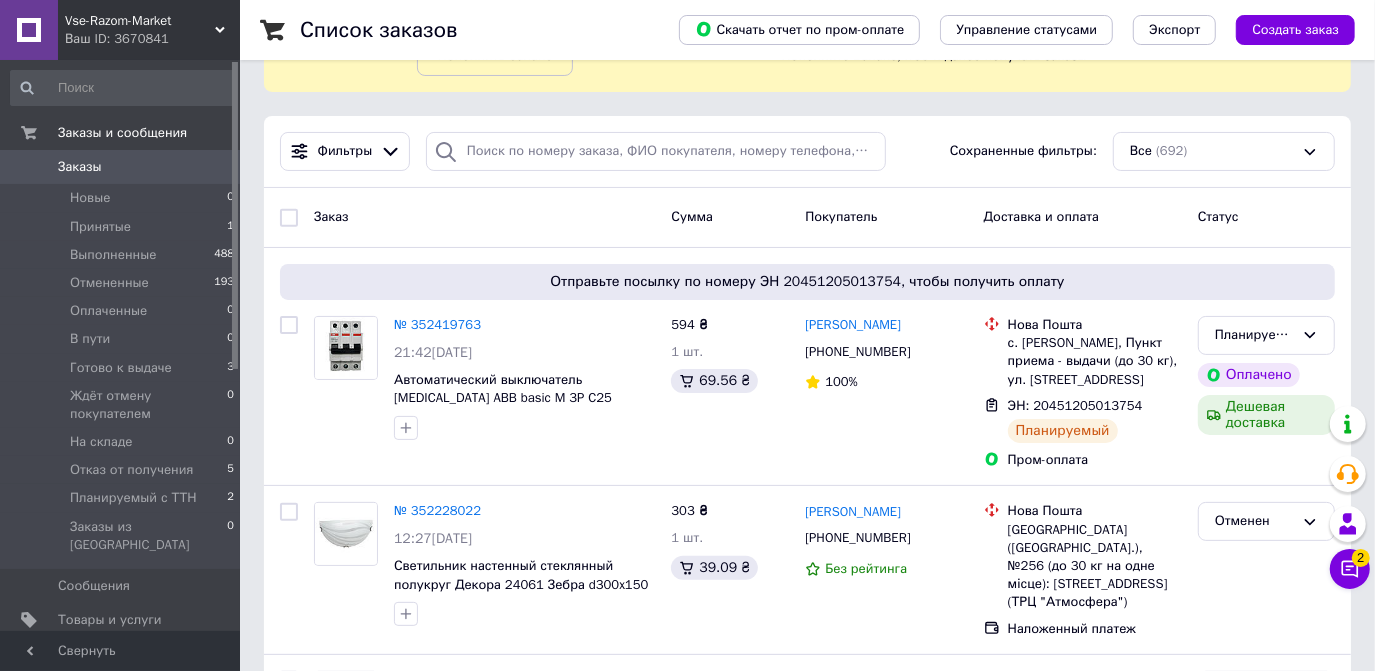 scroll, scrollTop: 0, scrollLeft: 0, axis: both 